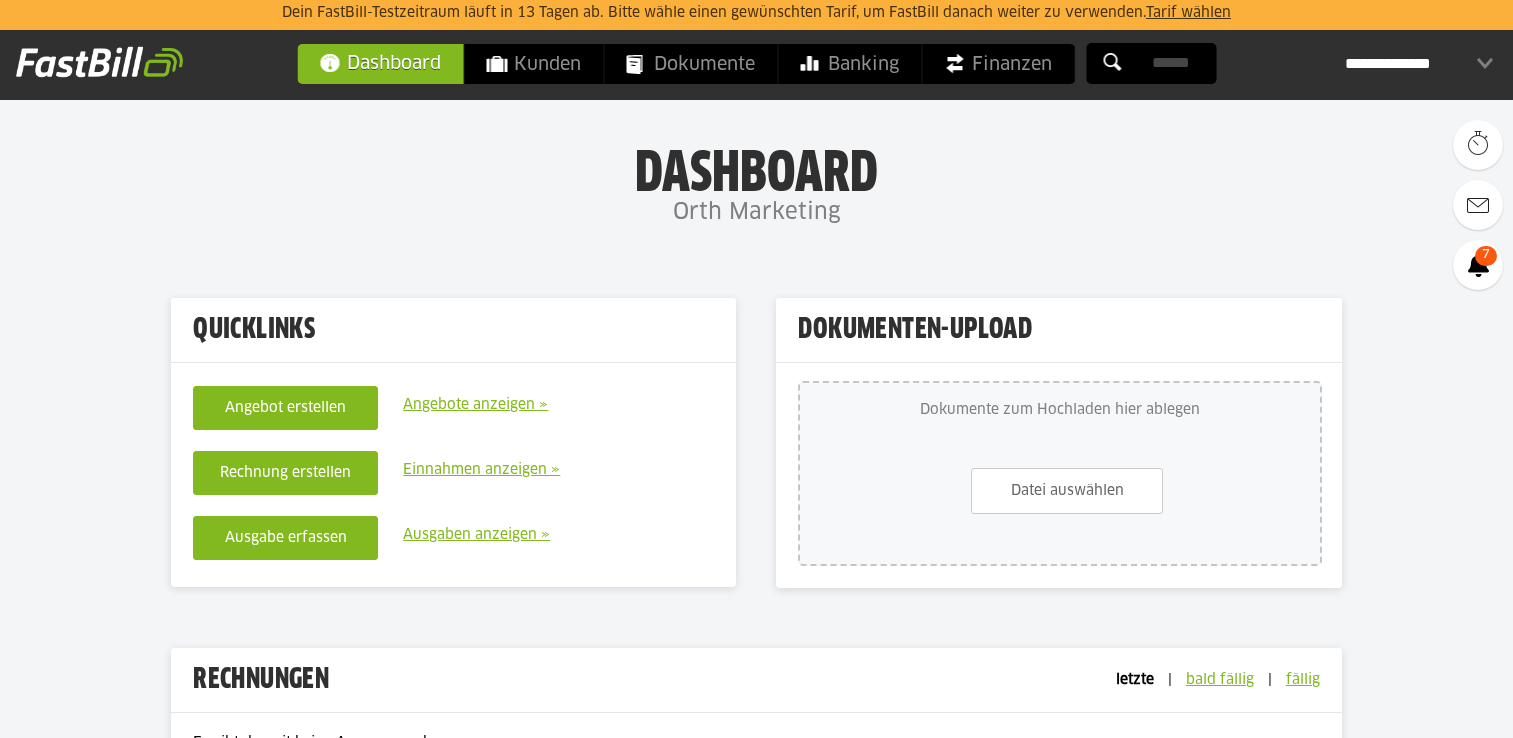 scroll, scrollTop: 0, scrollLeft: 0, axis: both 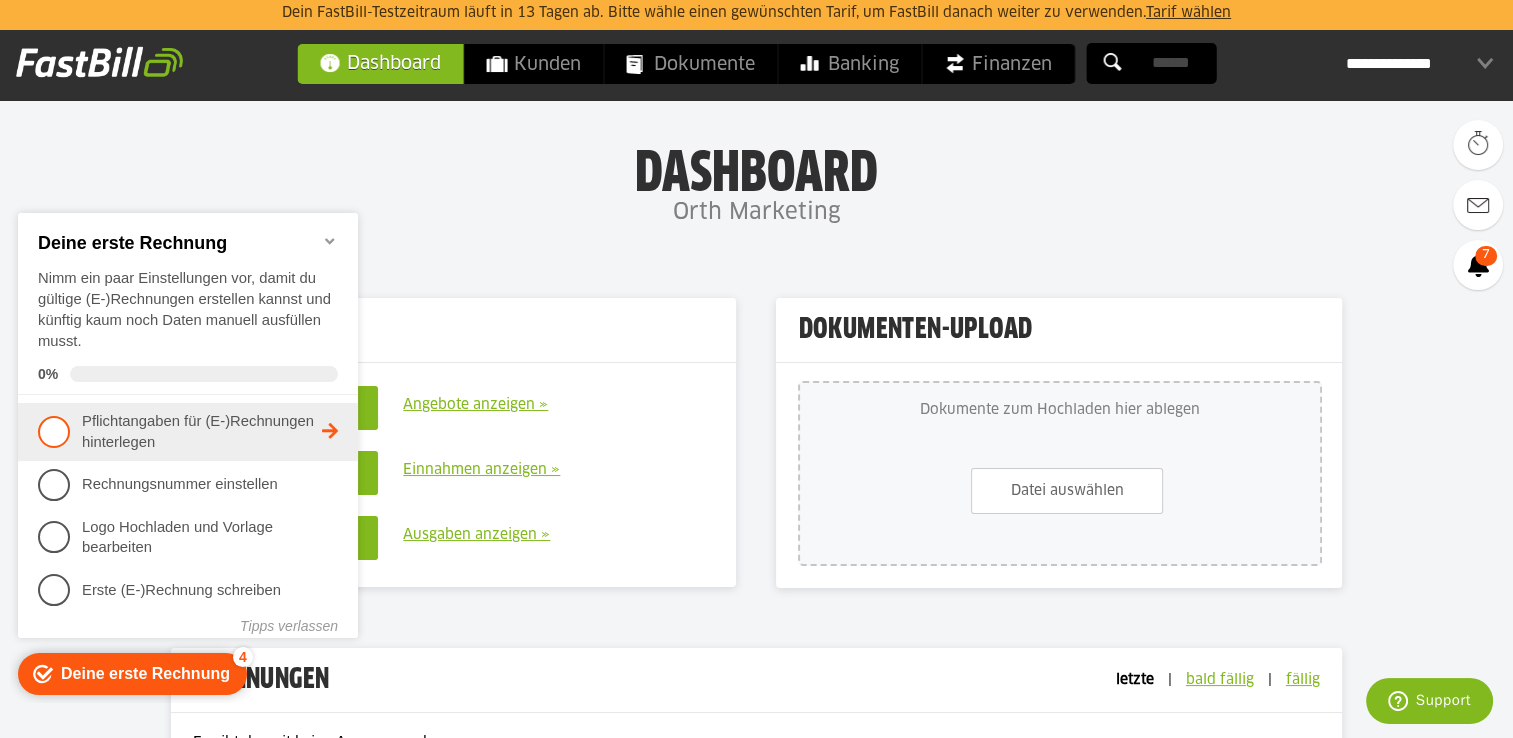 click on "Pflichtangaben für (E-)Rechnungen hinterlegen  - incomplete" at bounding box center [202, 431] 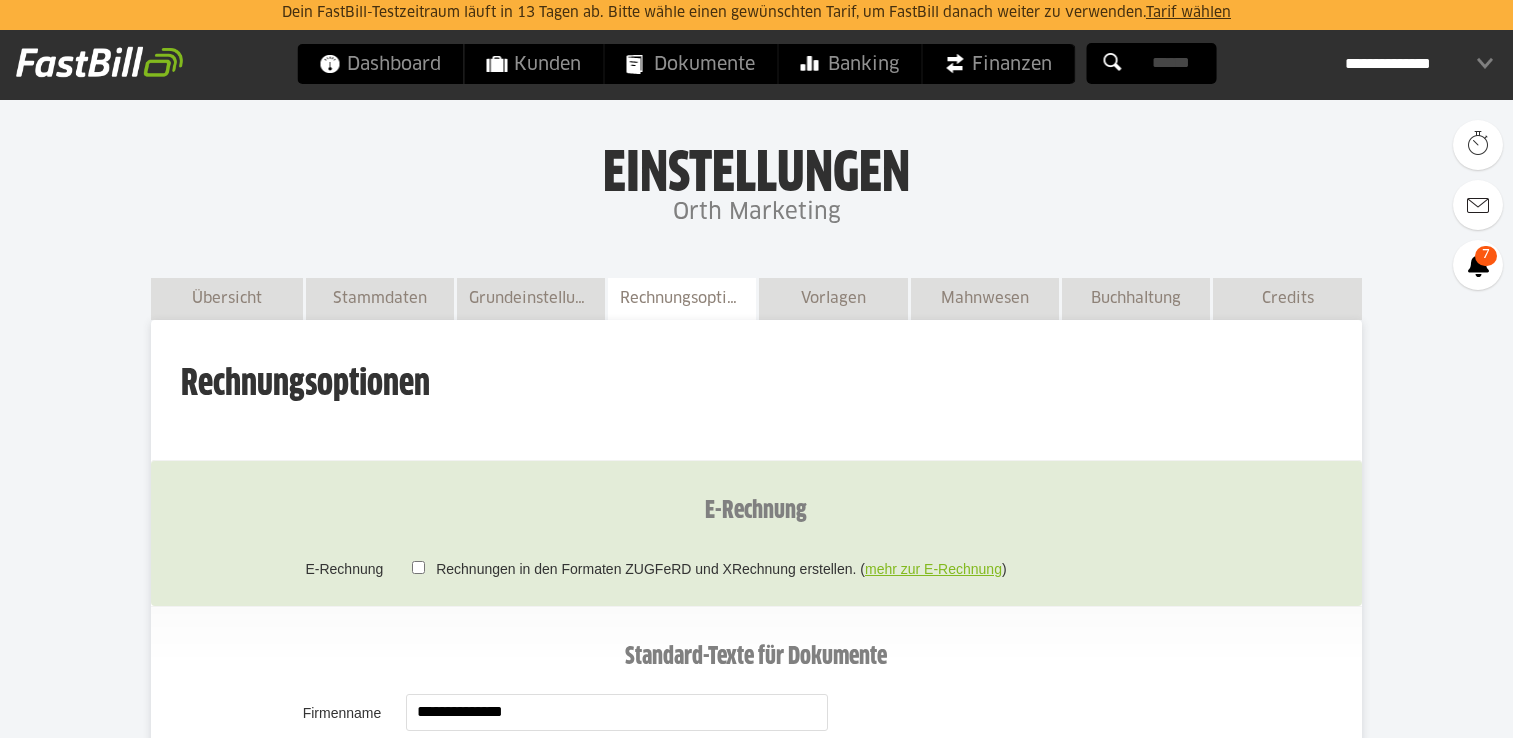 scroll, scrollTop: 0, scrollLeft: 0, axis: both 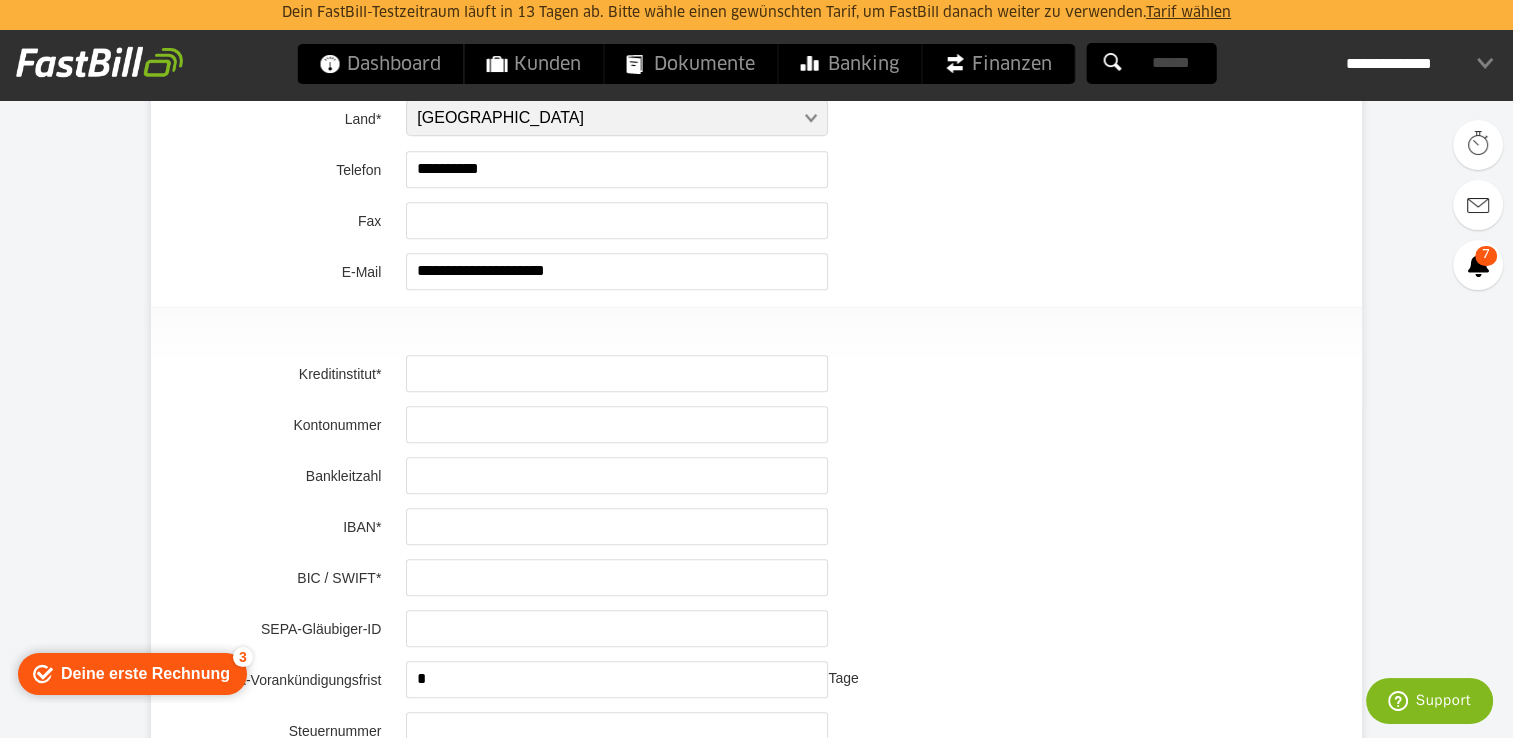 click at bounding box center [617, 373] 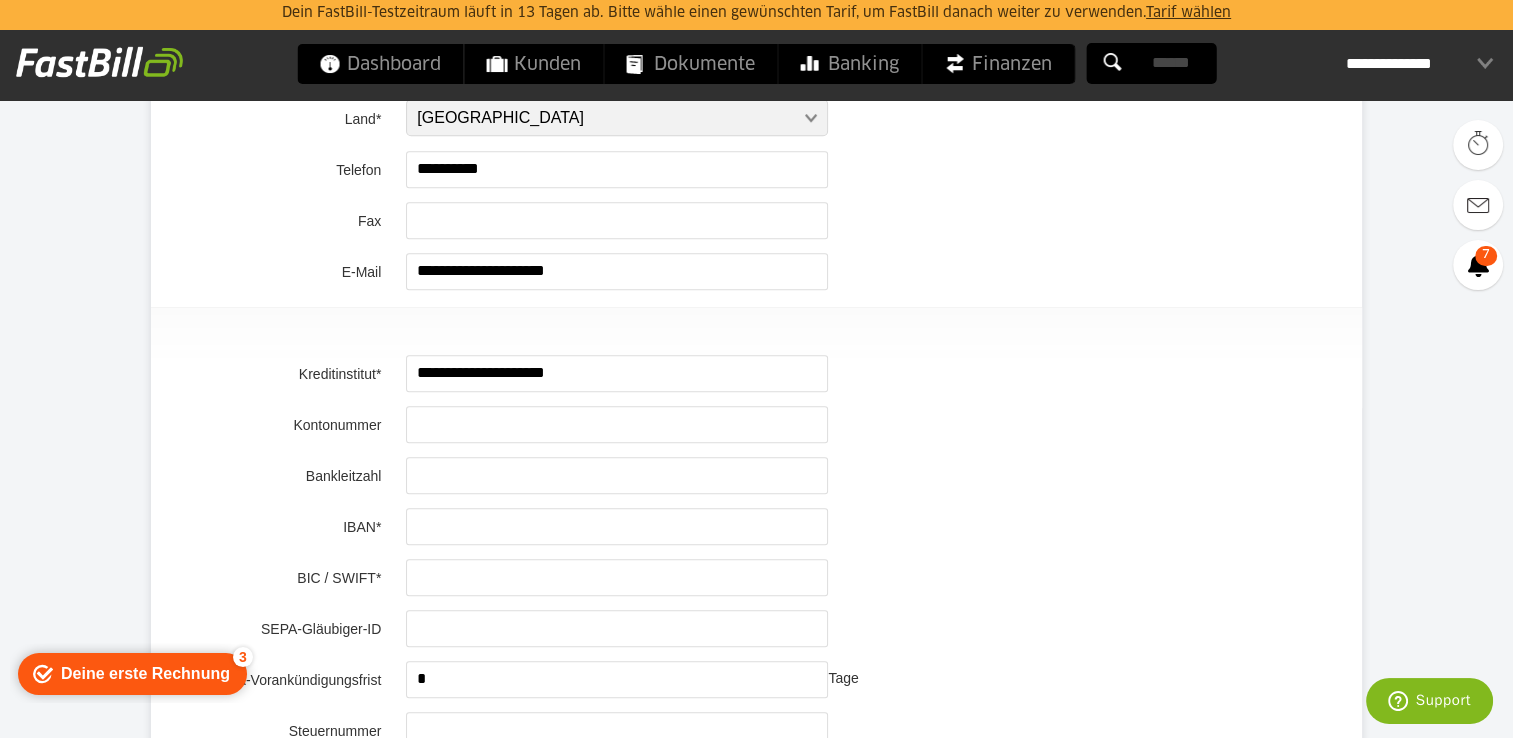 type on "**********" 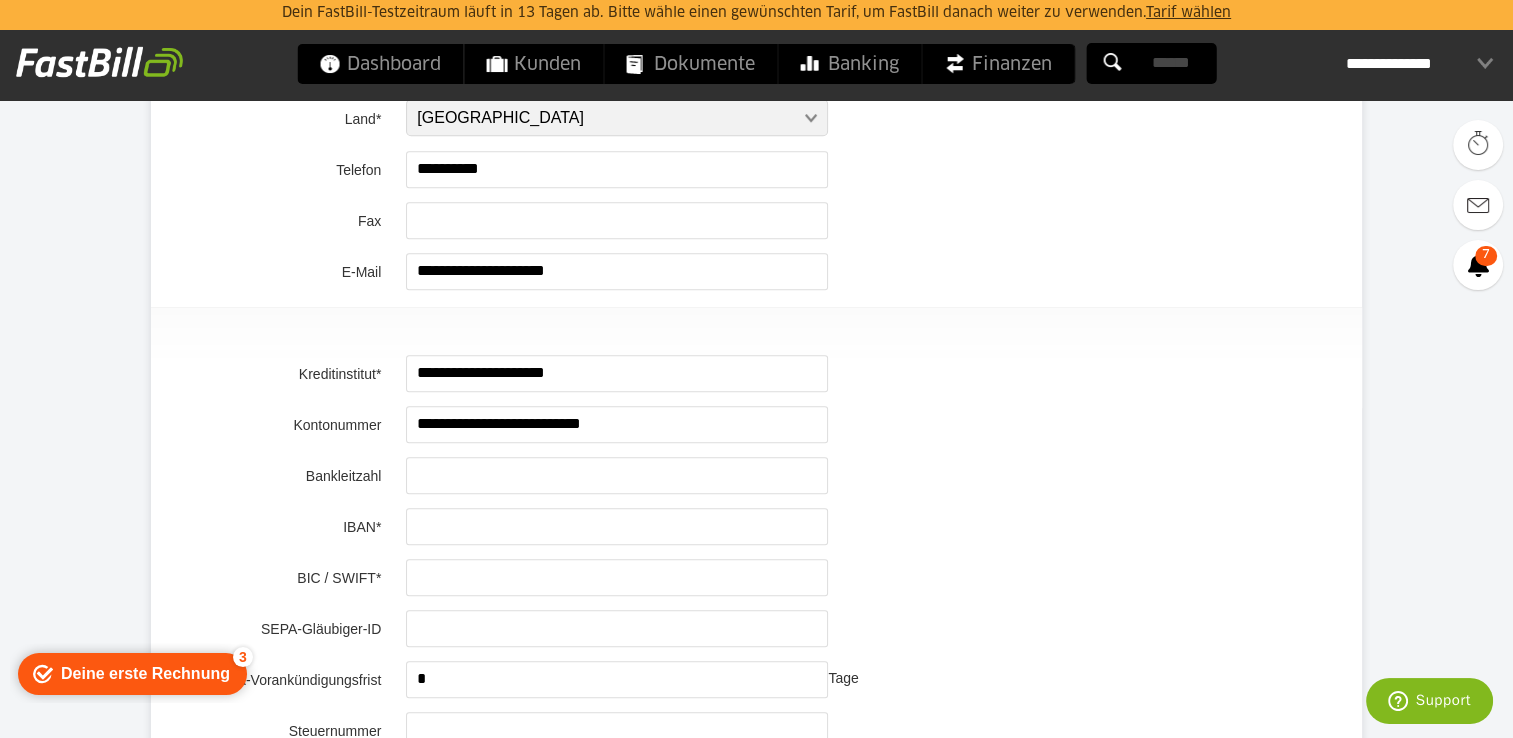 type on "**********" 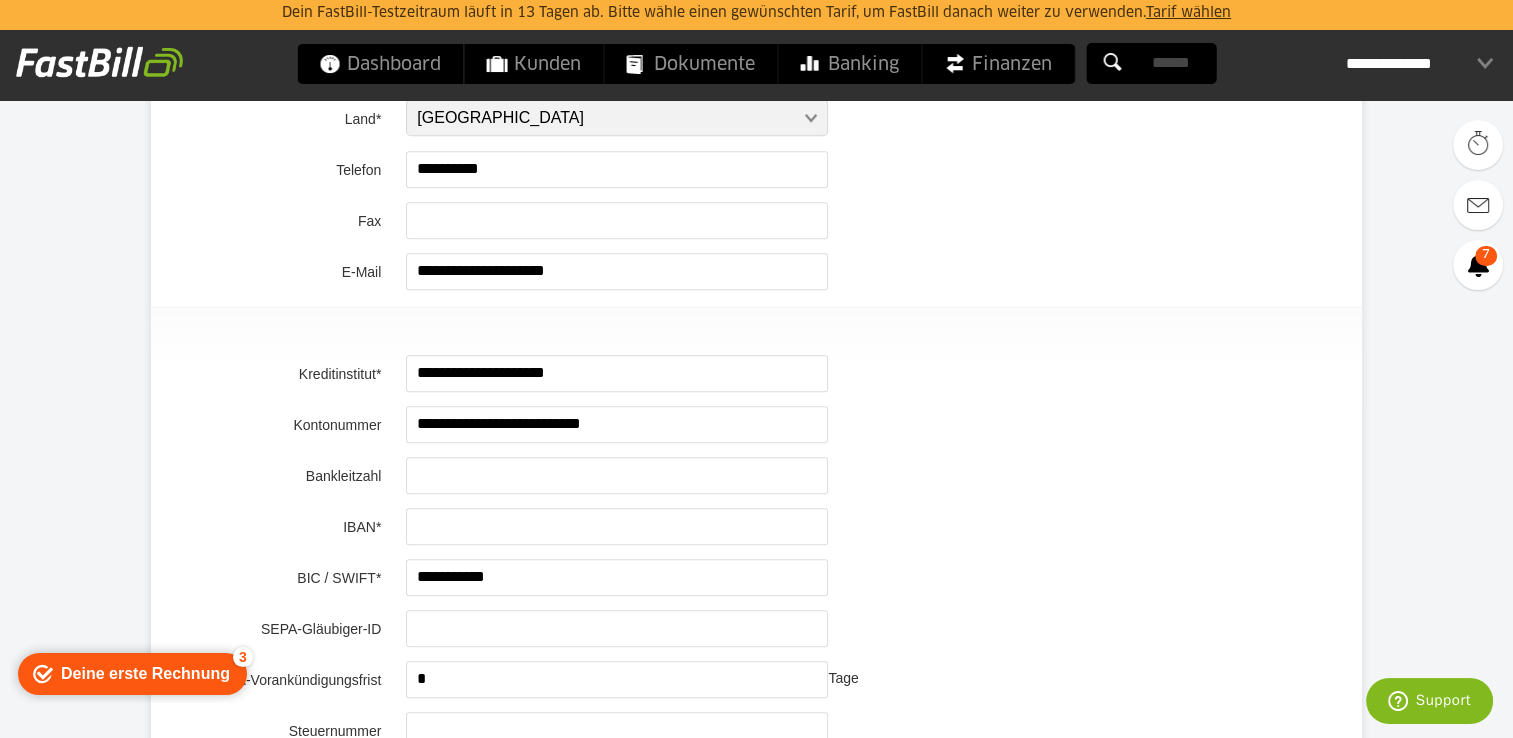 type on "**********" 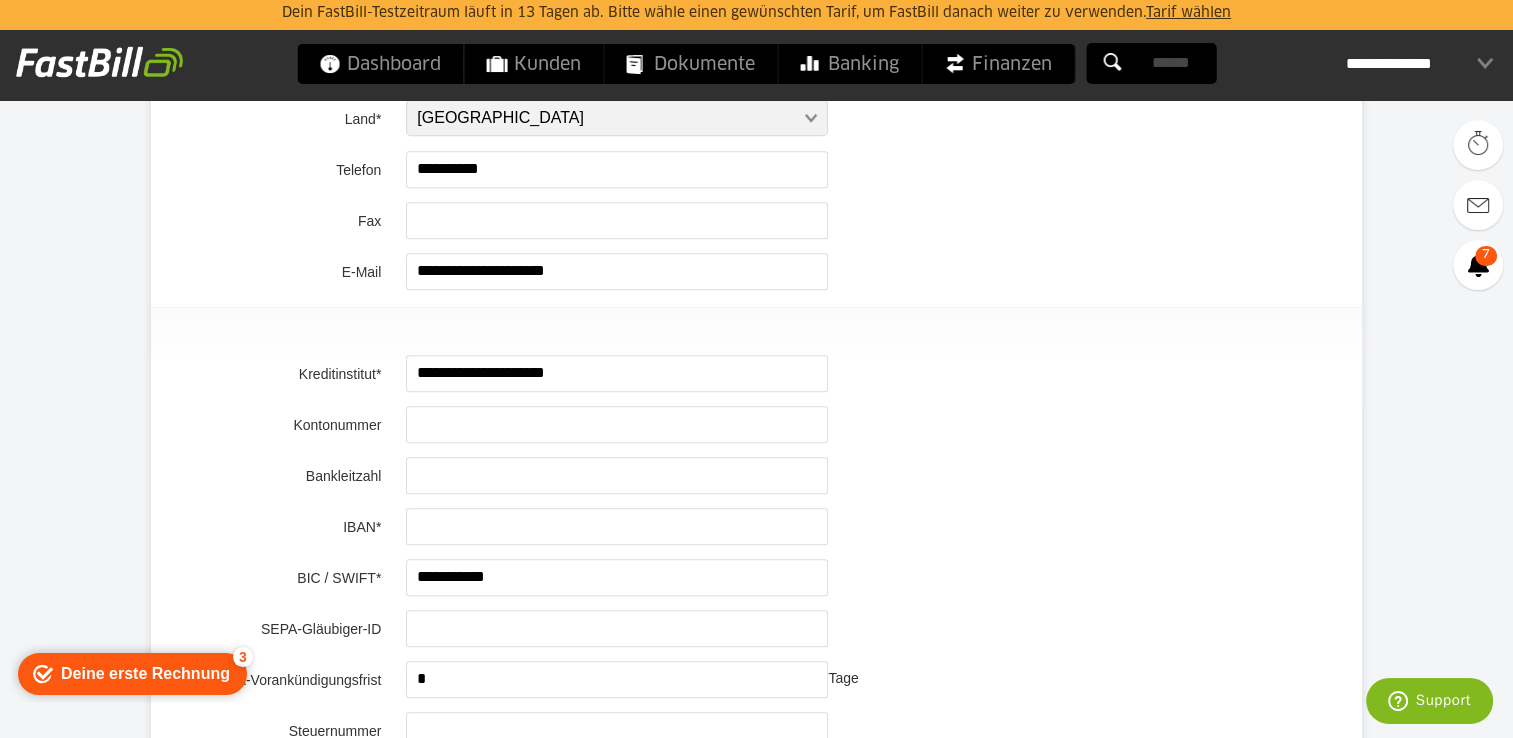 type 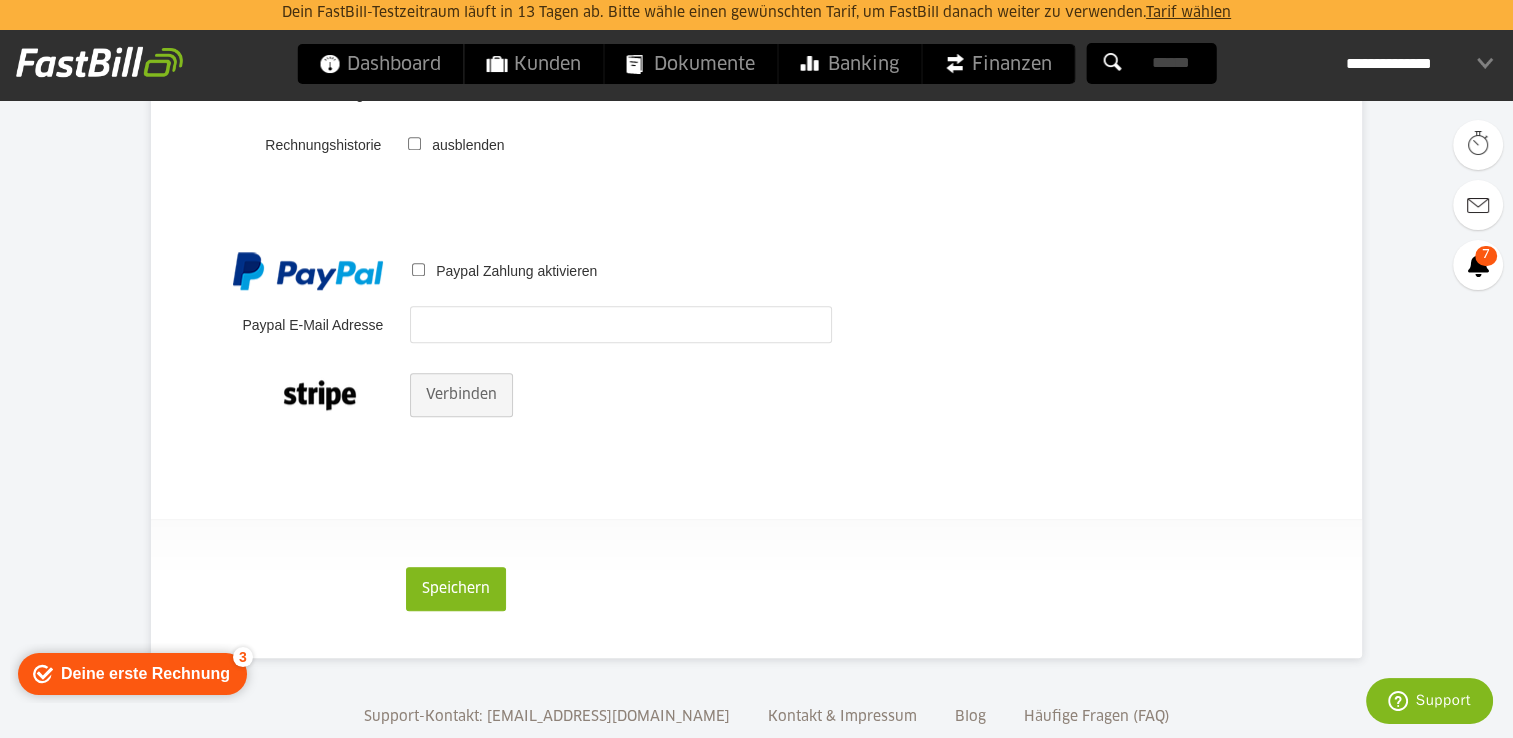 scroll, scrollTop: 1900, scrollLeft: 0, axis: vertical 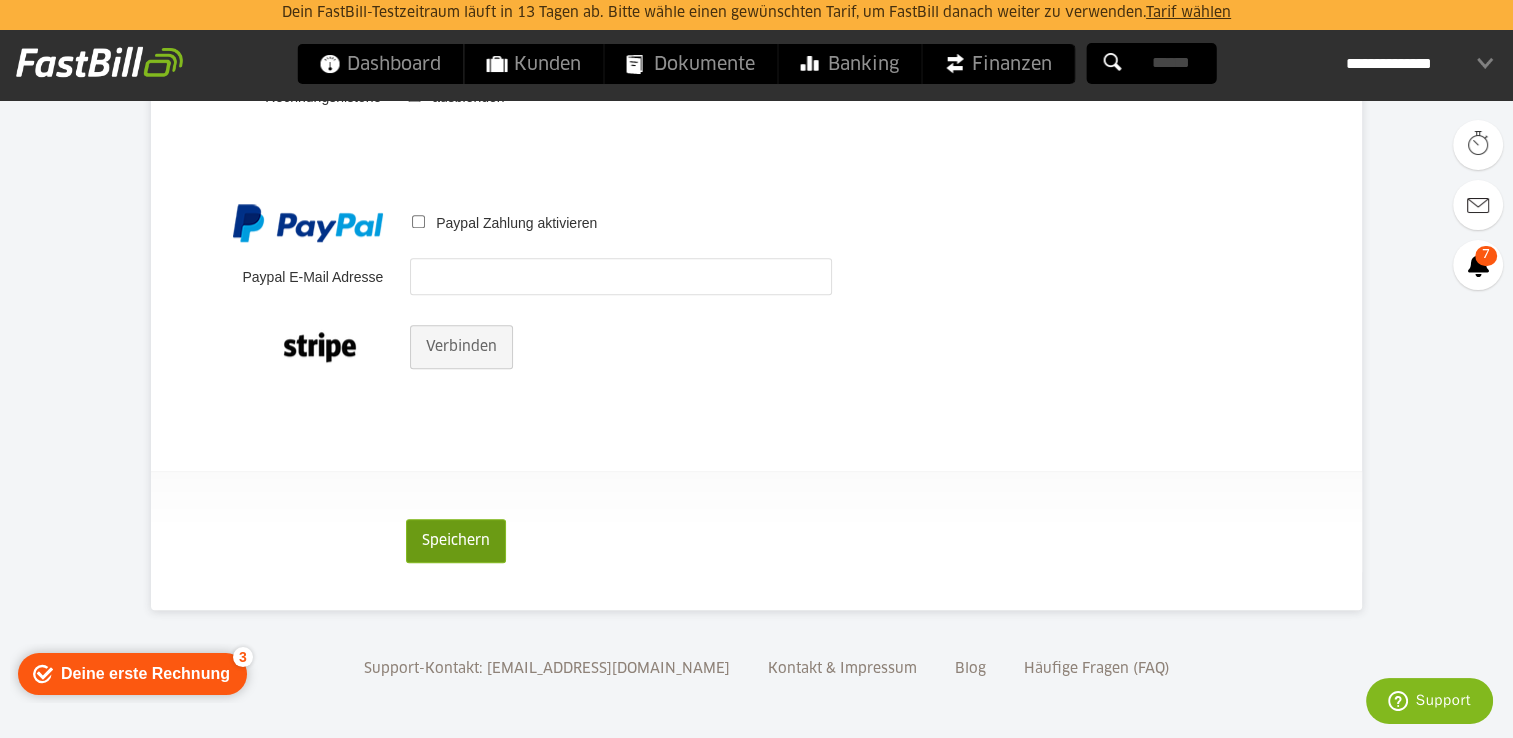 type on "**********" 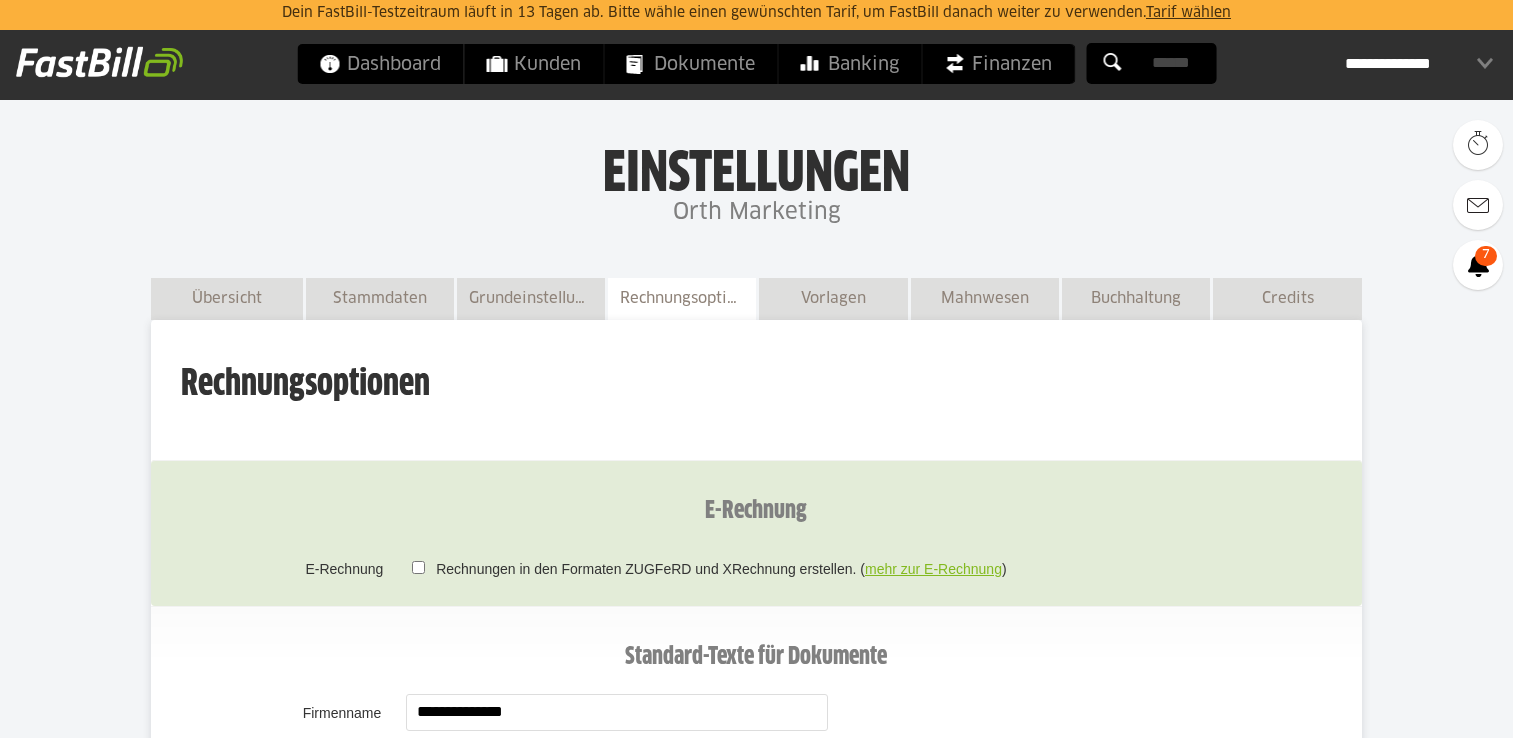 scroll, scrollTop: 400, scrollLeft: 0, axis: vertical 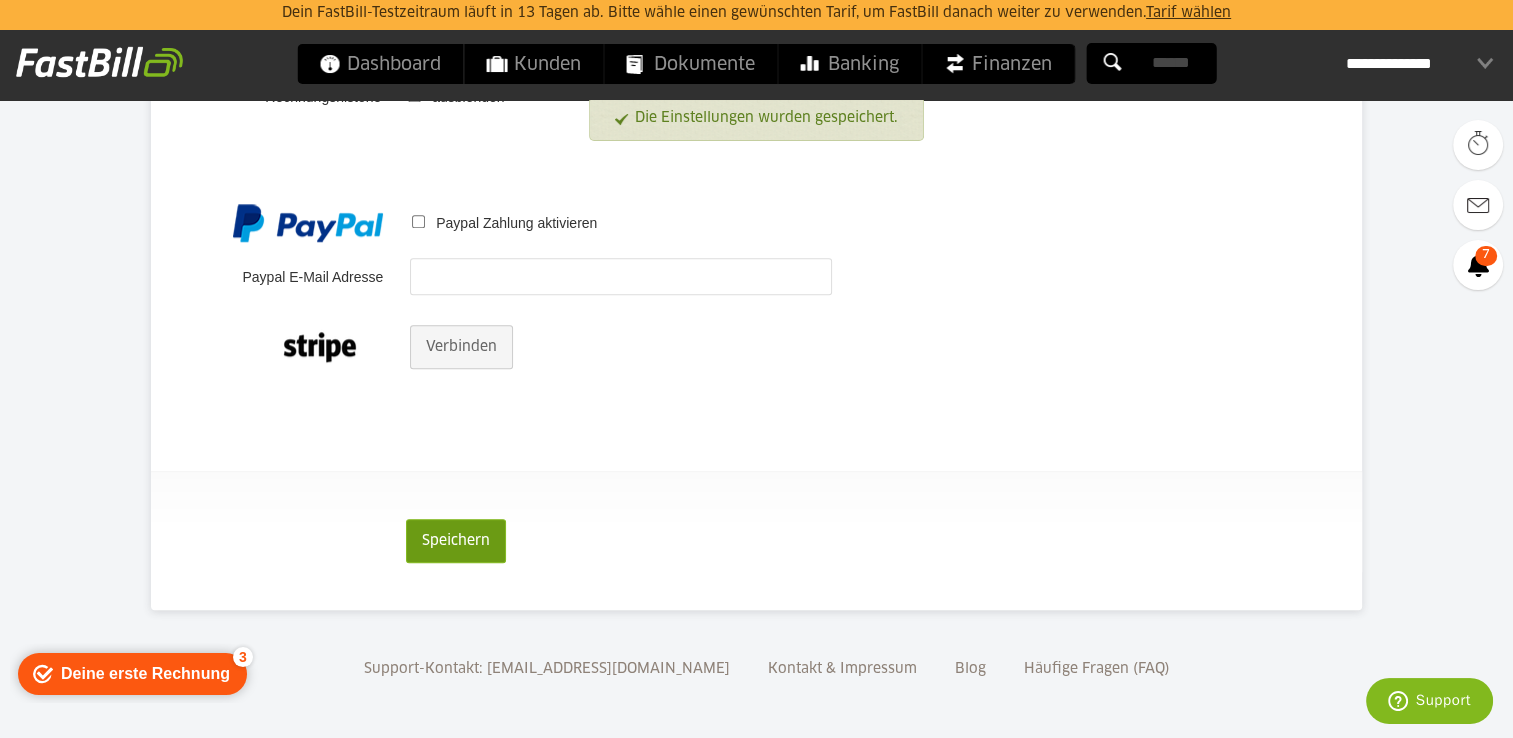 click on "Speichern" at bounding box center (456, 541) 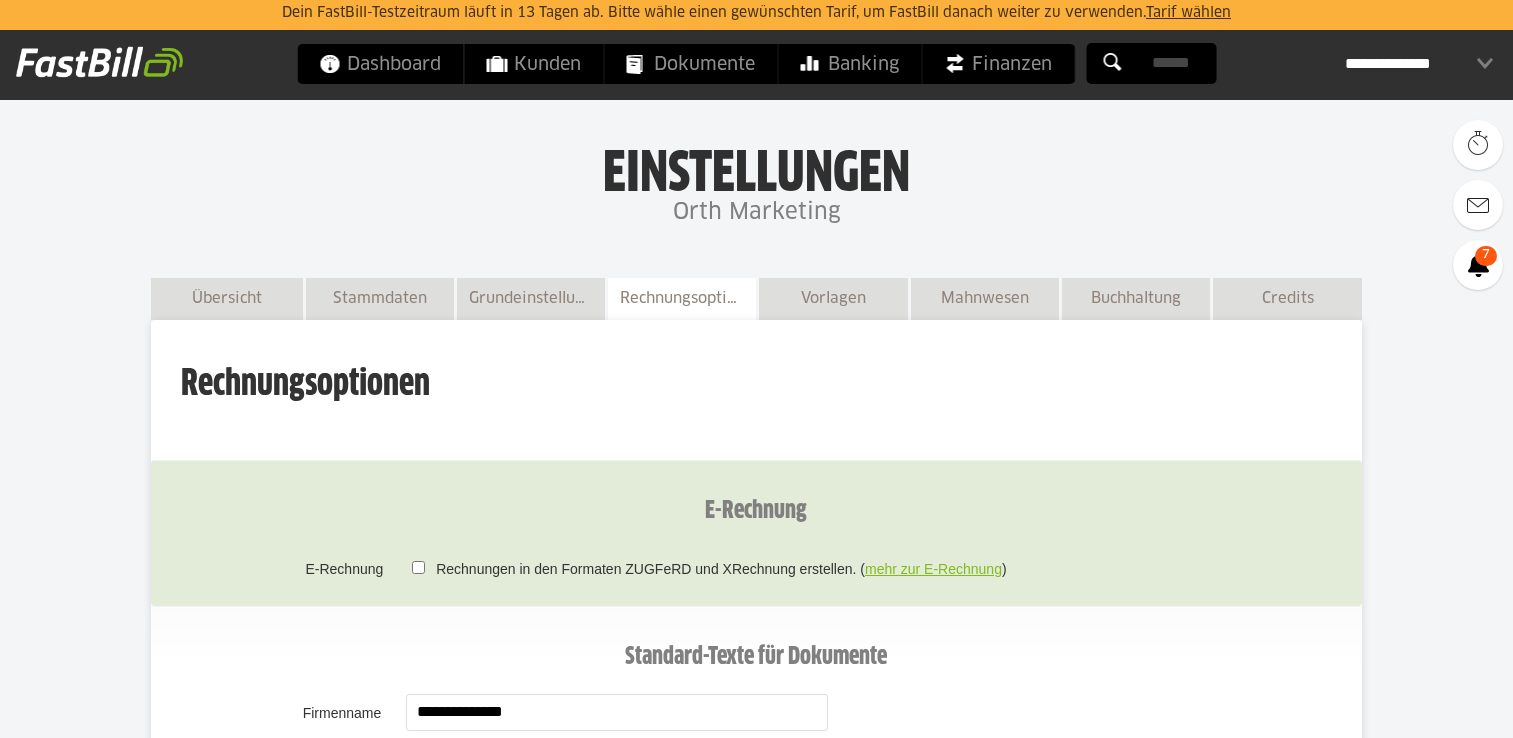 scroll, scrollTop: 500, scrollLeft: 0, axis: vertical 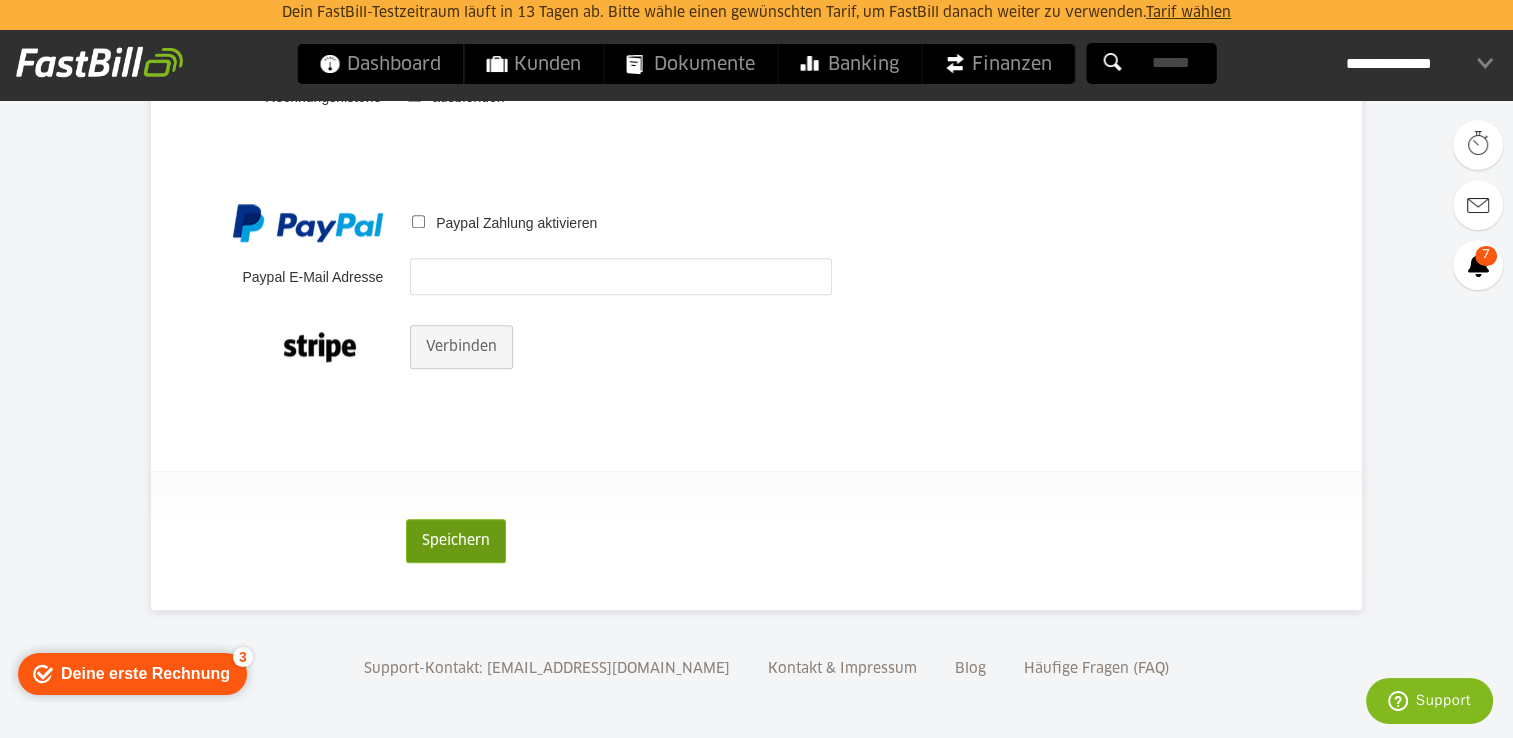 click on "Speichern" at bounding box center (456, 541) 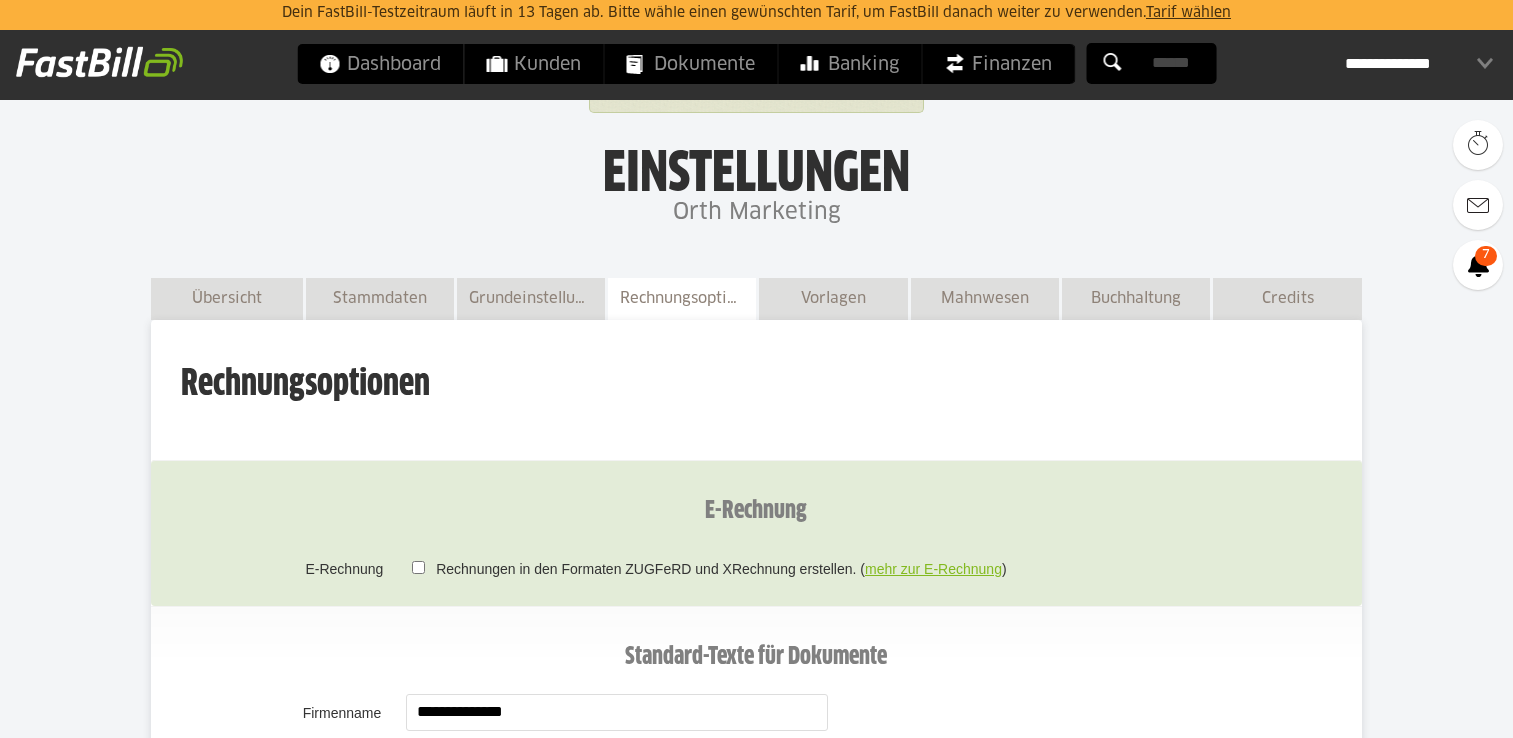 scroll, scrollTop: 0, scrollLeft: 0, axis: both 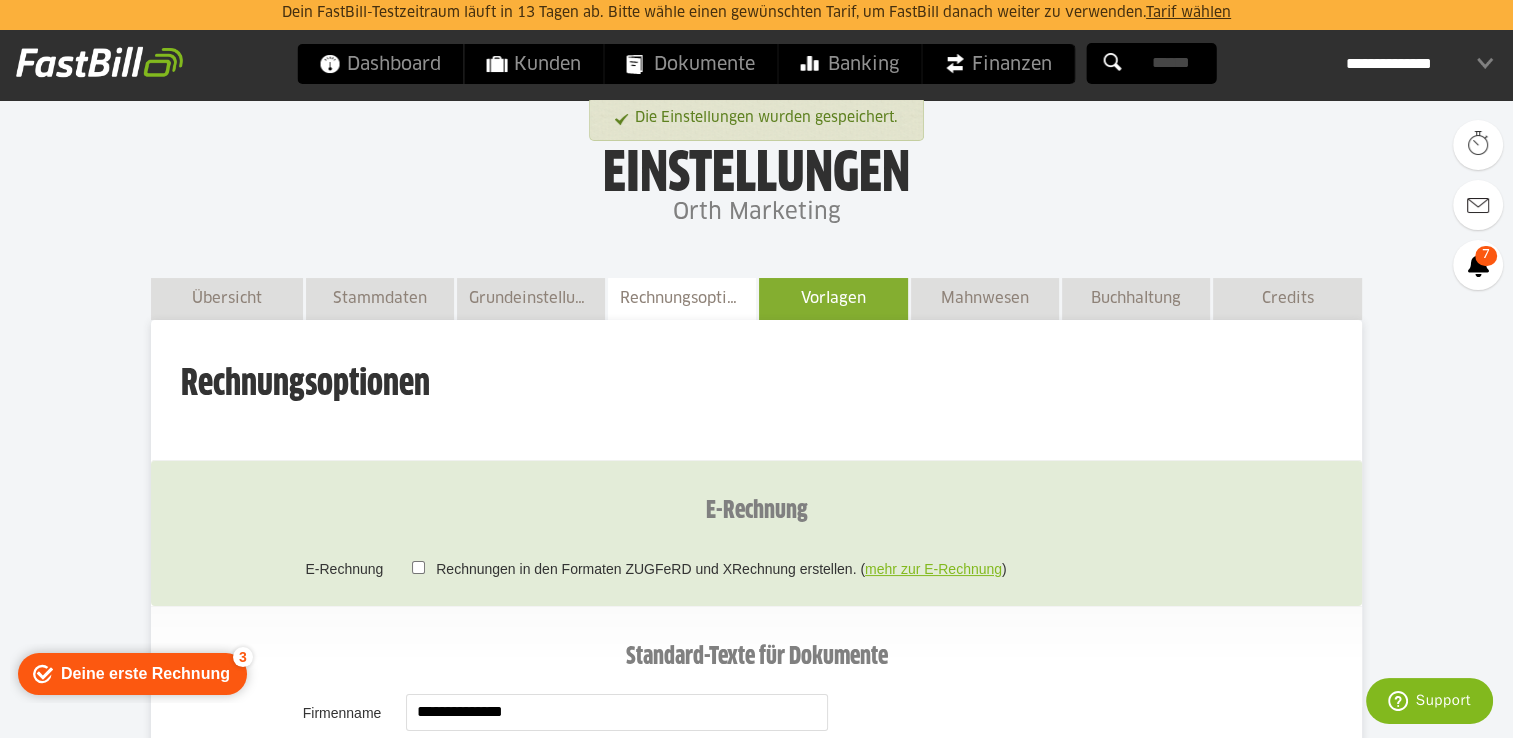 click on "Vorlagen" at bounding box center (833, 298) 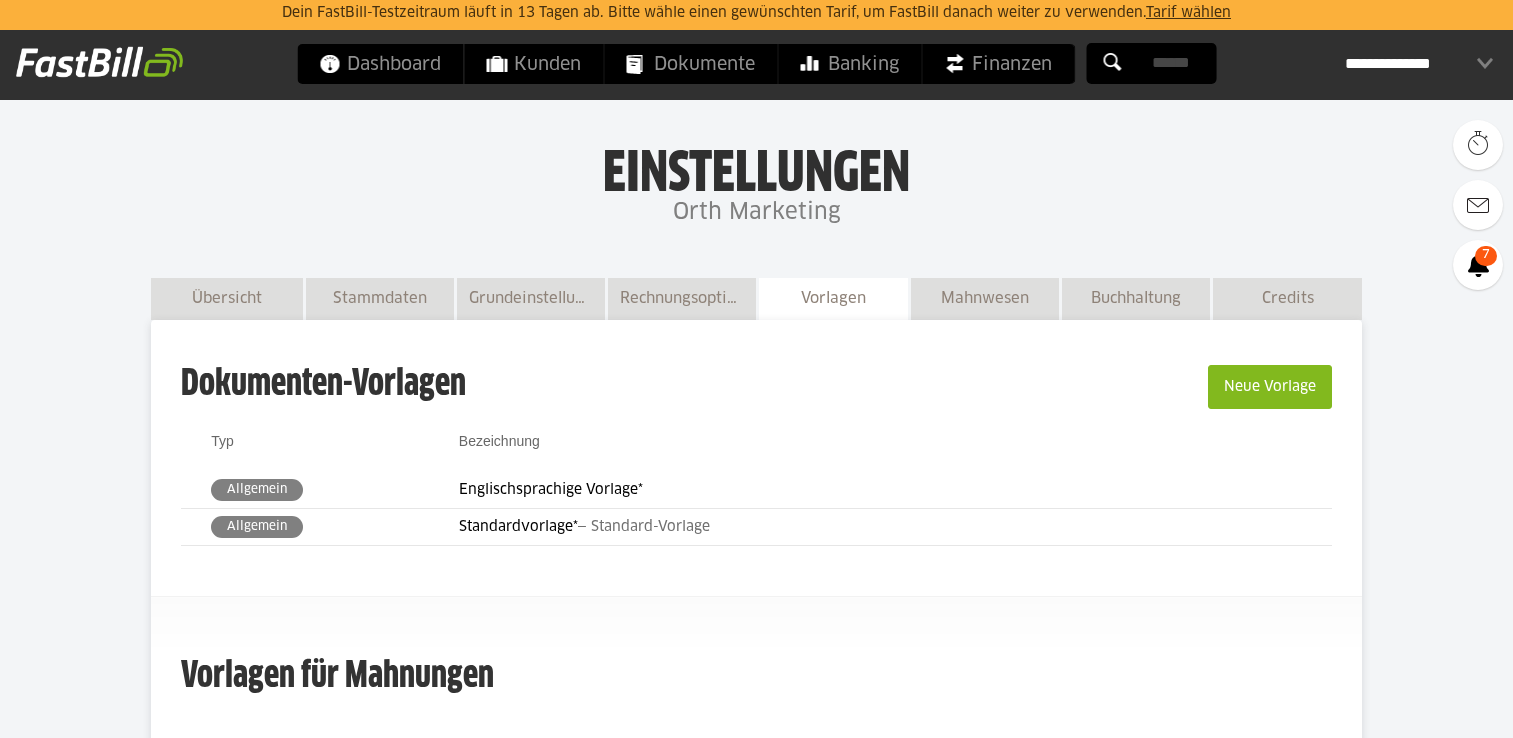 scroll, scrollTop: 300, scrollLeft: 0, axis: vertical 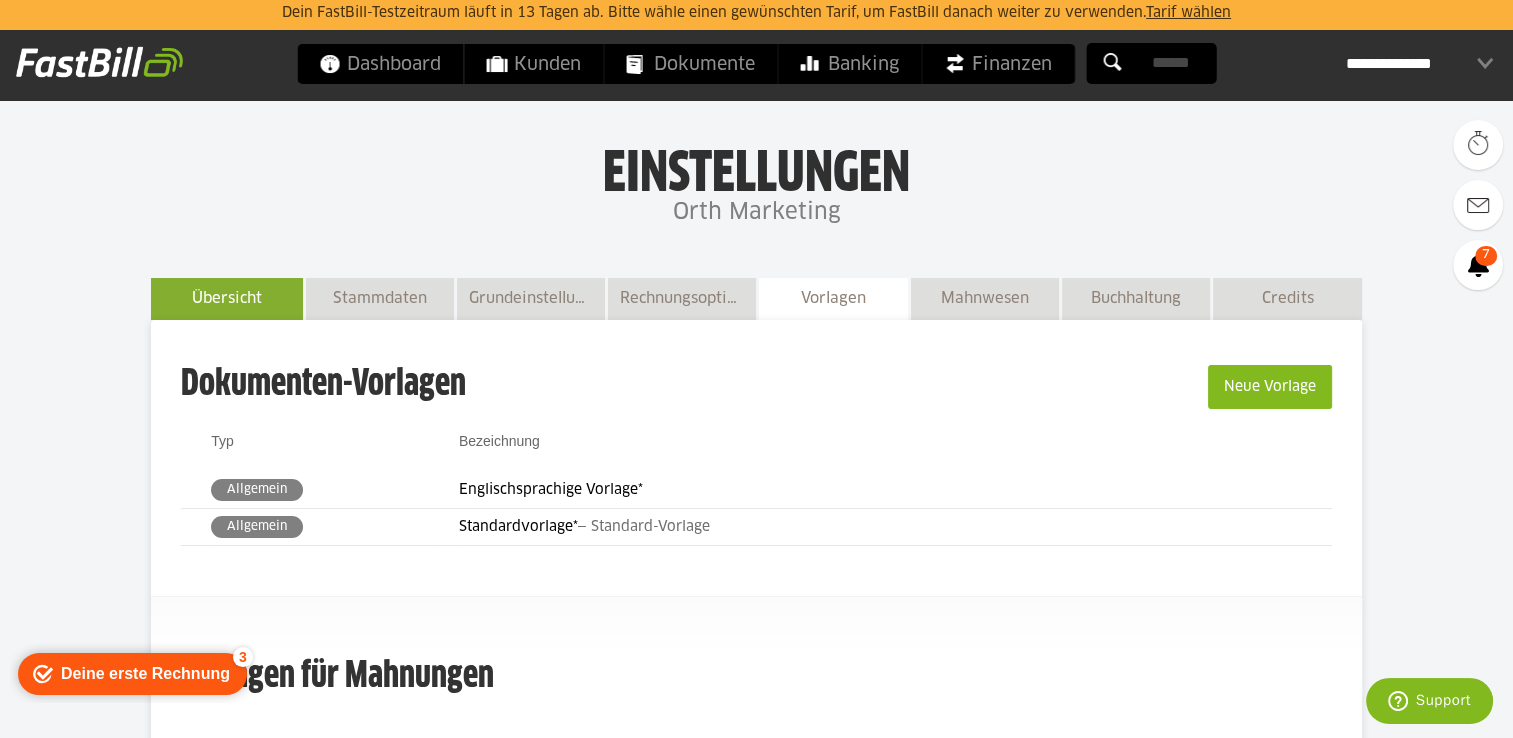 click on "Übersicht" at bounding box center (226, 298) 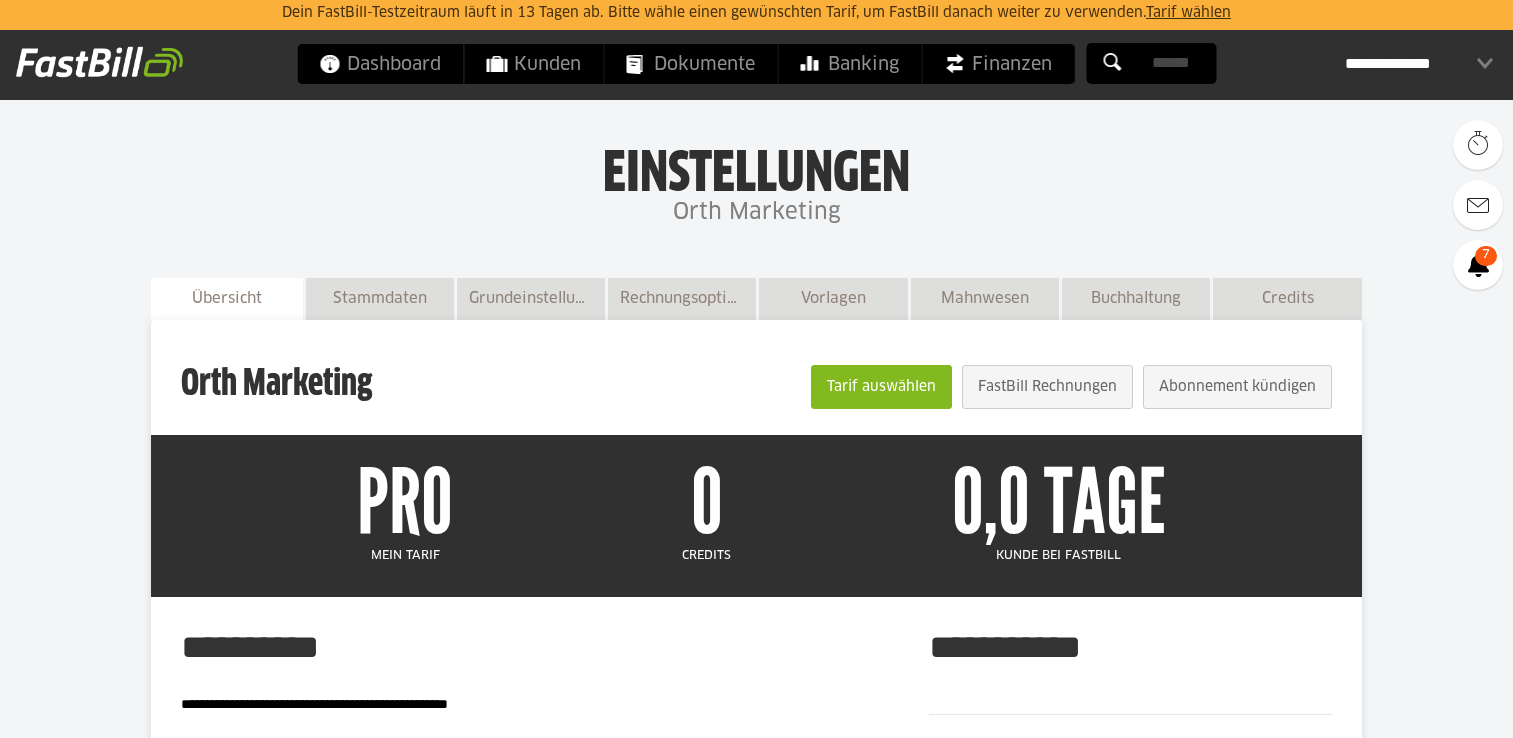 scroll, scrollTop: 300, scrollLeft: 0, axis: vertical 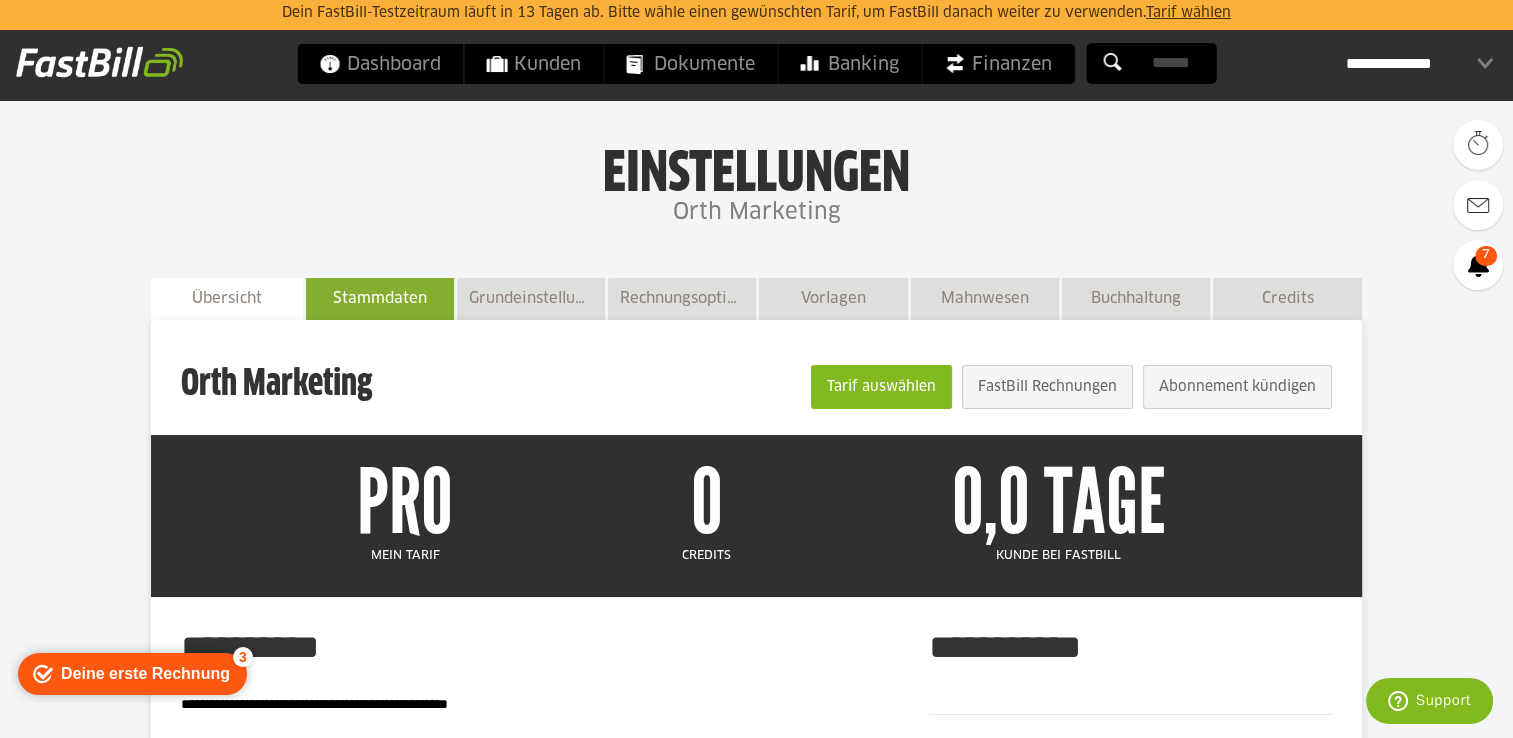 click on "Stammdaten" at bounding box center (380, 298) 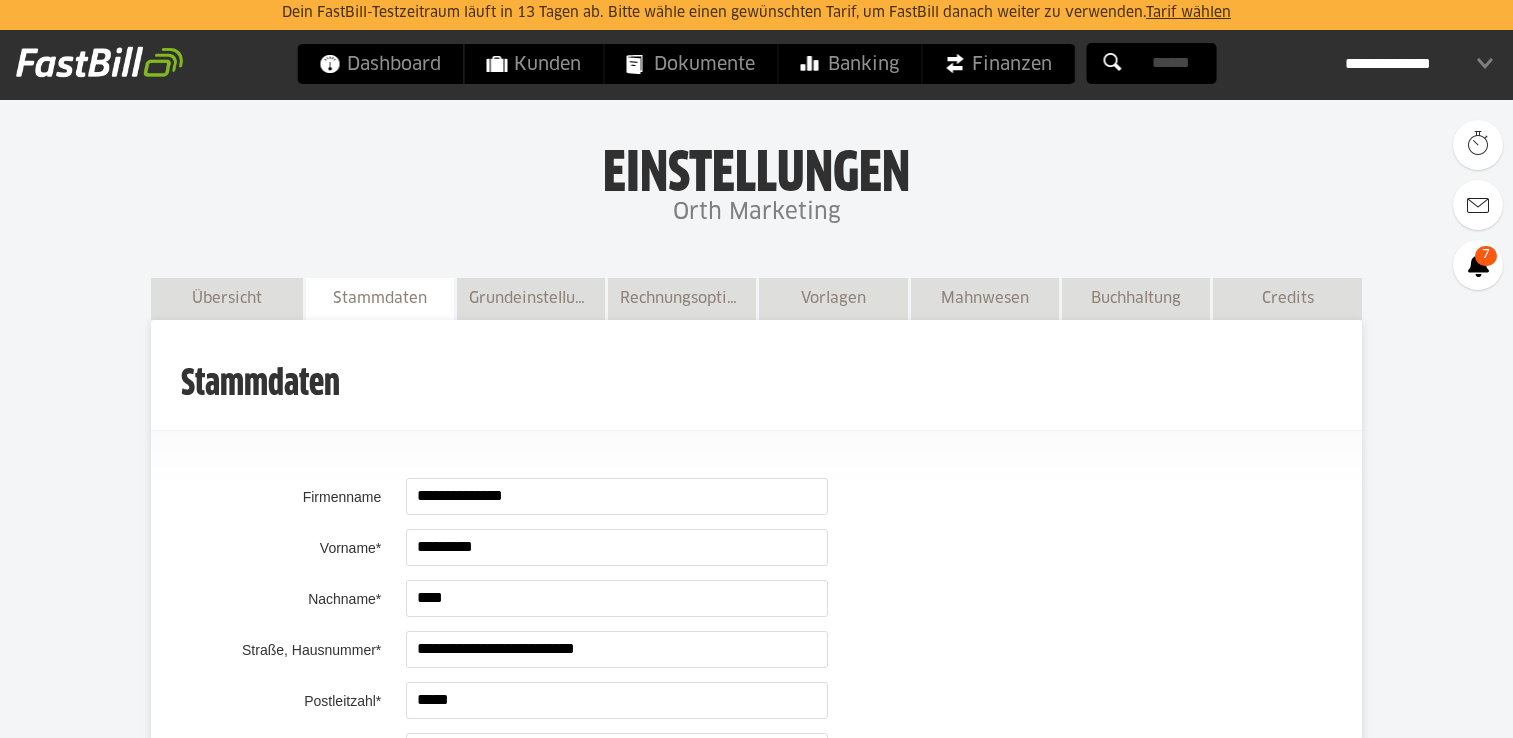 scroll, scrollTop: 300, scrollLeft: 0, axis: vertical 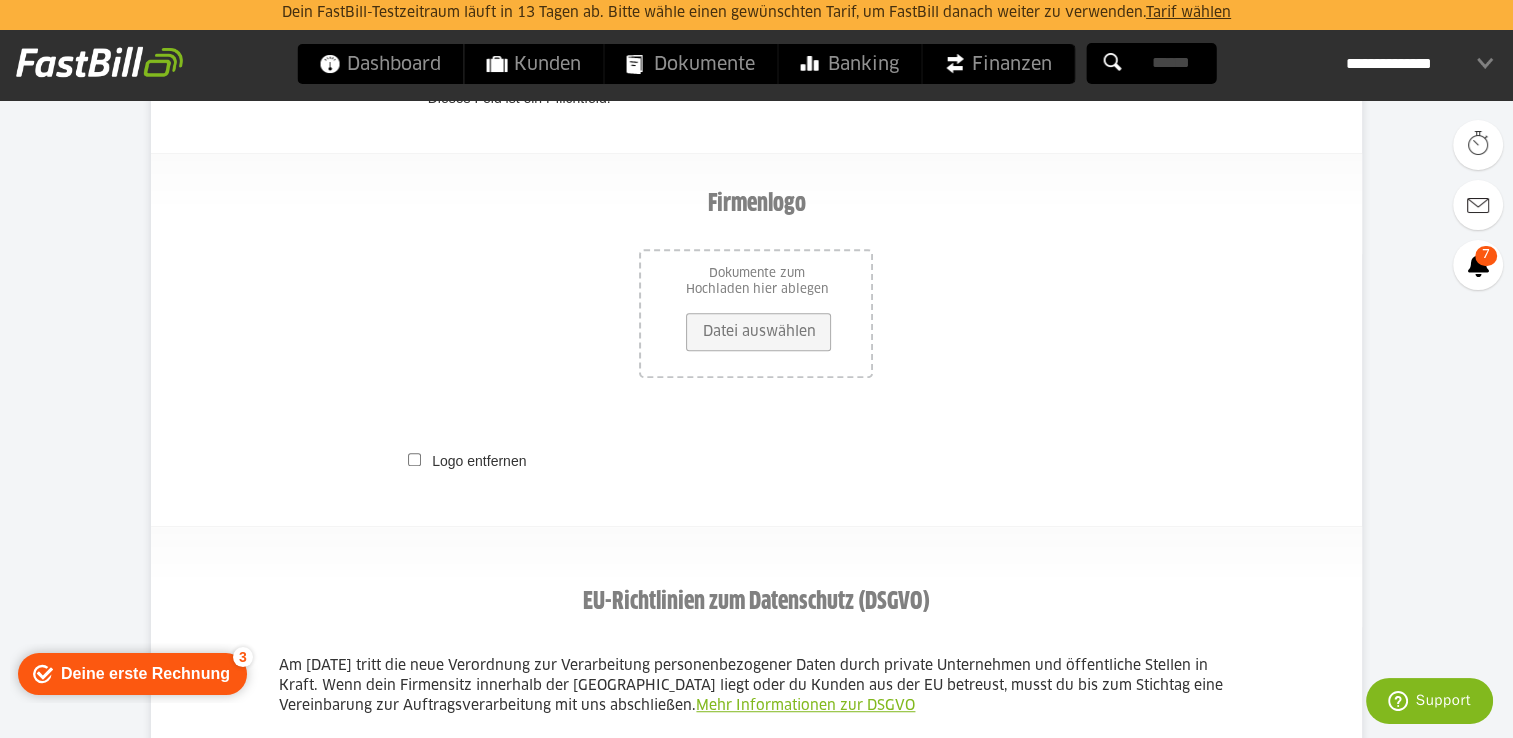 click on "Datei auswählen" at bounding box center (758, 332) 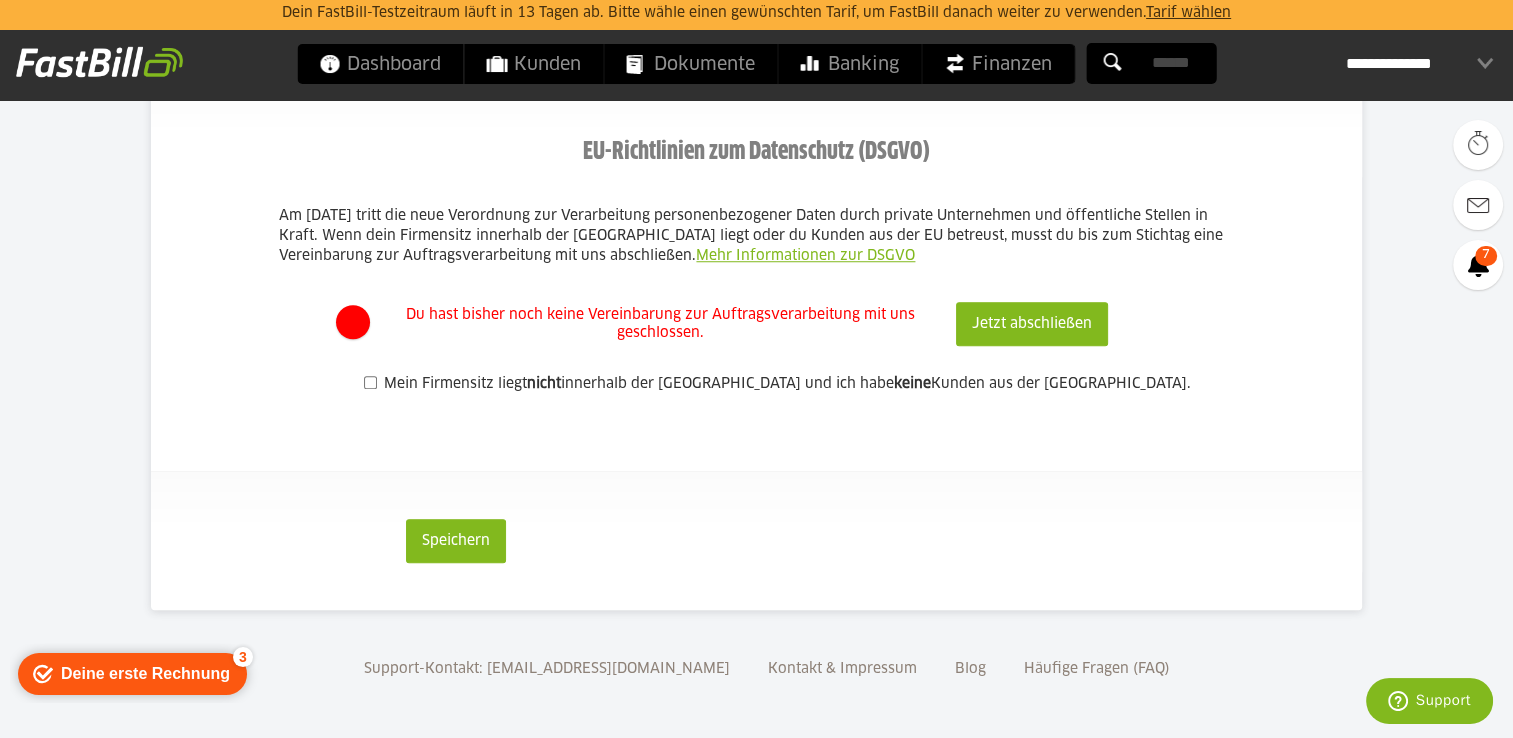 scroll, scrollTop: 1569, scrollLeft: 0, axis: vertical 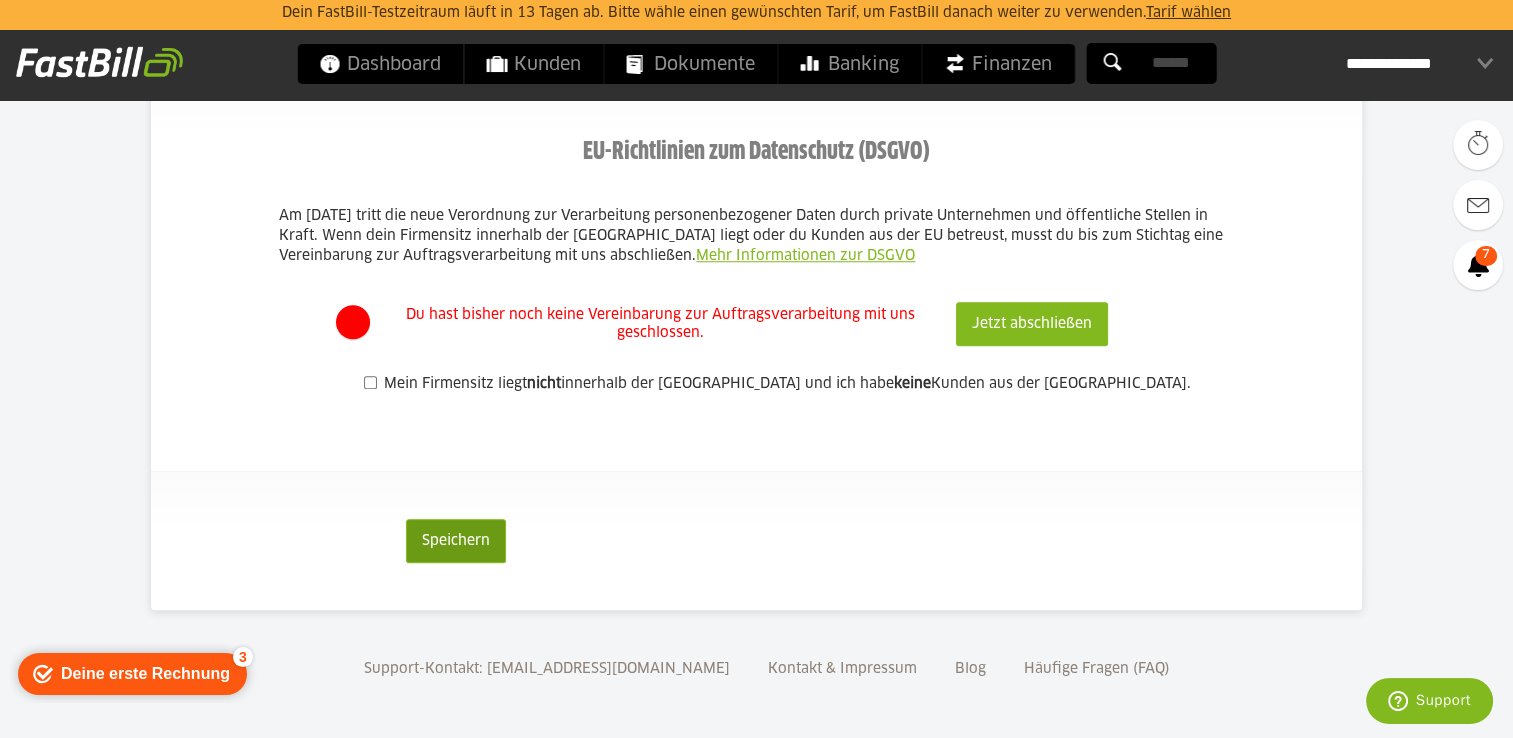 click on "Speichern" at bounding box center [456, 541] 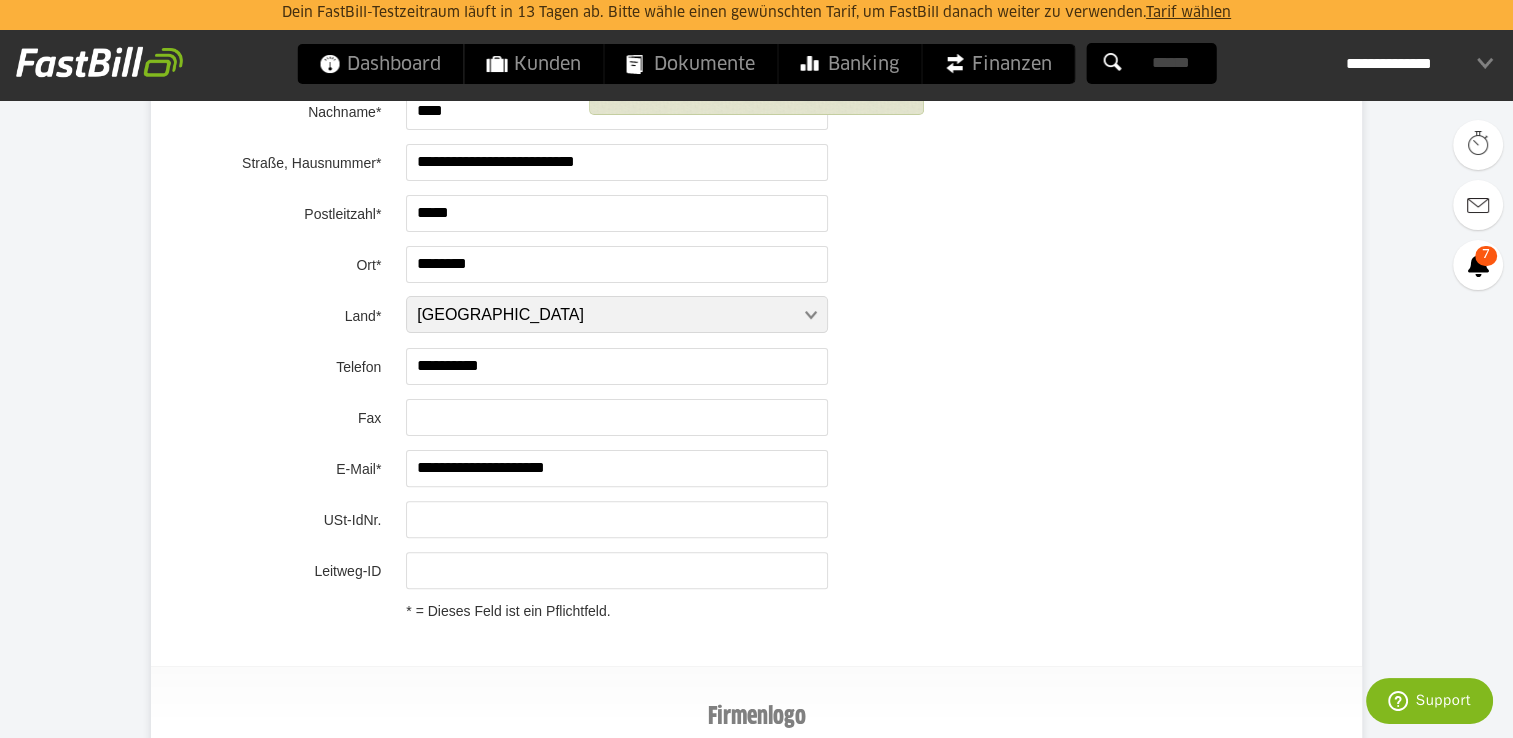 scroll, scrollTop: 0, scrollLeft: 0, axis: both 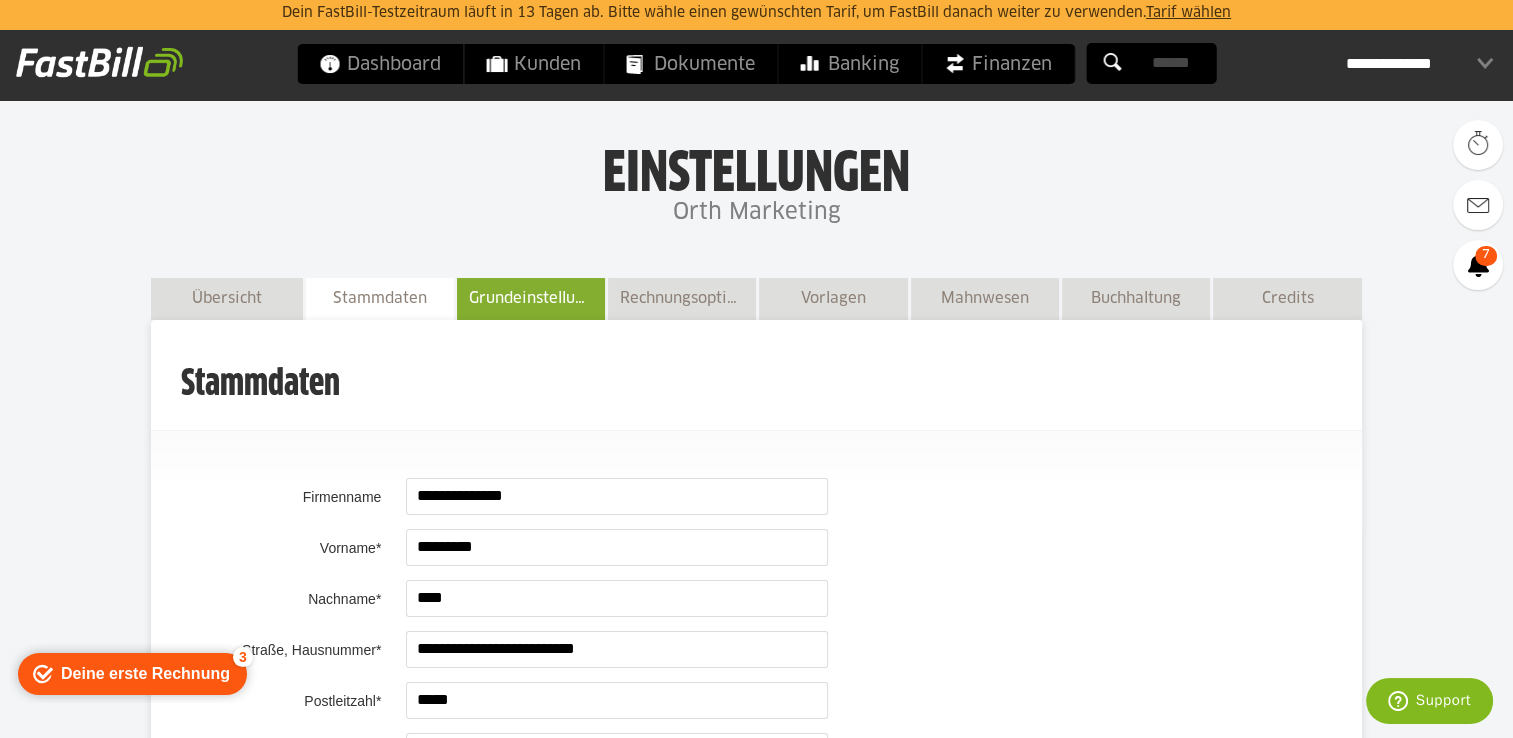 click on "Grundeinstellungen" at bounding box center [531, 298] 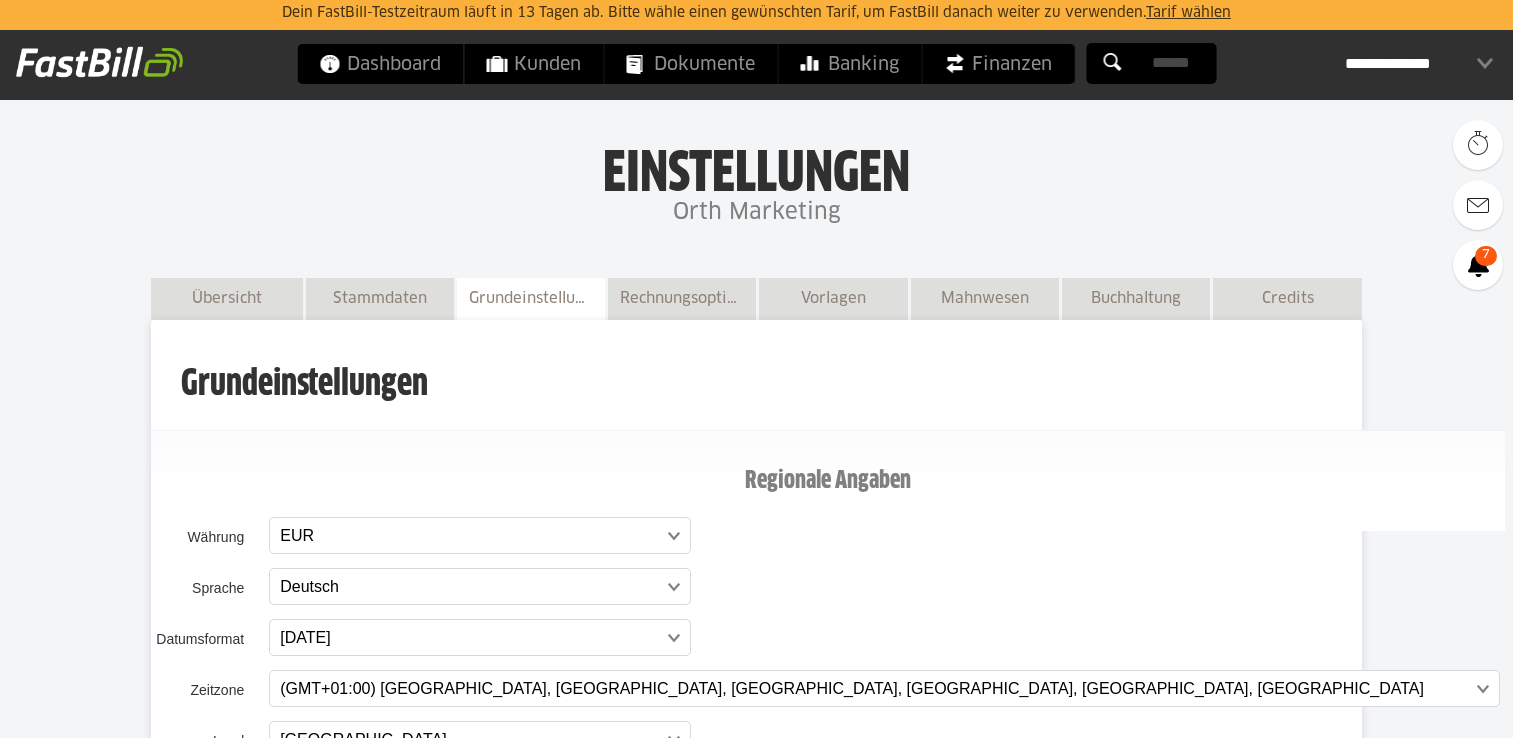 scroll, scrollTop: 400, scrollLeft: 0, axis: vertical 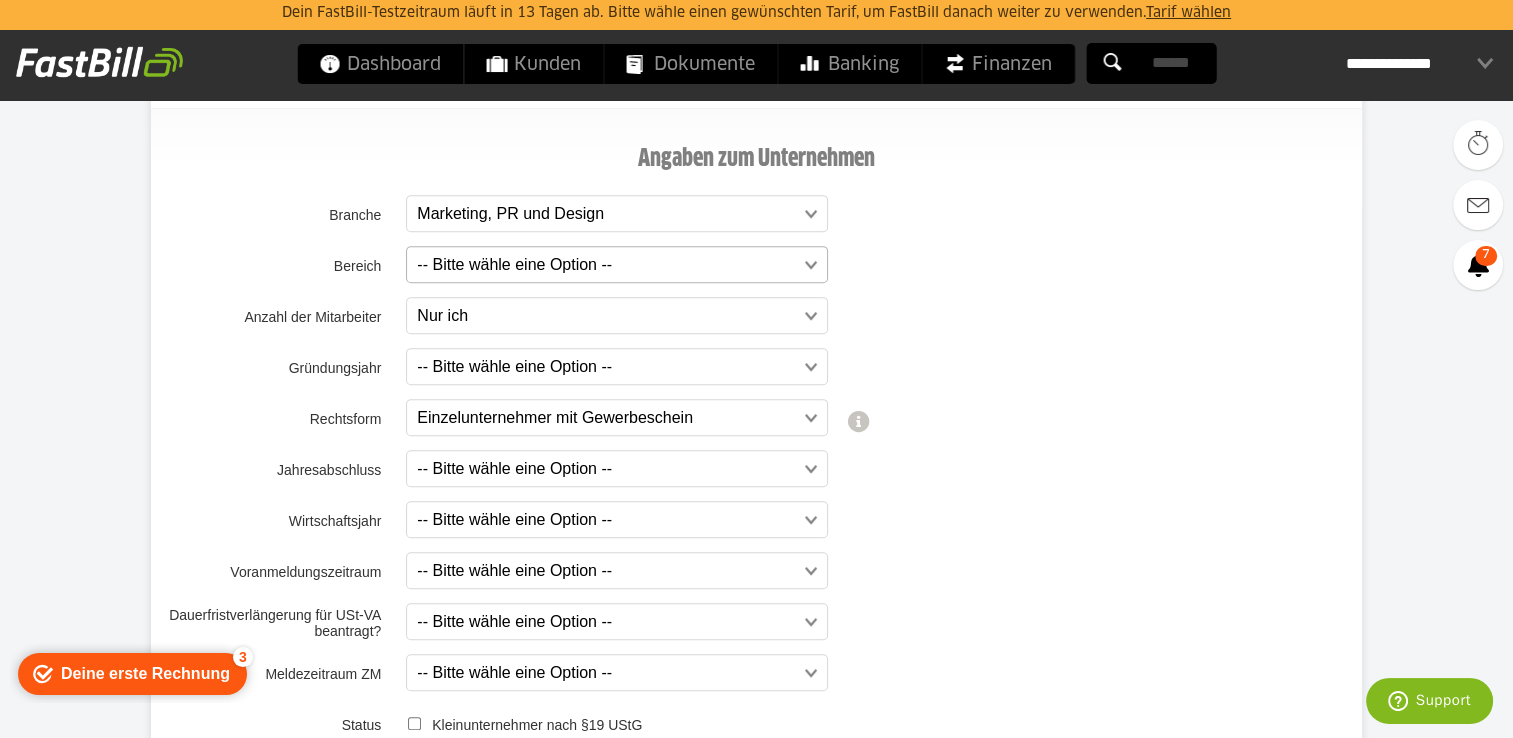 click at bounding box center (607, 265) 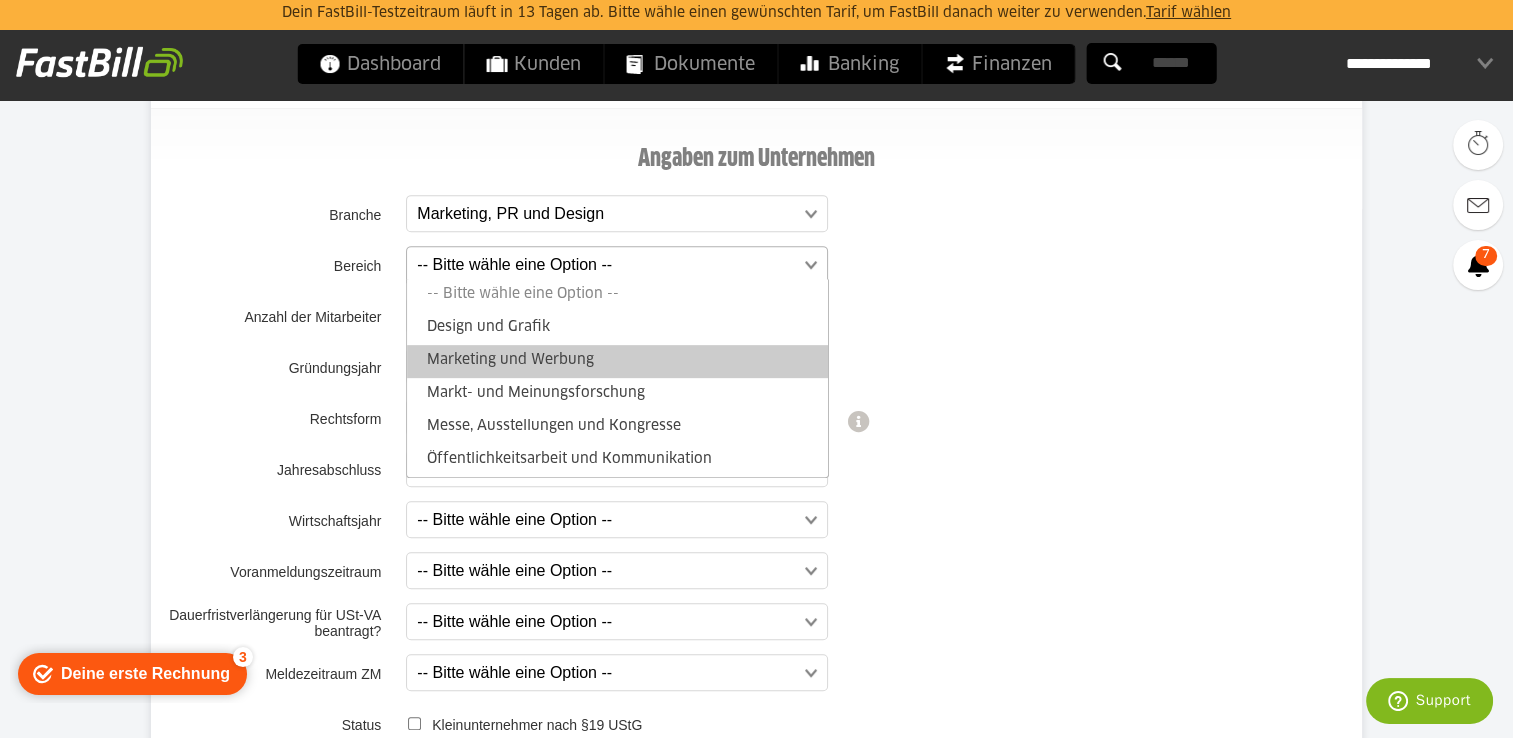 click on "Marketing und Werbung" at bounding box center [617, 361] 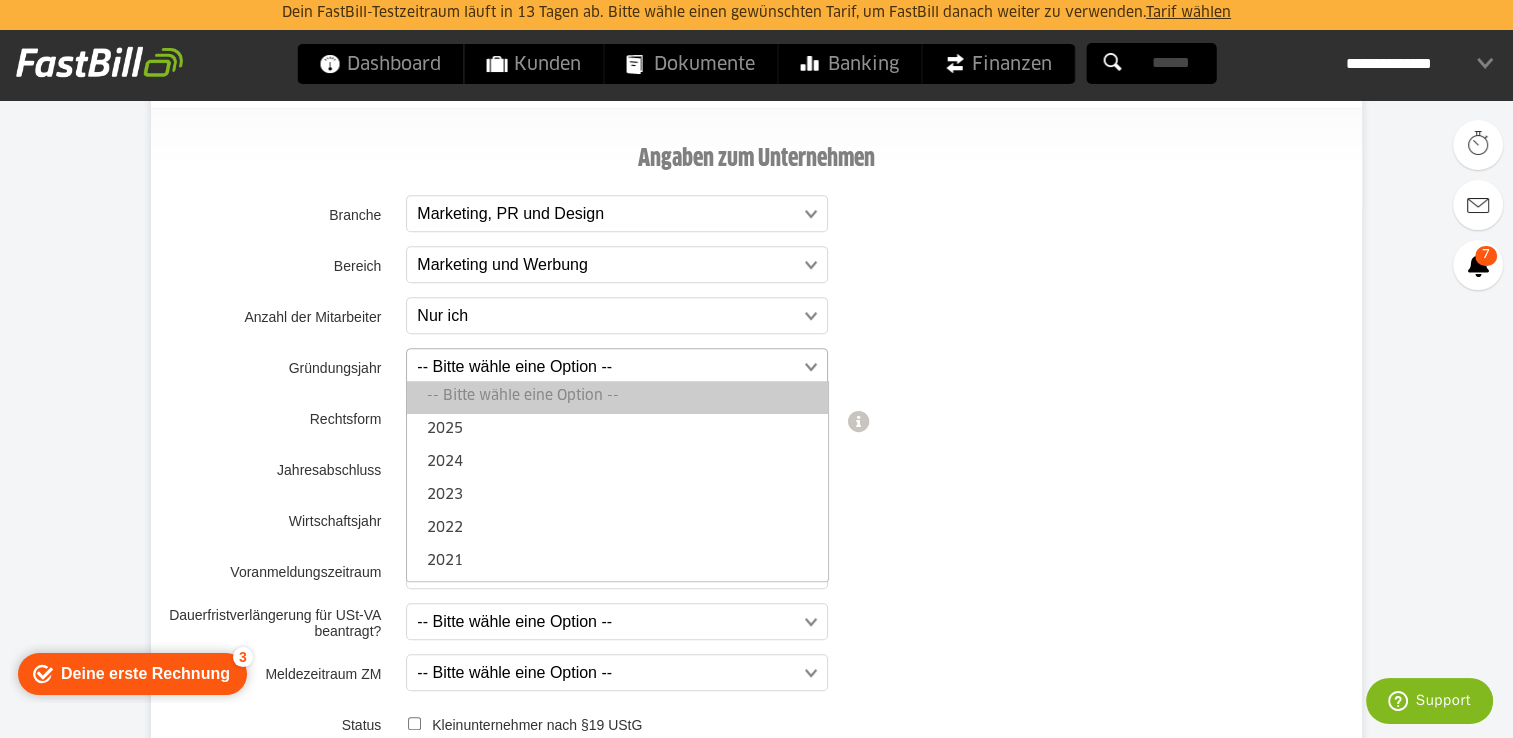 click at bounding box center [607, 367] 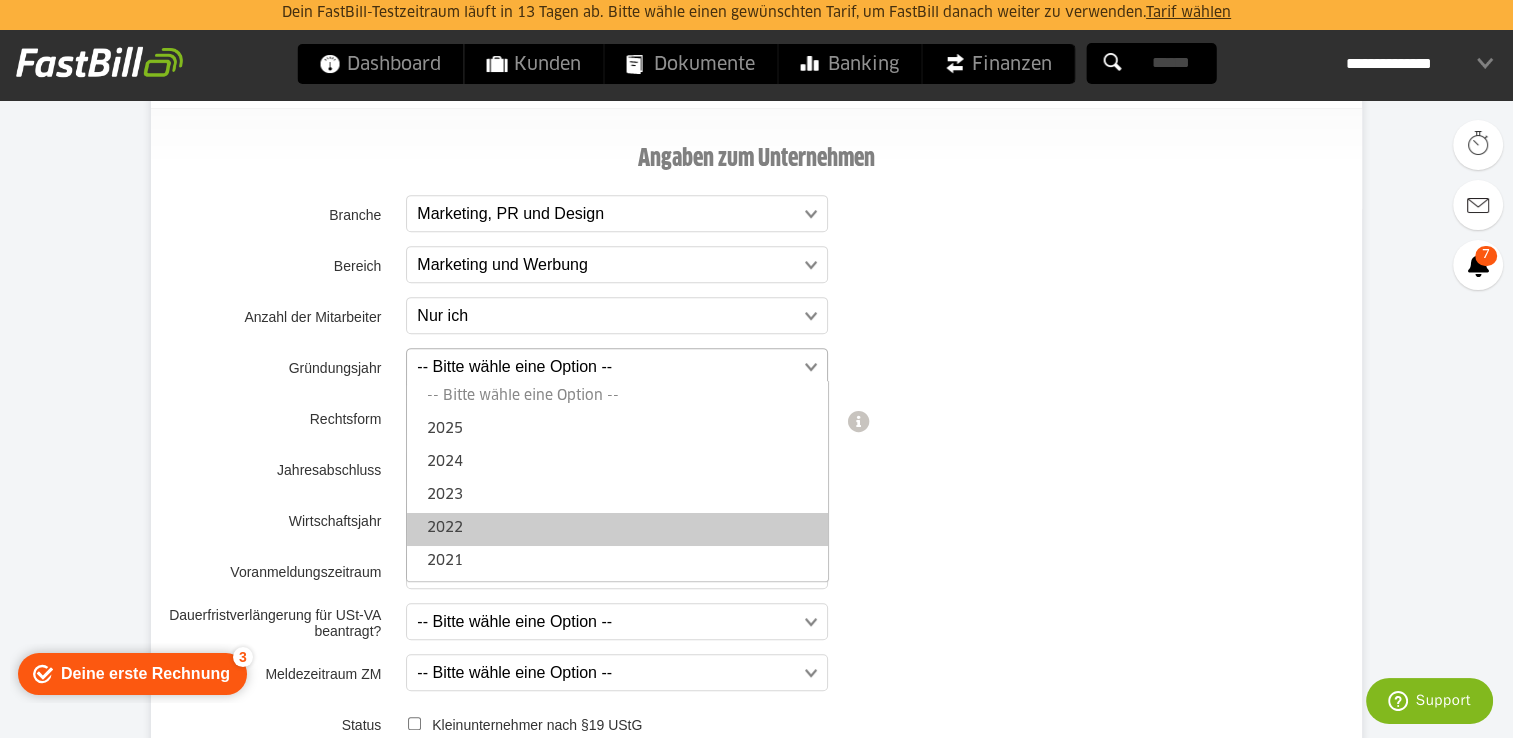click on "2022" at bounding box center (617, 529) 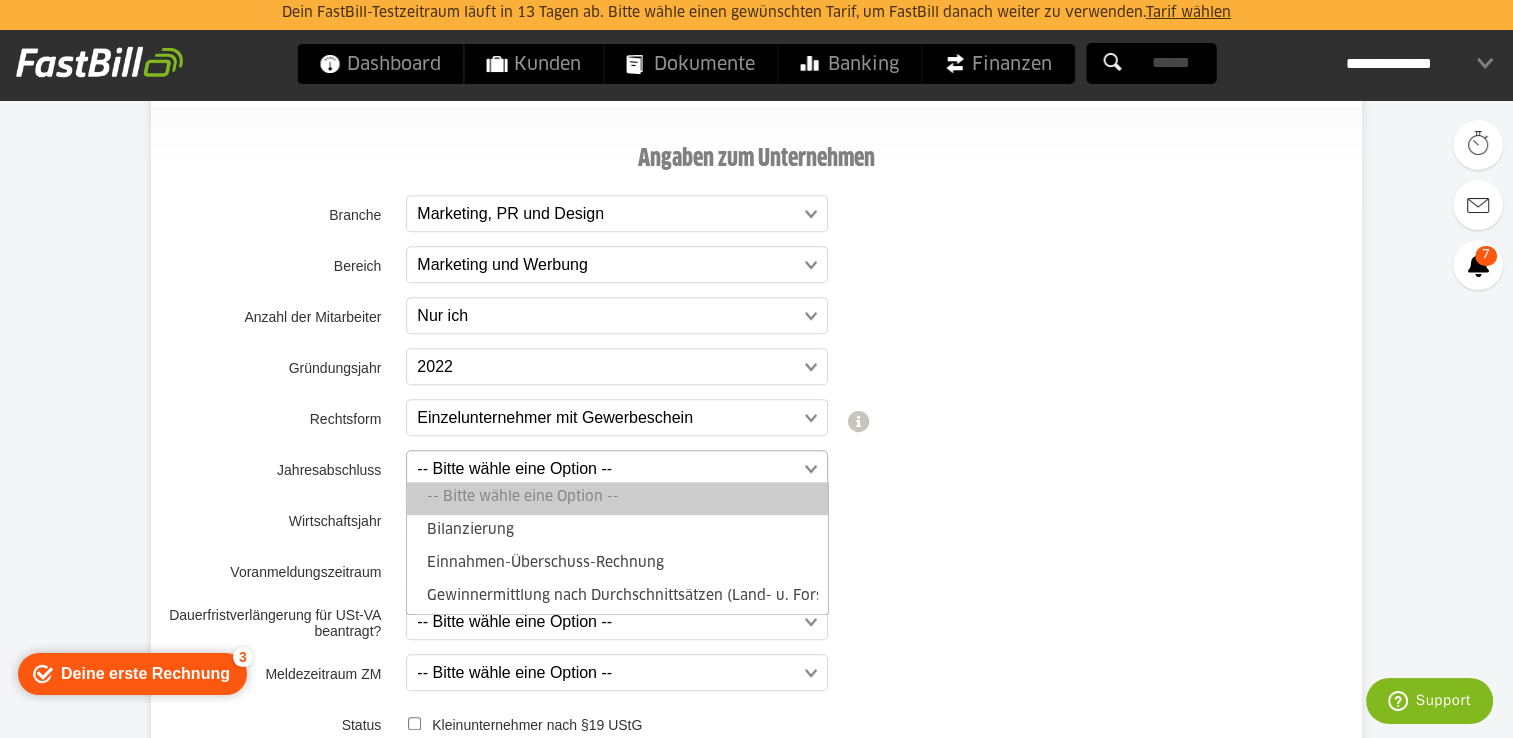 click at bounding box center [607, 469] 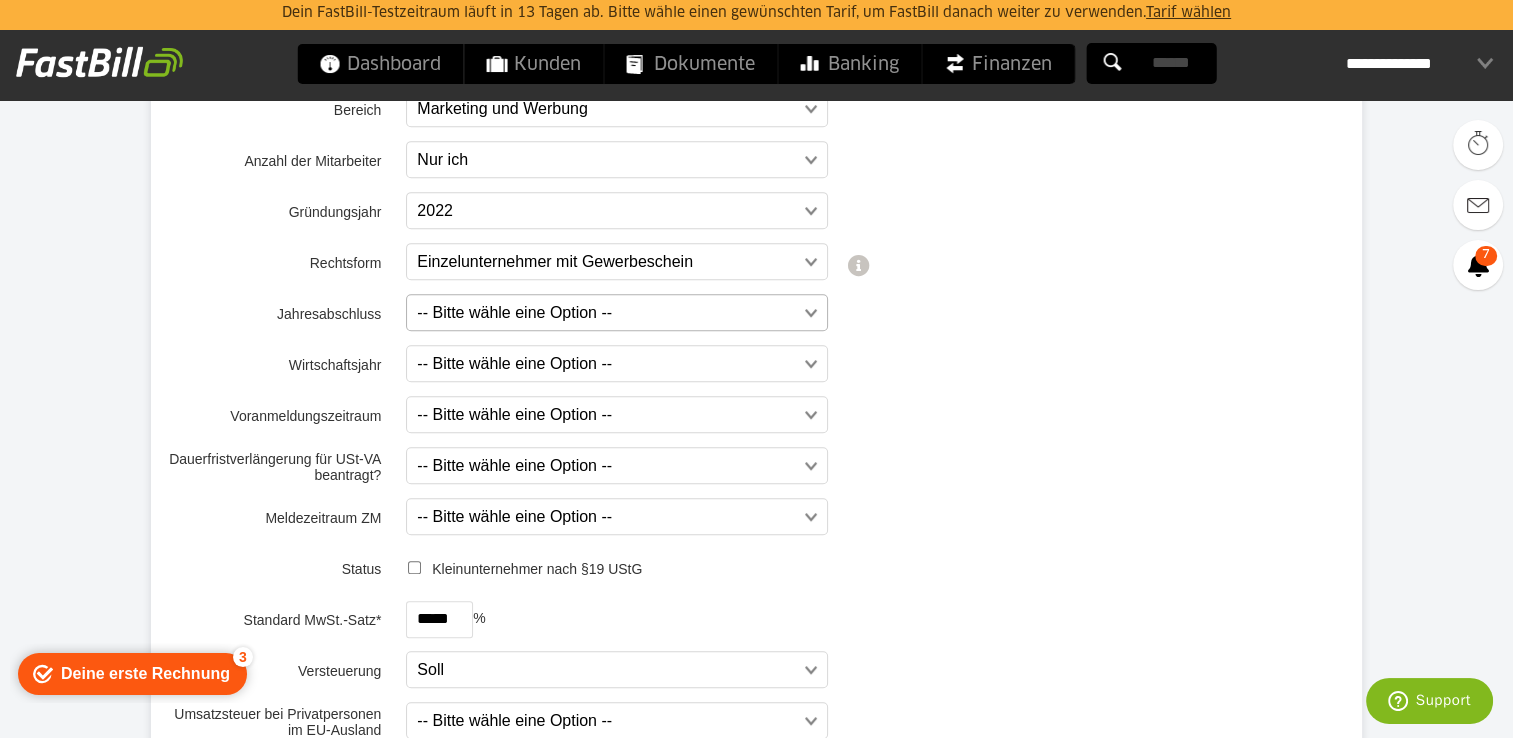 scroll, scrollTop: 1000, scrollLeft: 0, axis: vertical 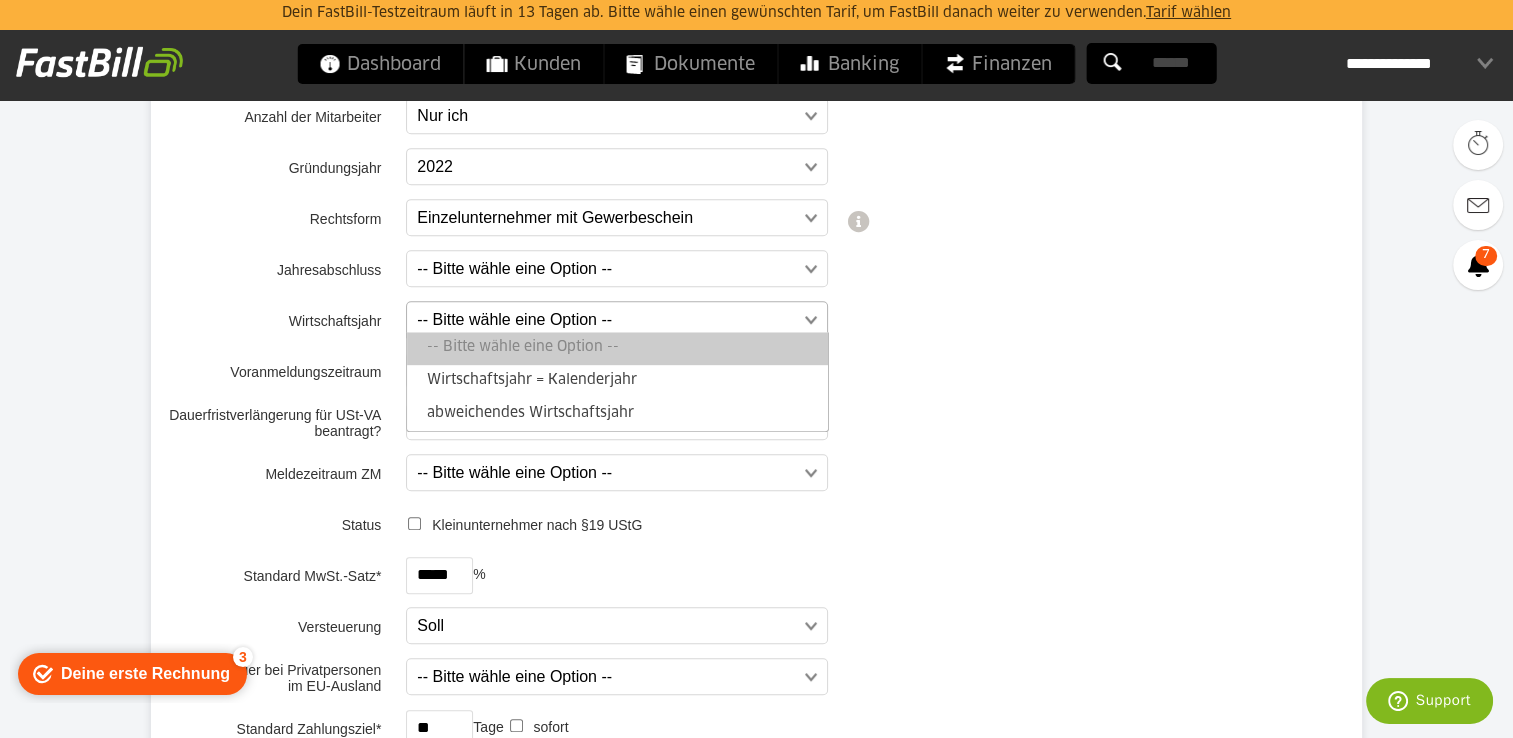 click at bounding box center (607, 320) 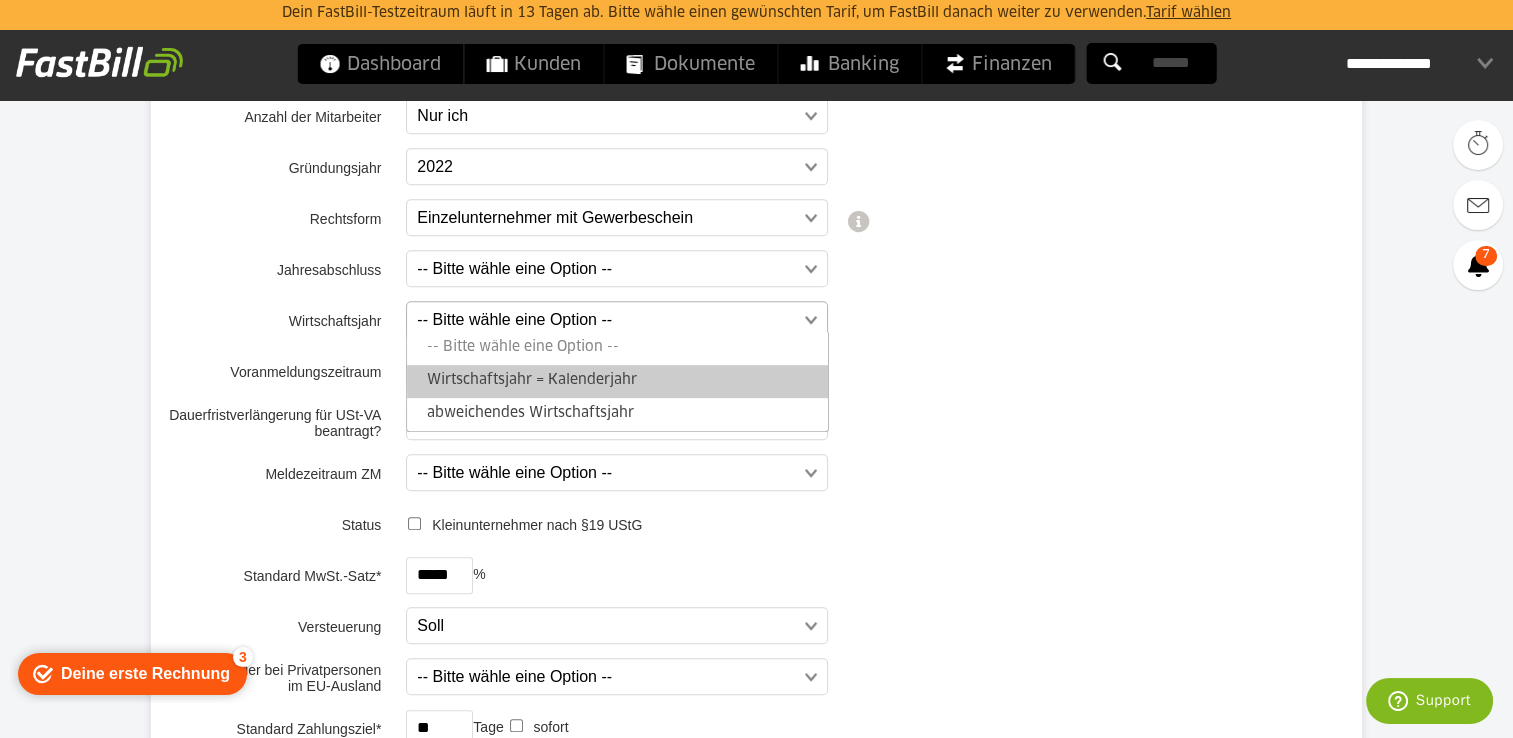 click on "Wirtschaftsjahr = Kalenderjahr" at bounding box center (617, 381) 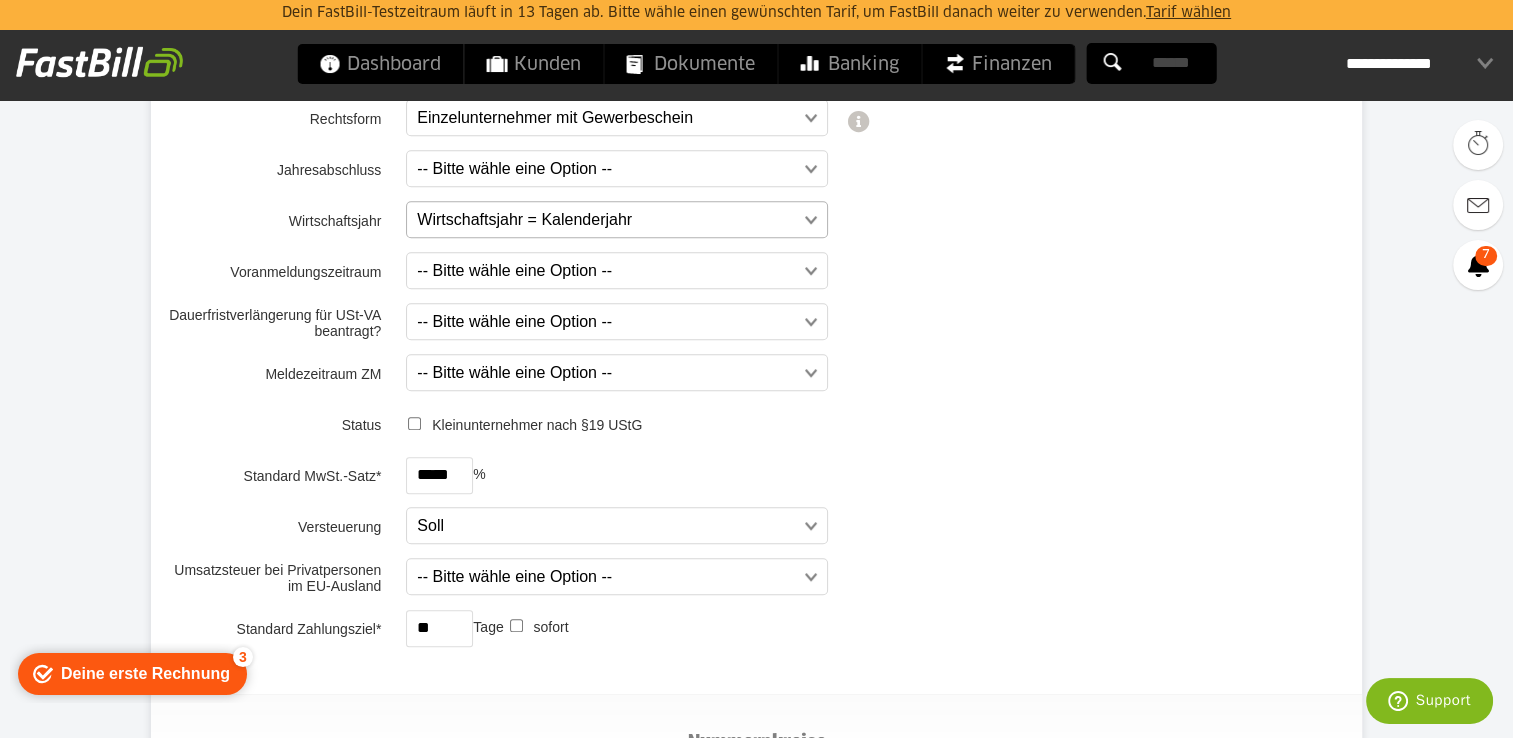 scroll, scrollTop: 1200, scrollLeft: 0, axis: vertical 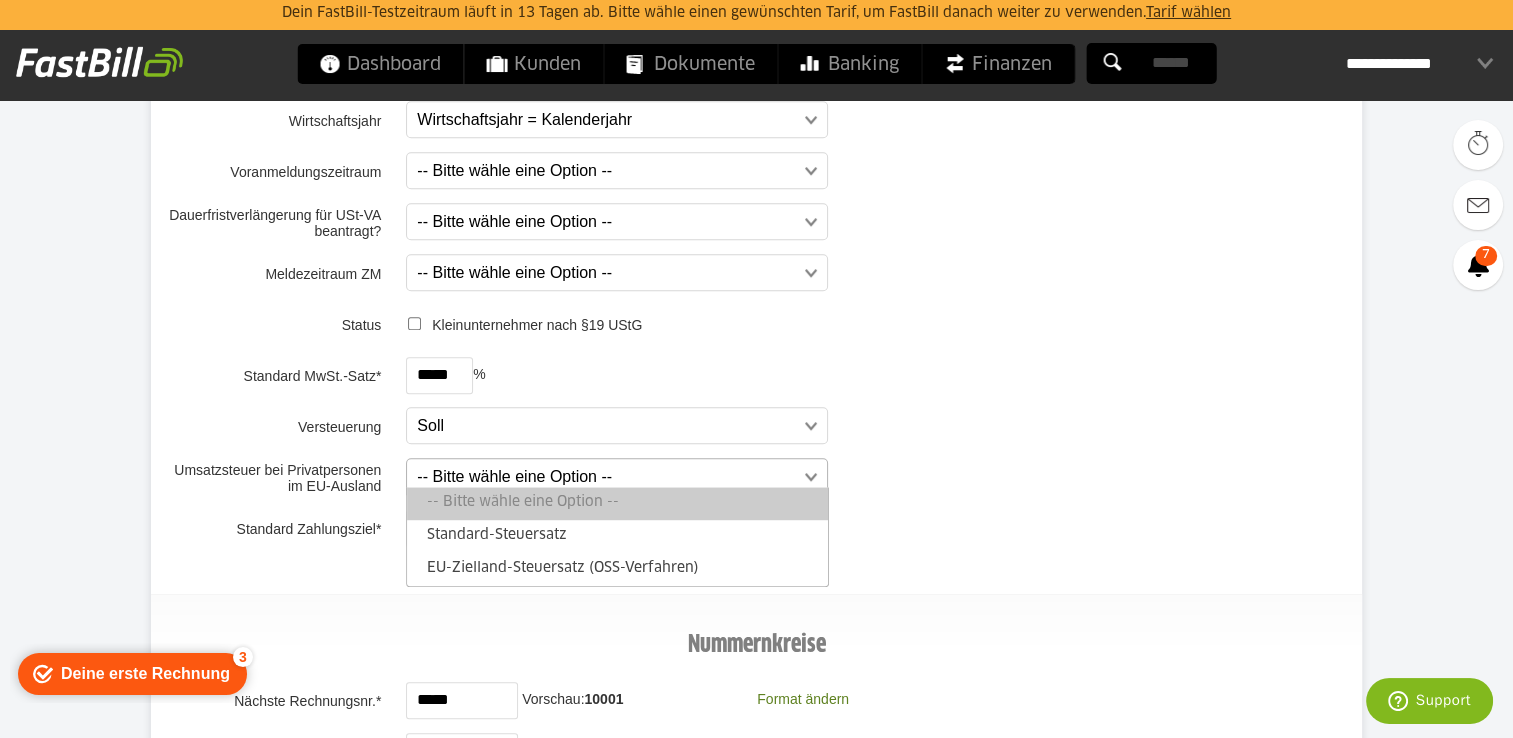 click at bounding box center (607, 477) 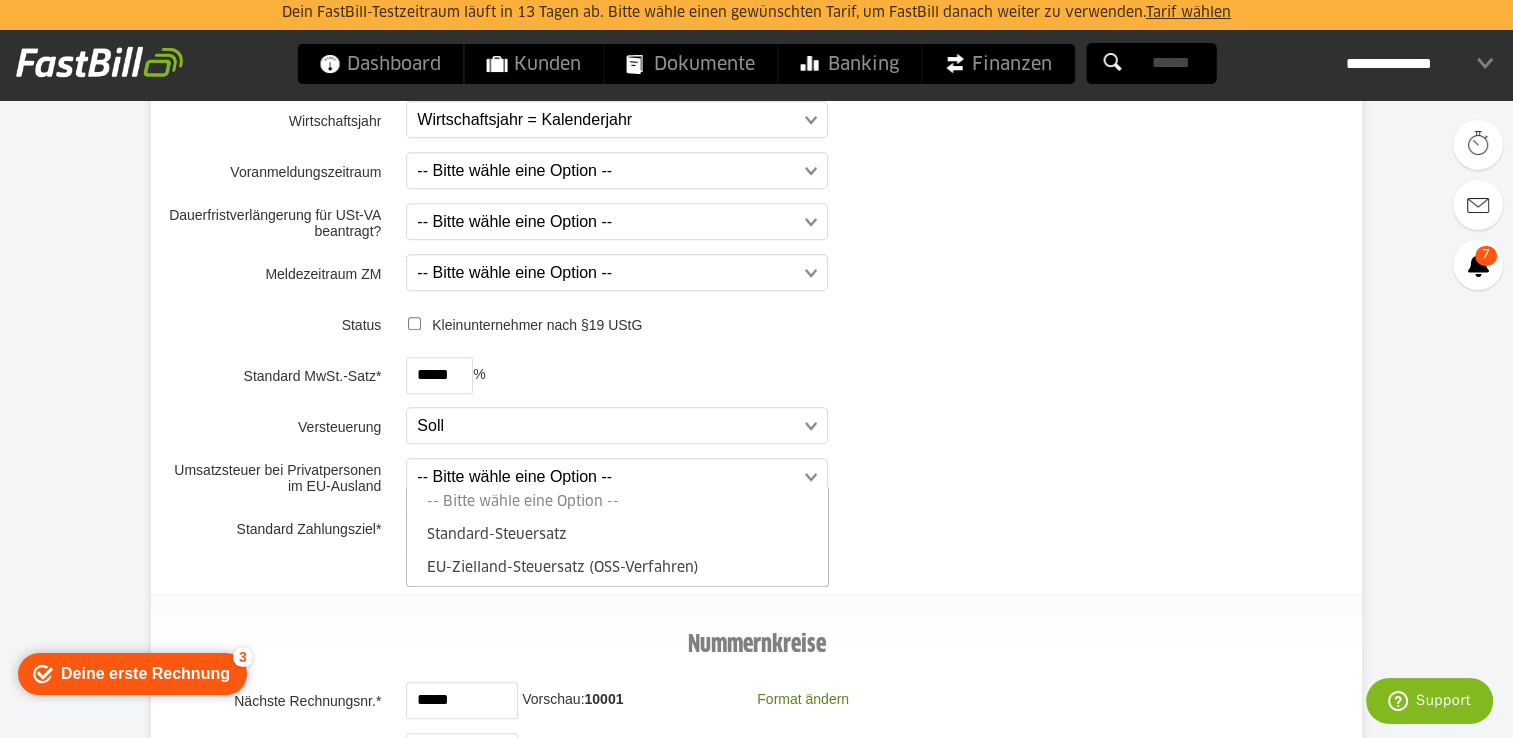 click on "EU-Zielland-Steuersatz (OSS-Verfahren)" at bounding box center (617, 569) 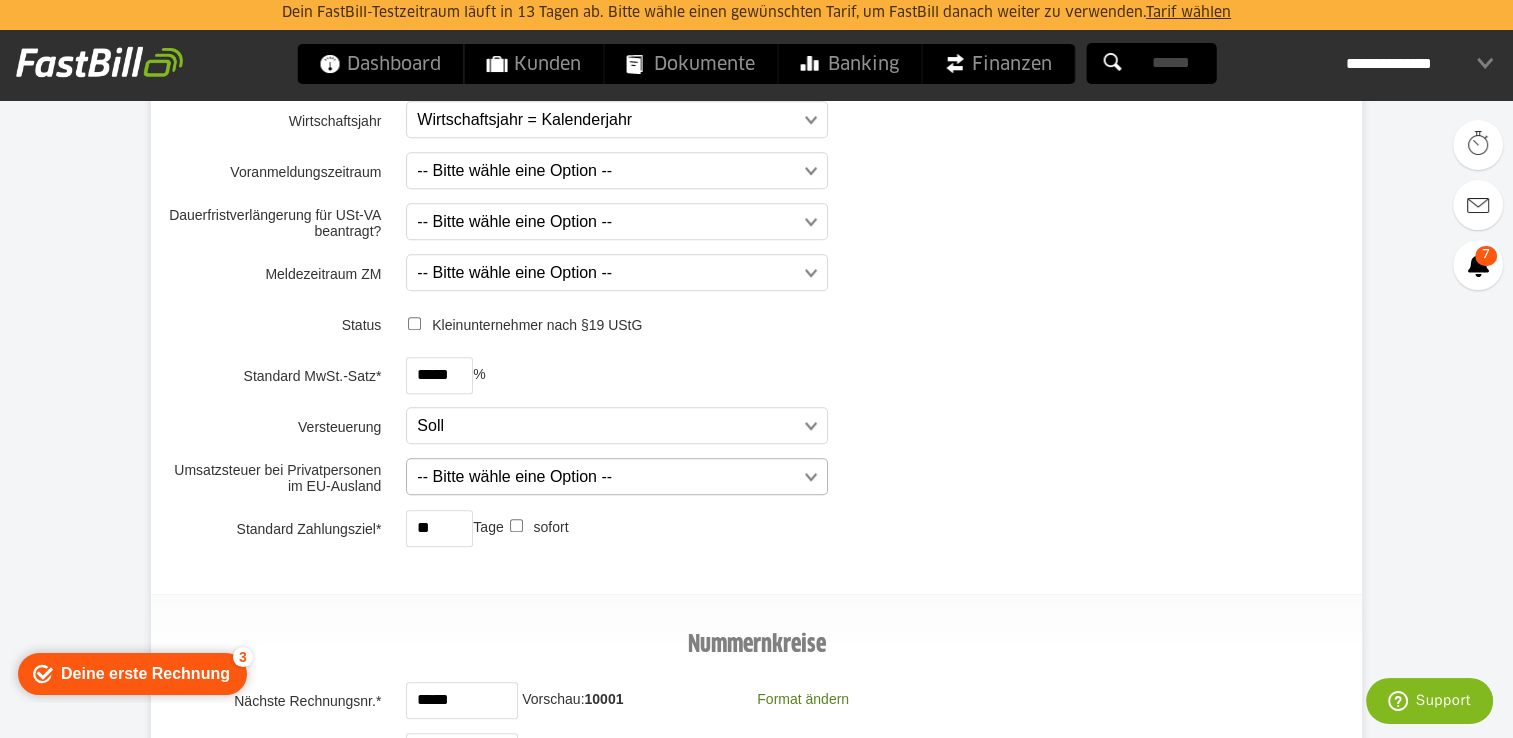 click on "-- Bitte wähle eine Option  --" at bounding box center (617, 476) 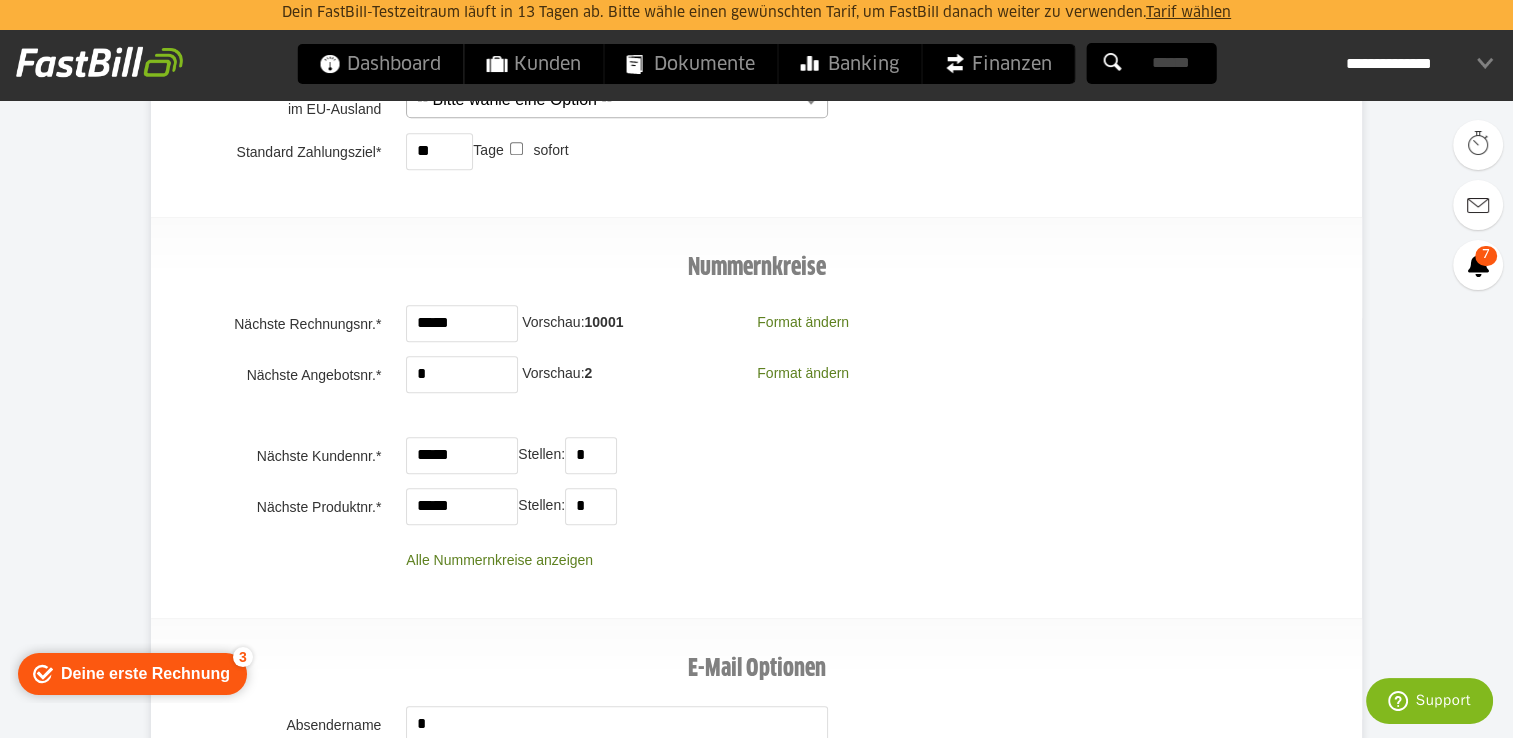 scroll, scrollTop: 1600, scrollLeft: 0, axis: vertical 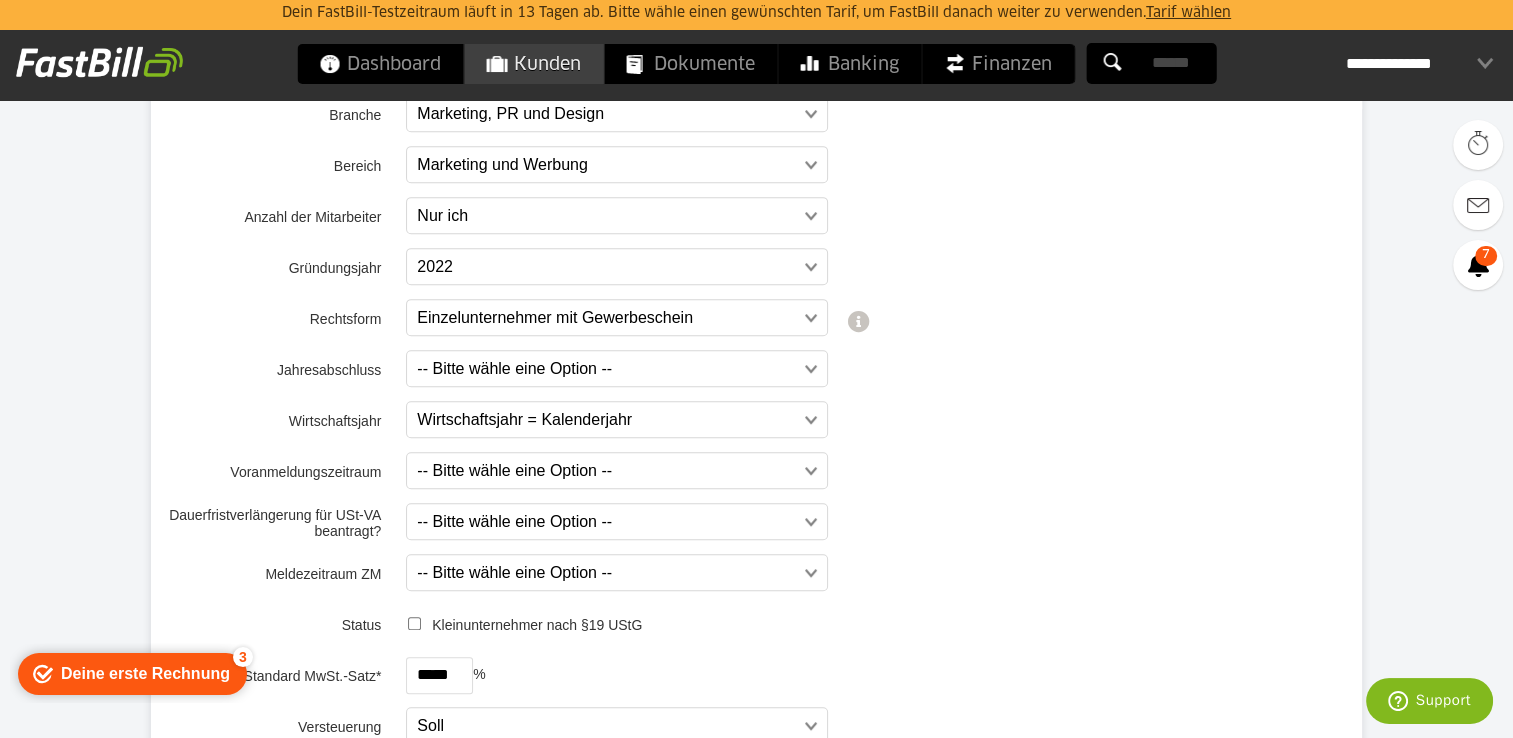 click on "Kunden" at bounding box center [533, 64] 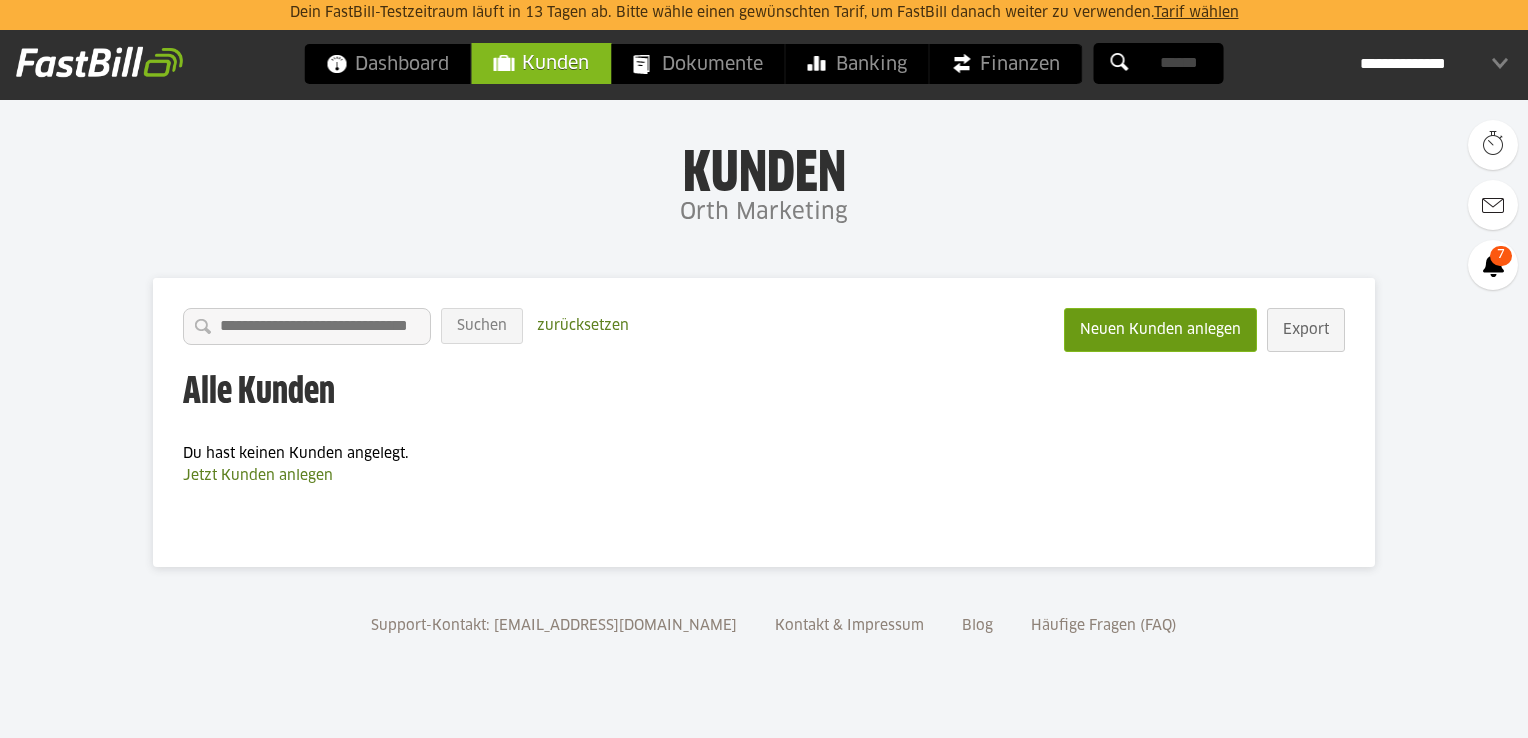 scroll, scrollTop: 0, scrollLeft: 0, axis: both 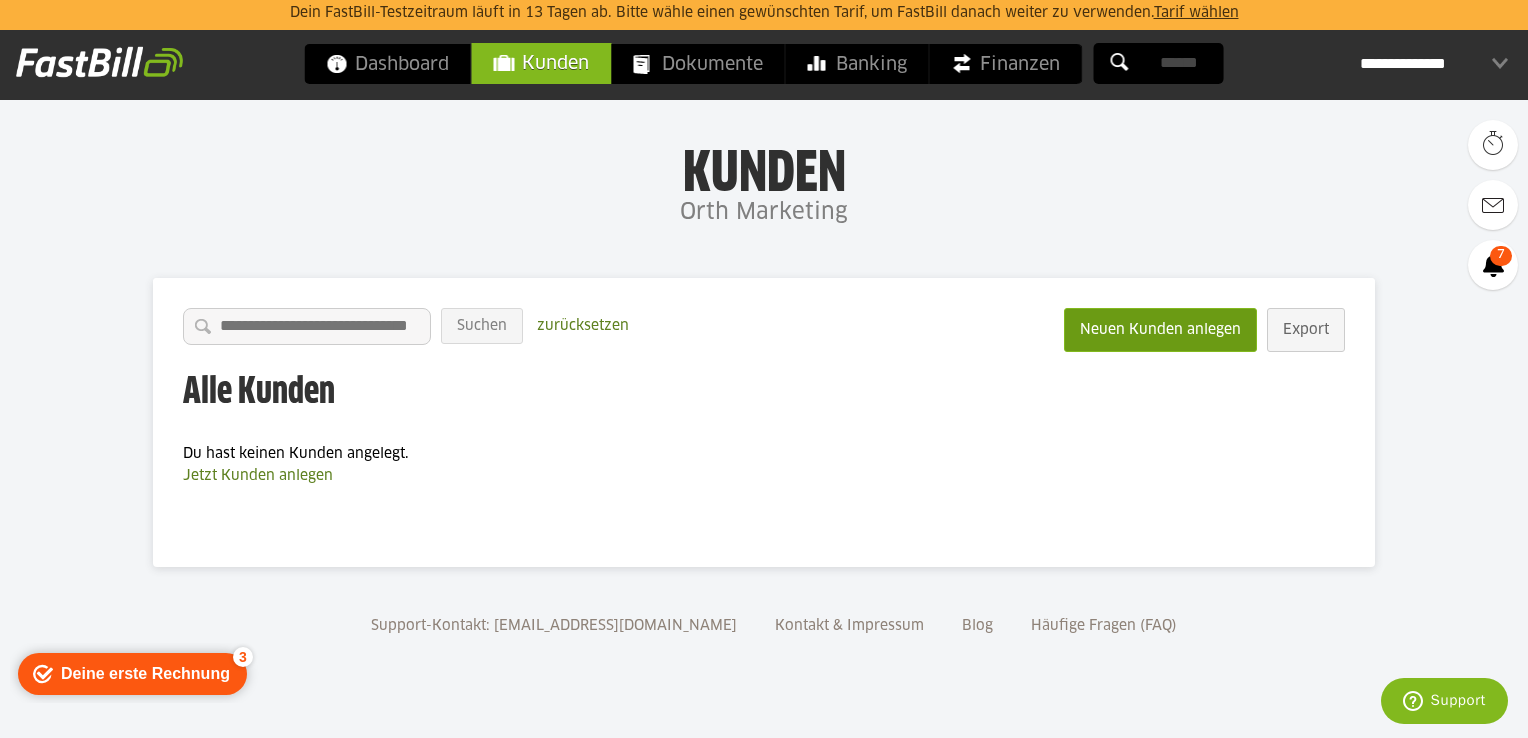click on "Neuen Kunden anlegen" at bounding box center (1160, 330) 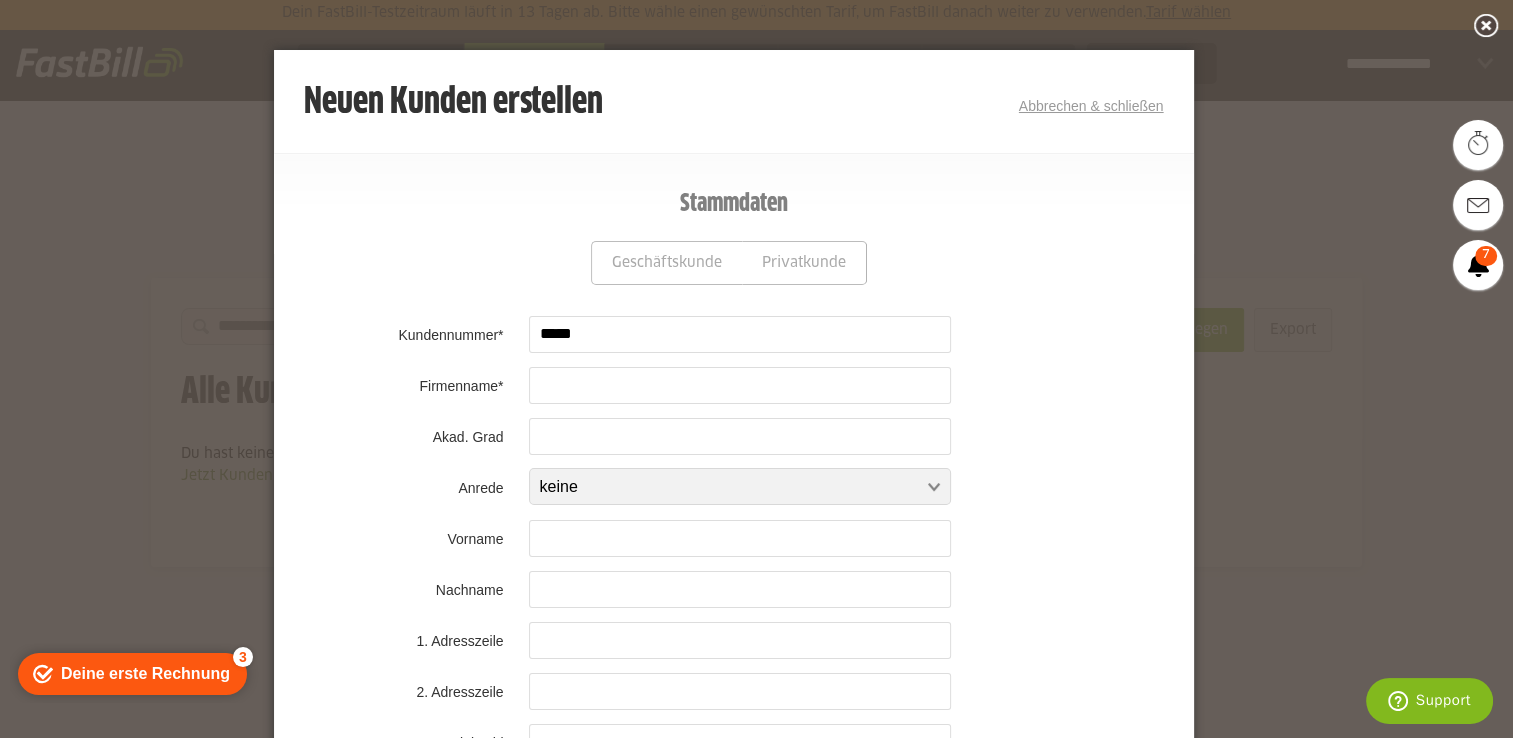 click at bounding box center [851, 385] 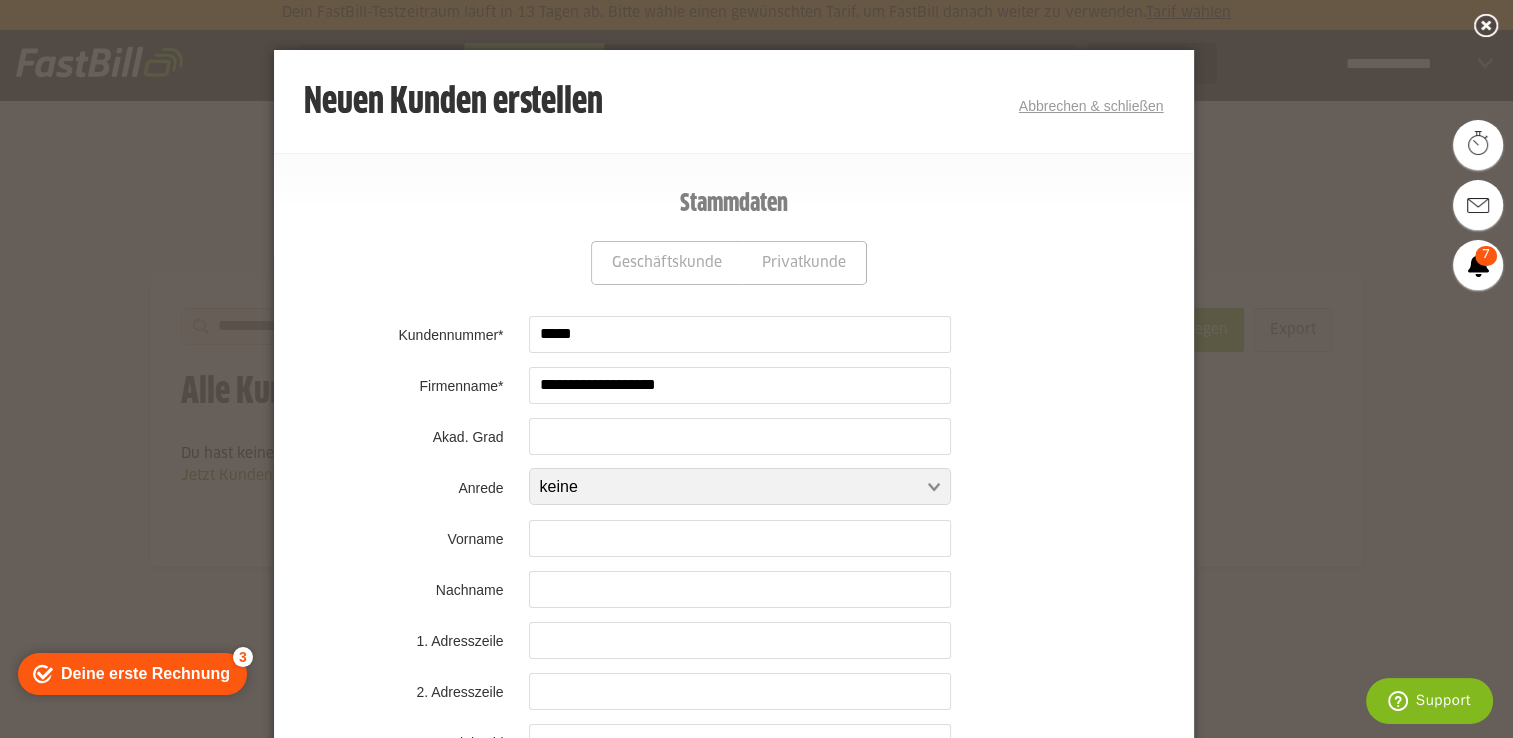type on "**********" 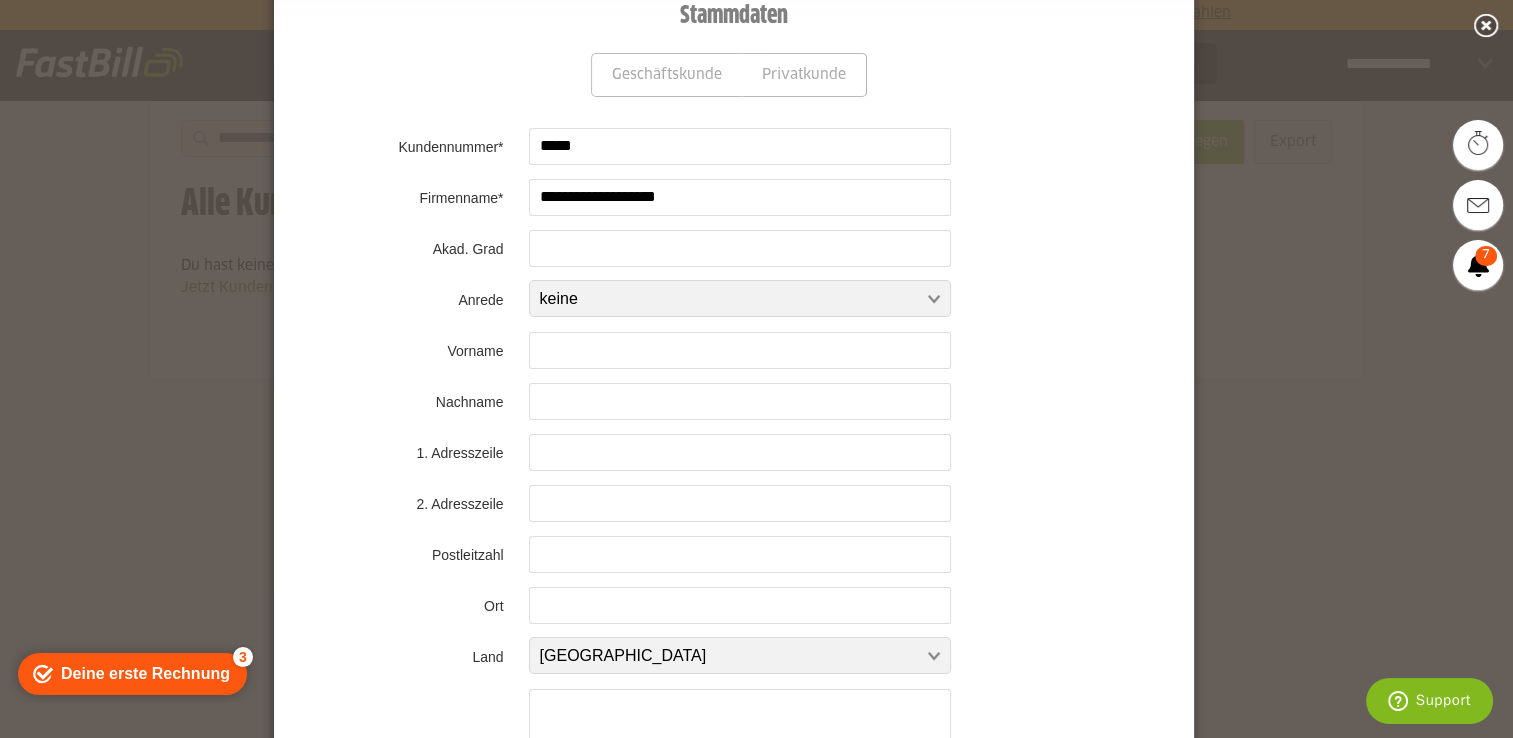 scroll, scrollTop: 200, scrollLeft: 0, axis: vertical 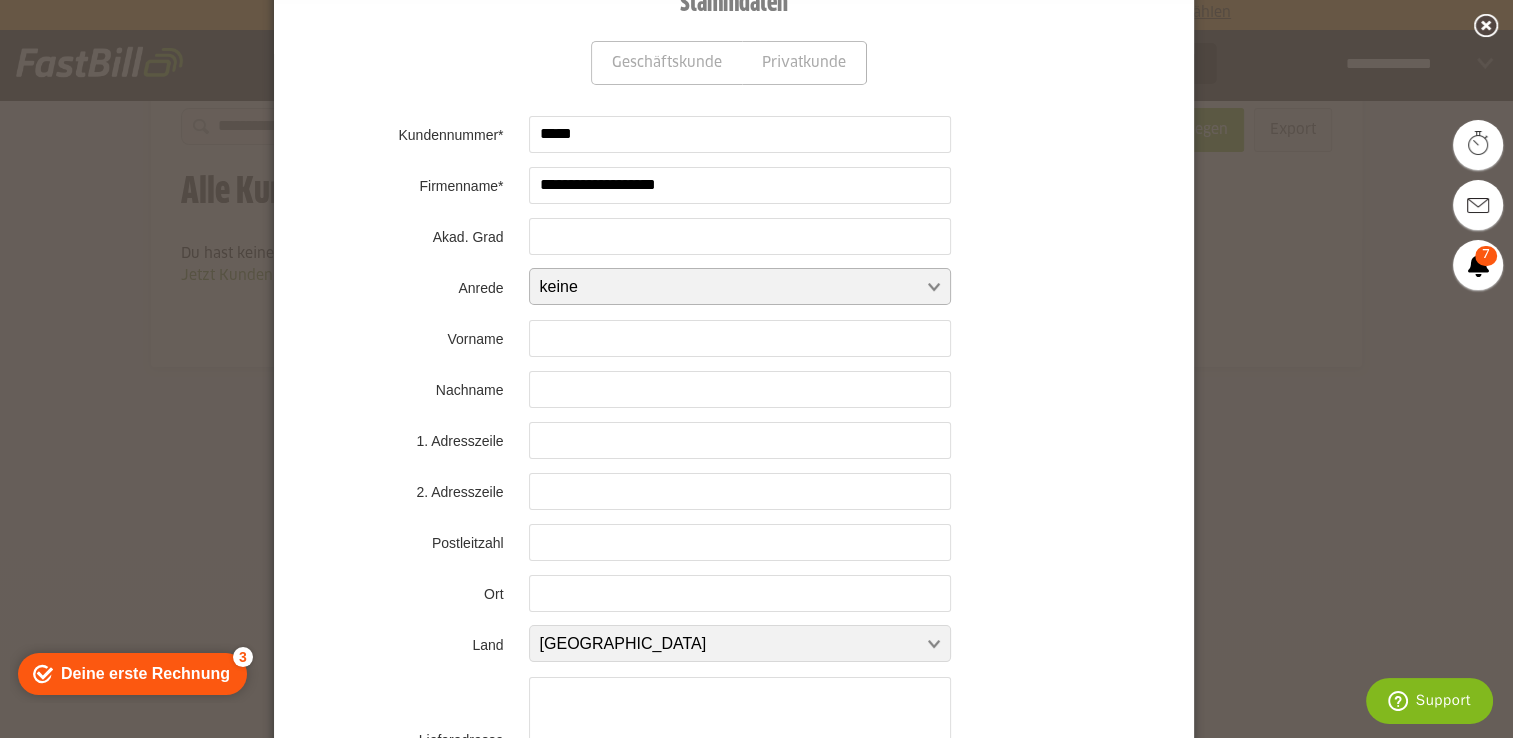 click at bounding box center (730, 287) 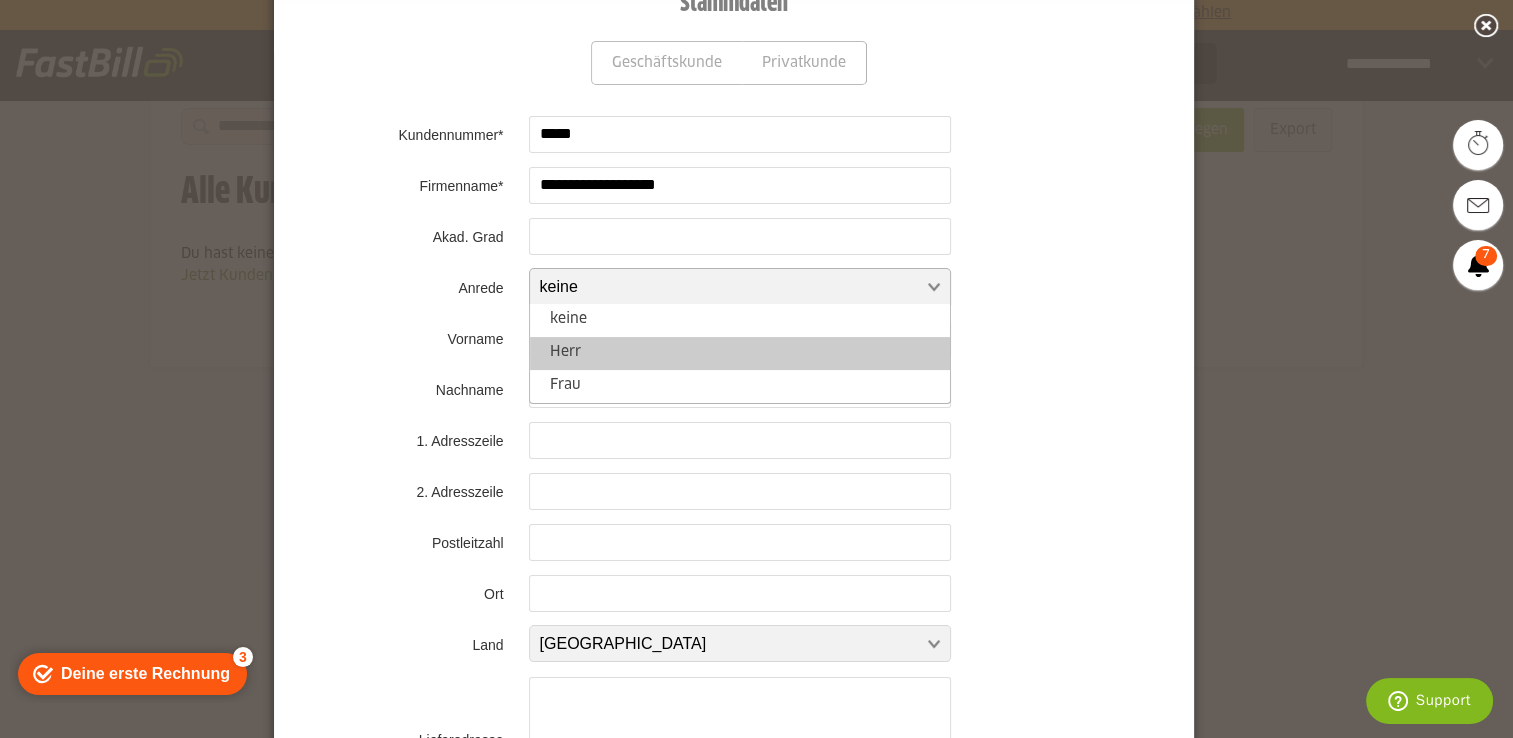 click on "Herr" at bounding box center (740, 353) 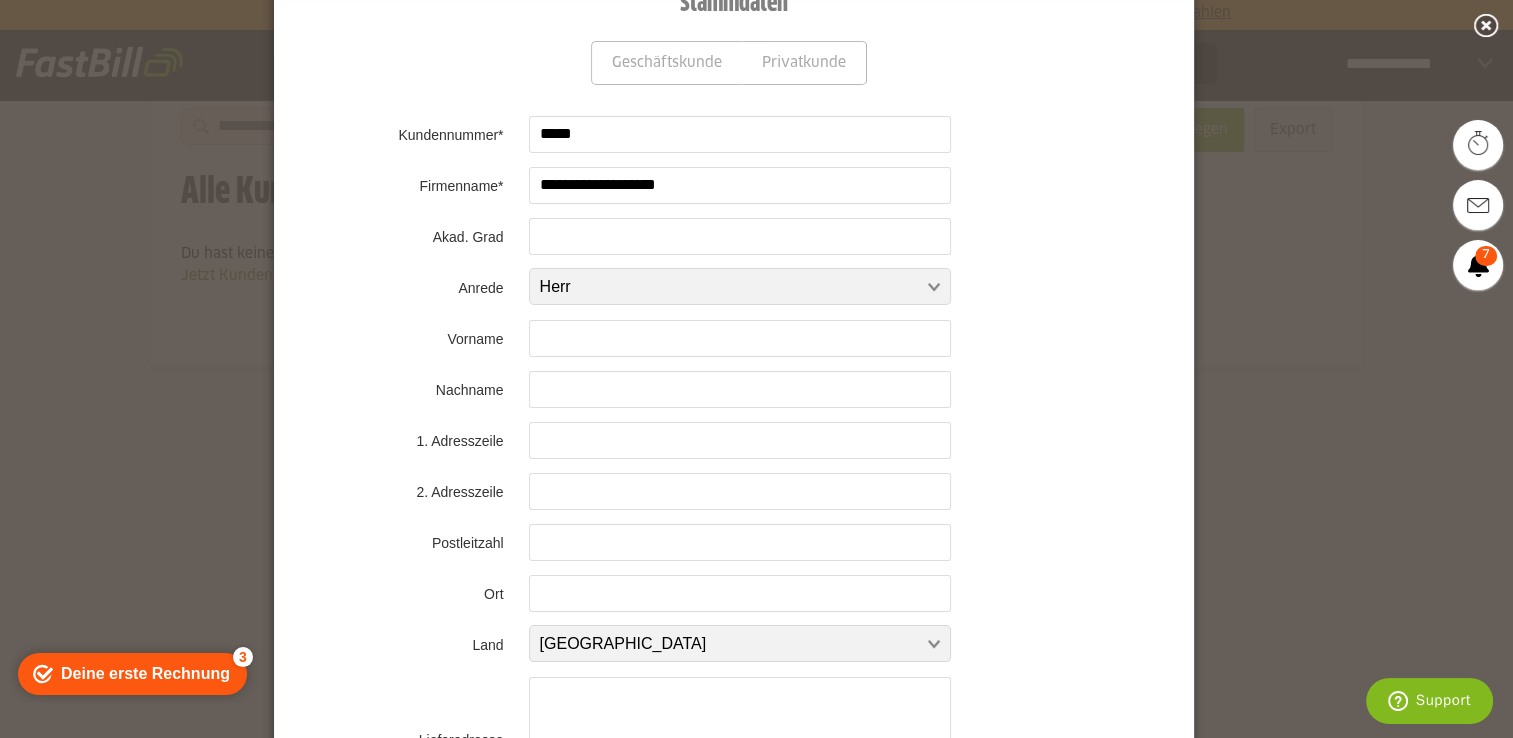 click at bounding box center (740, 338) 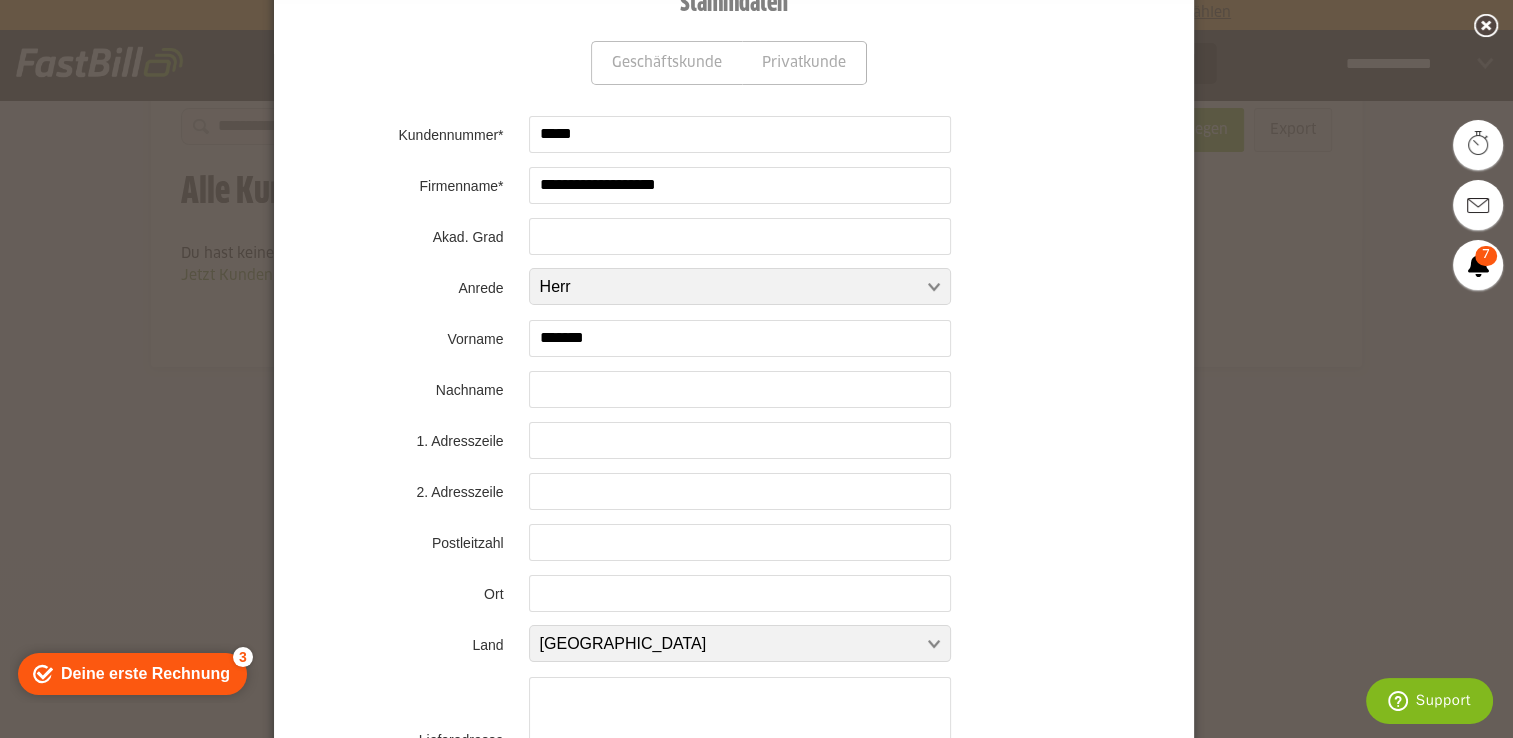 type on "******" 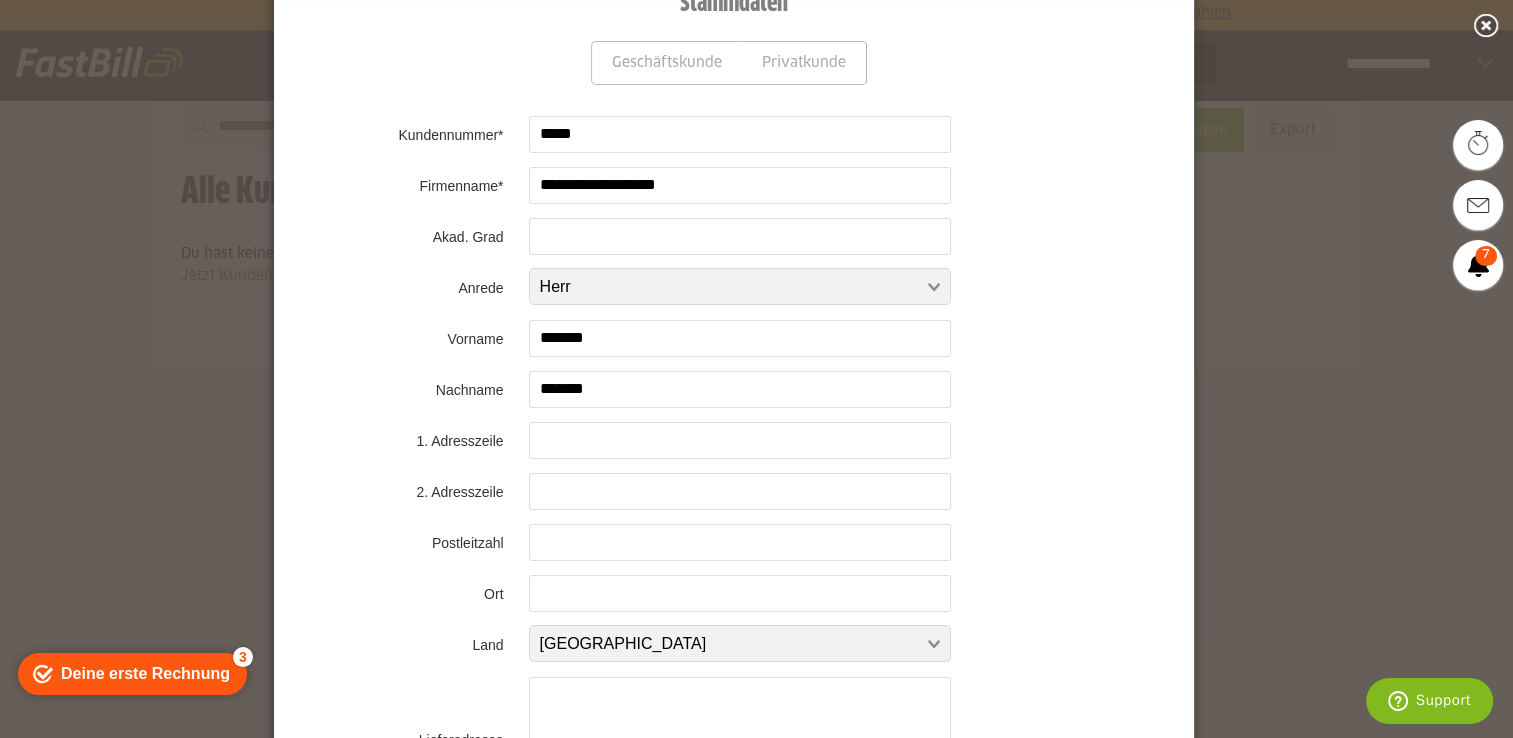 type on "*******" 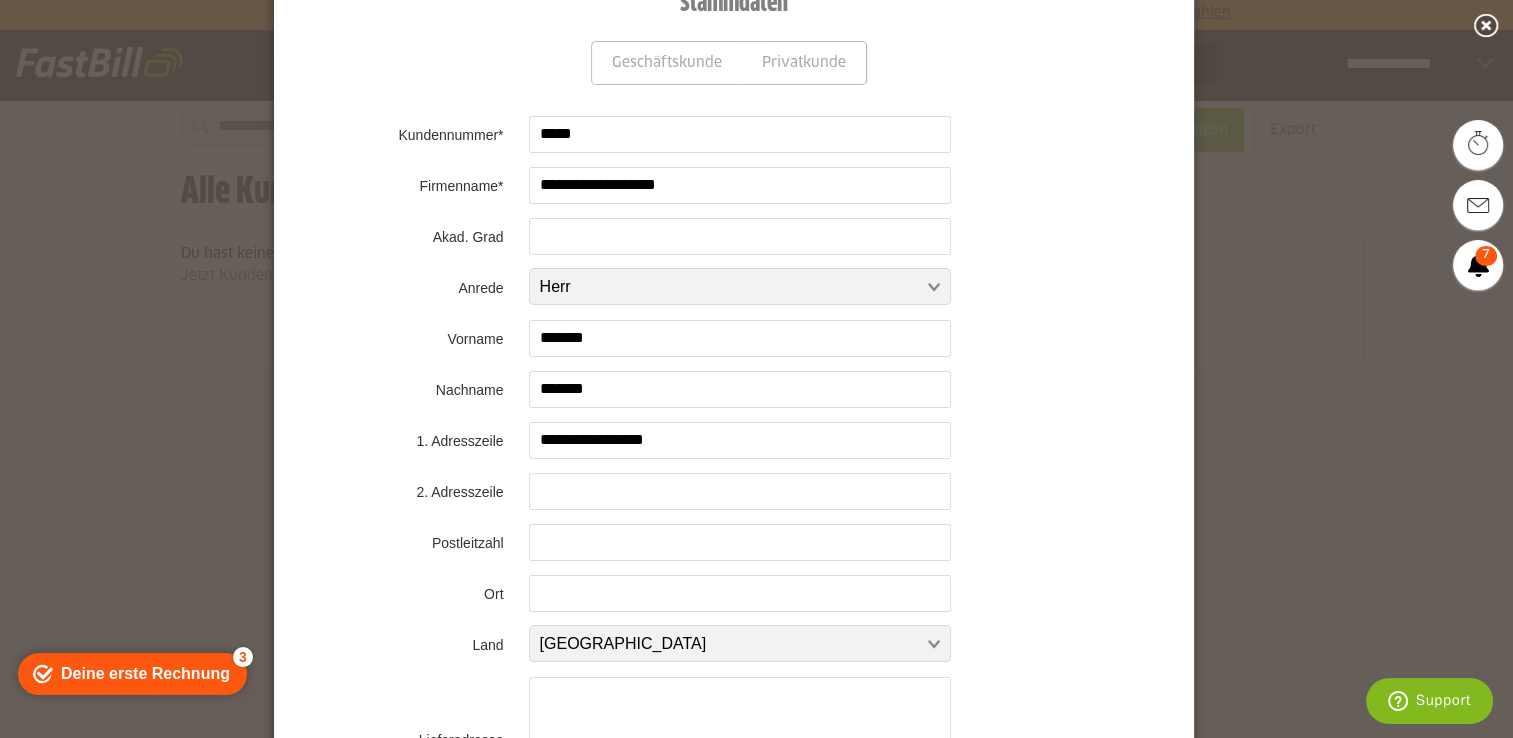 type on "**********" 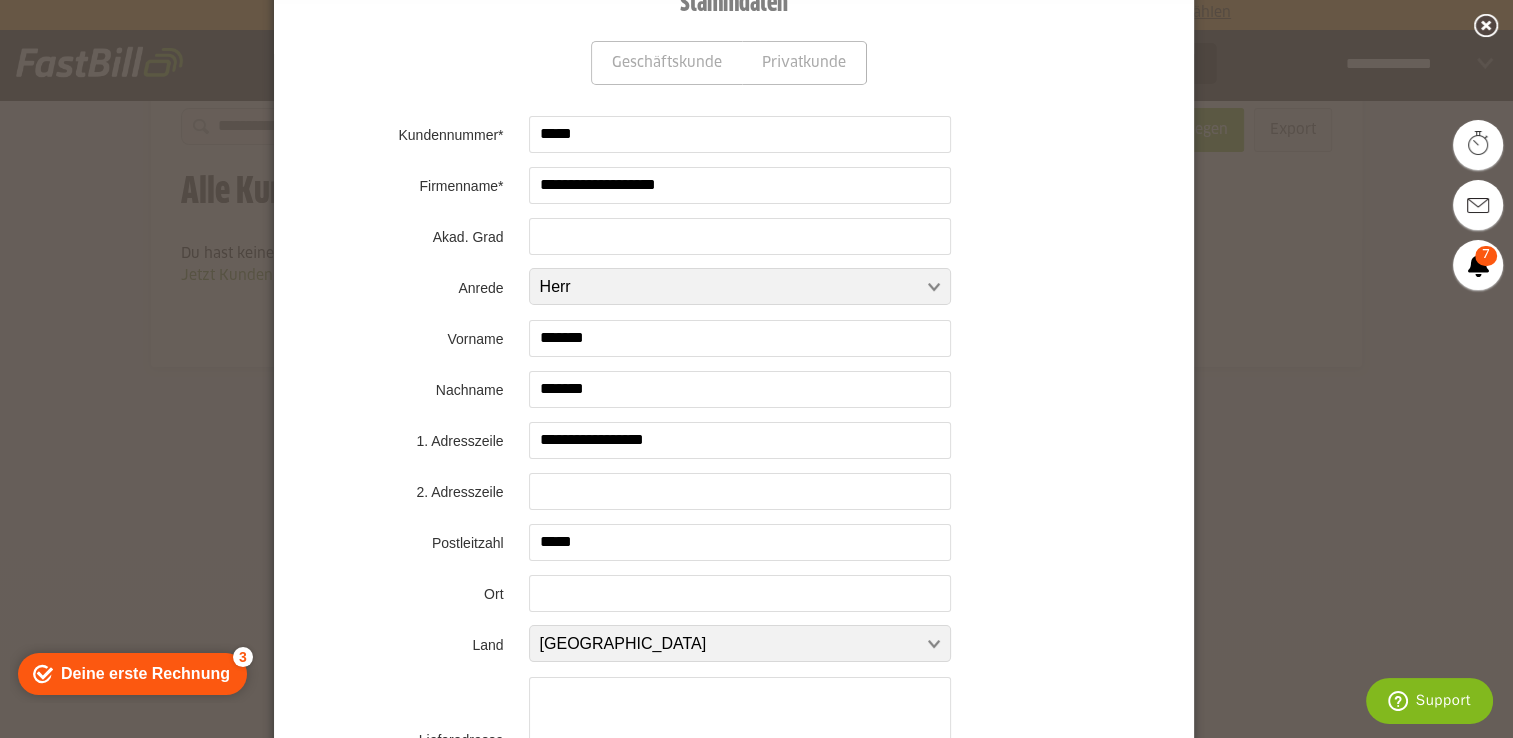 type on "*****" 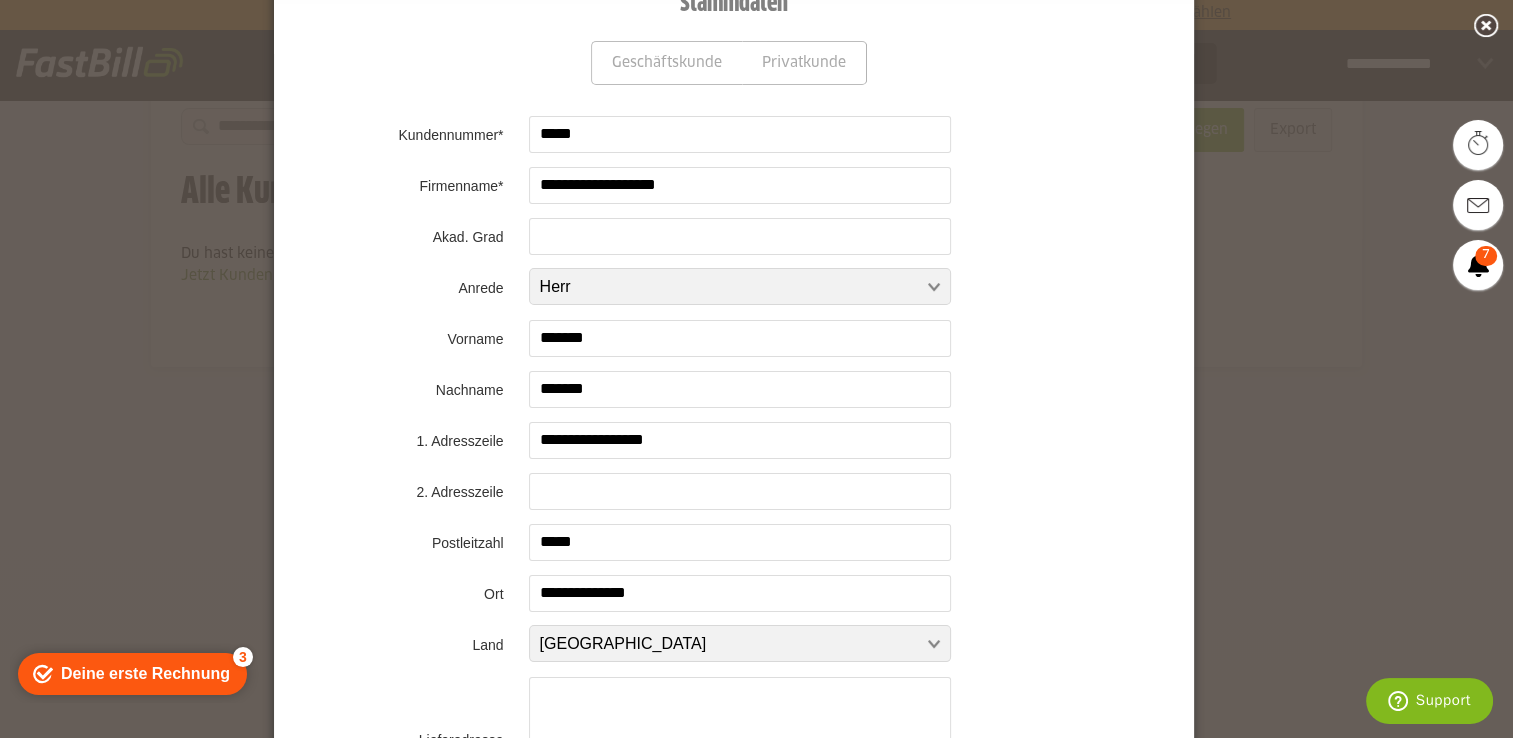 type on "**********" 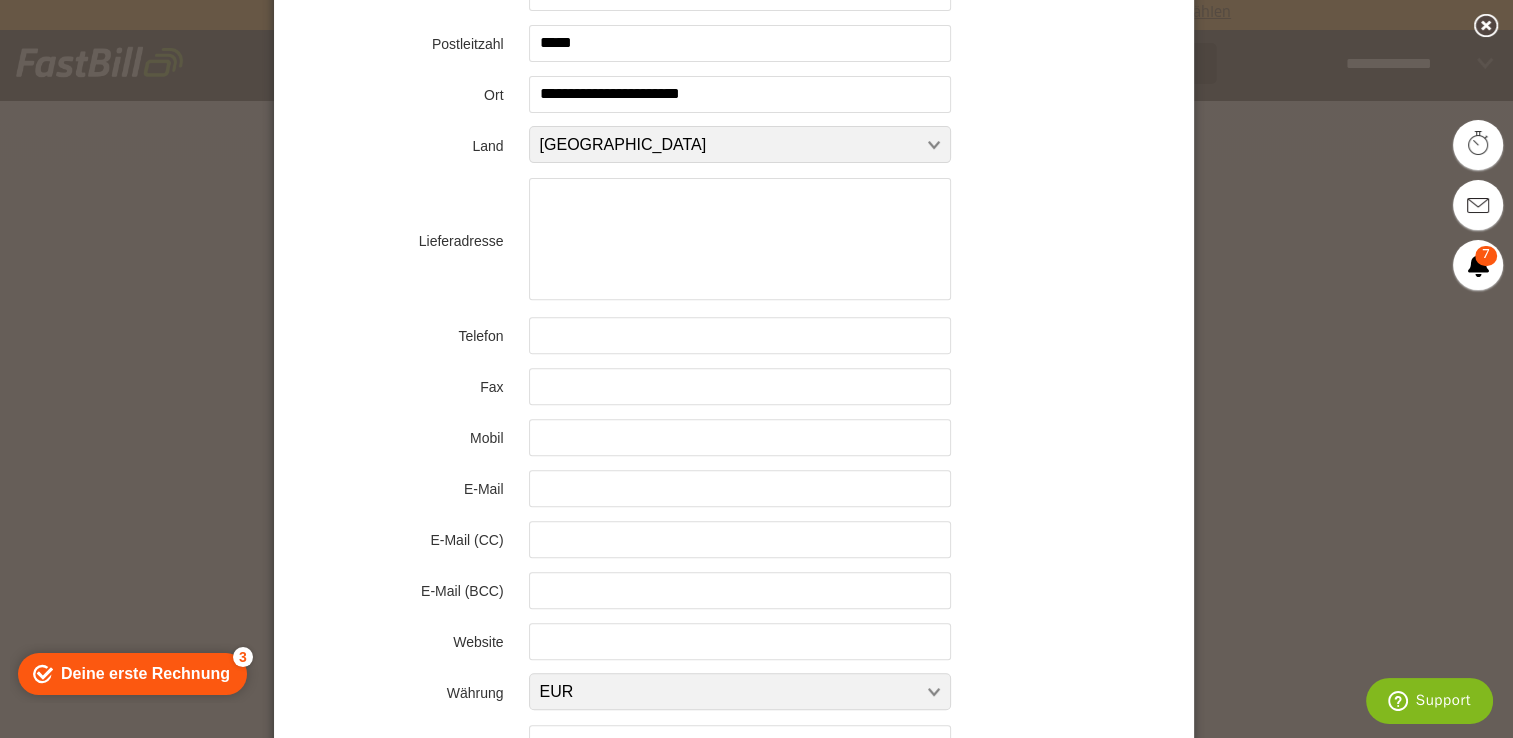 scroll, scrollTop: 700, scrollLeft: 0, axis: vertical 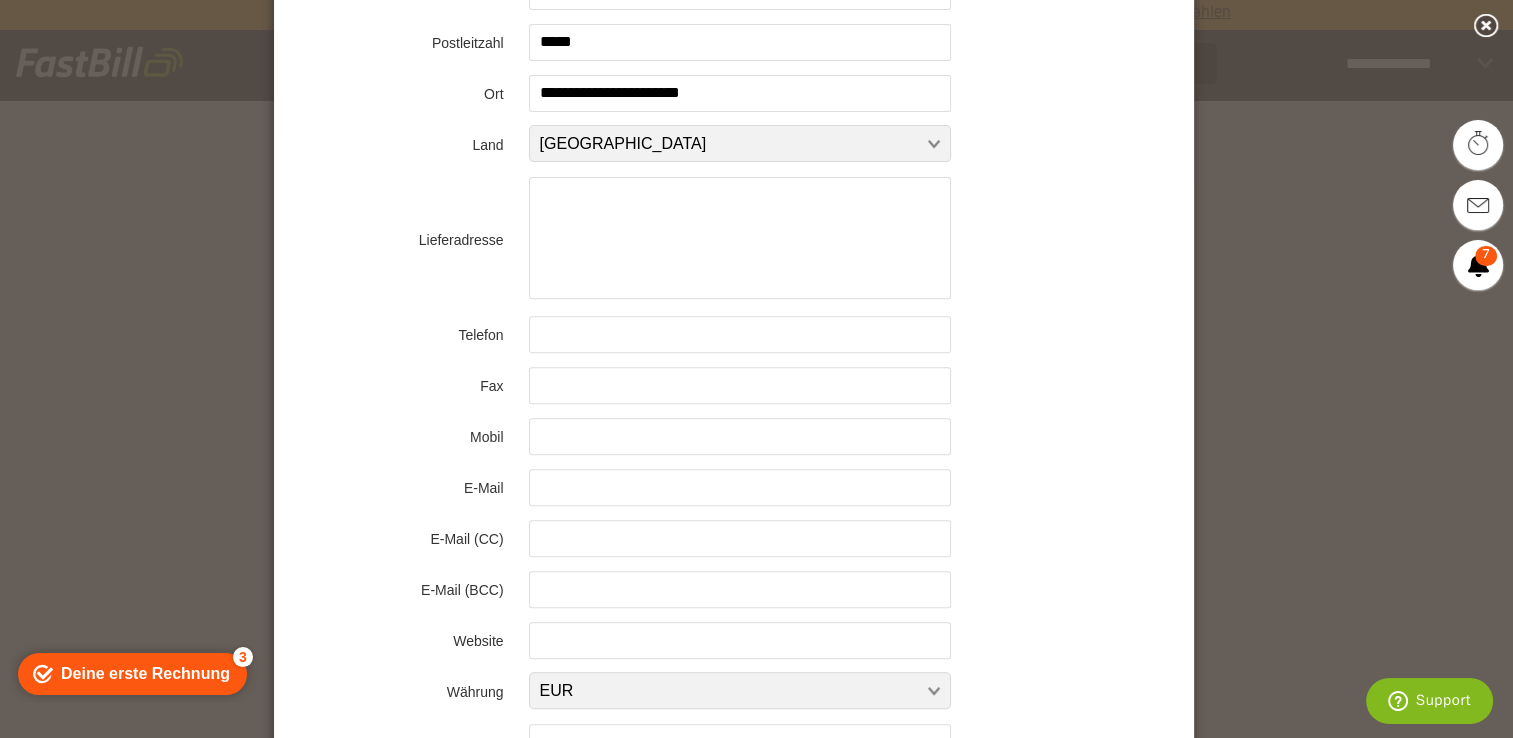 click at bounding box center (740, 334) 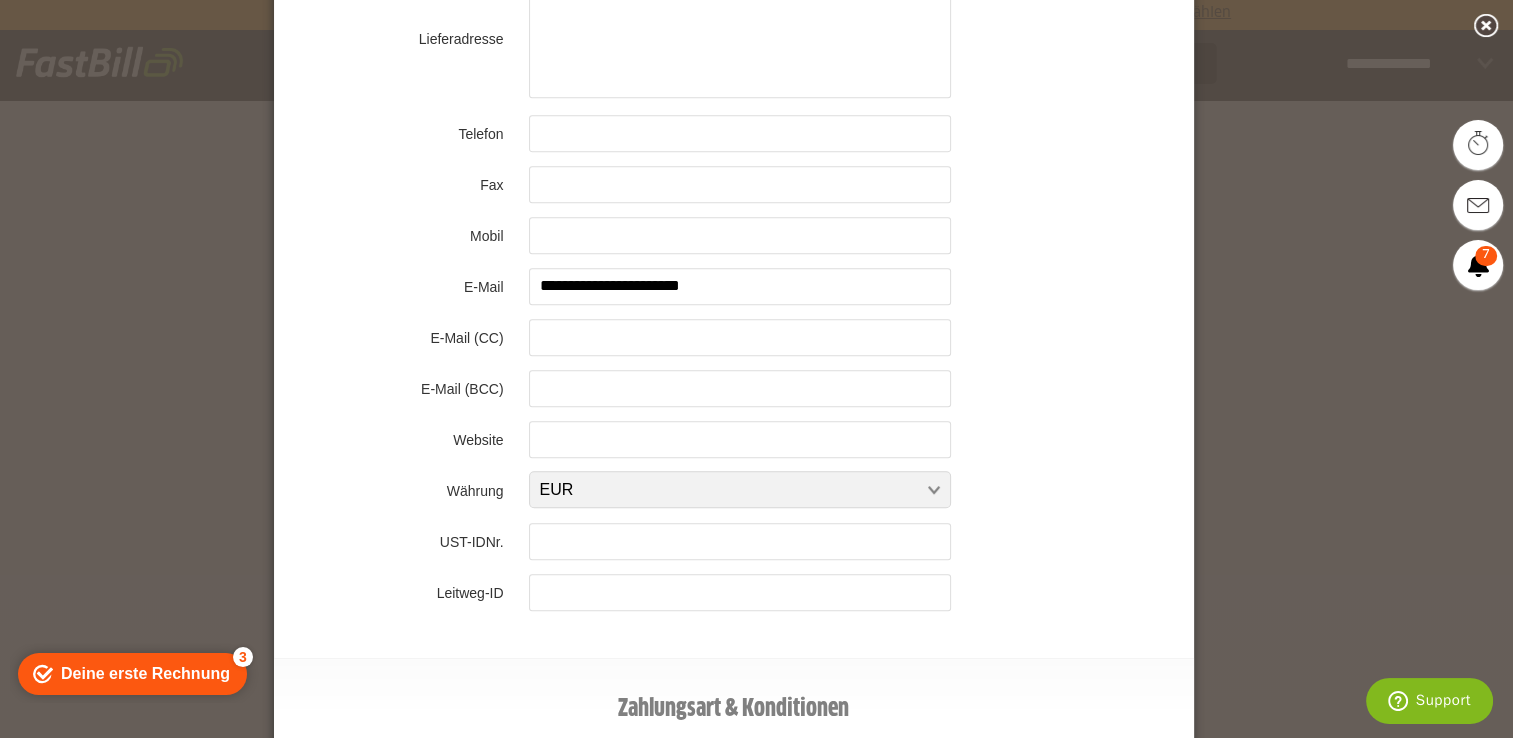 scroll, scrollTop: 1000, scrollLeft: 0, axis: vertical 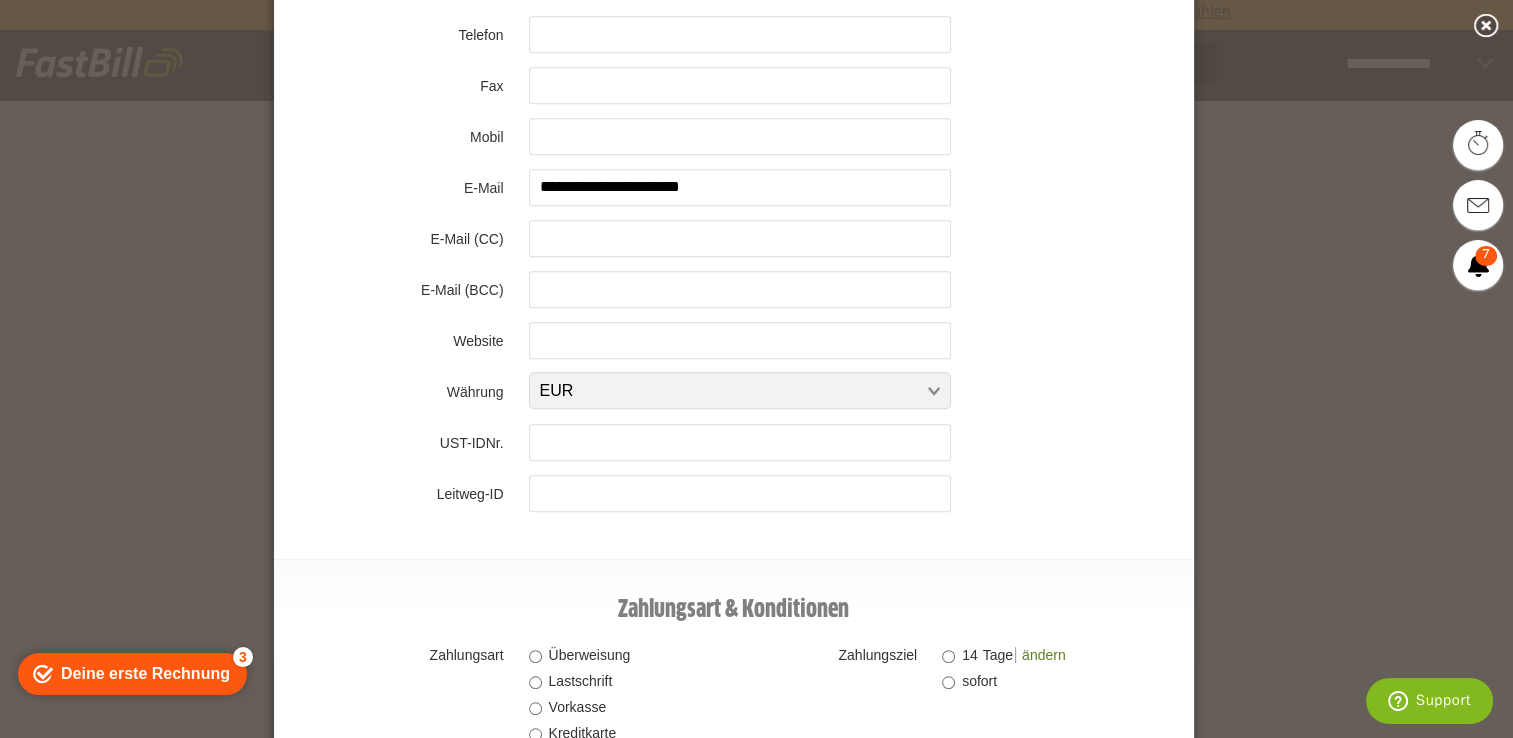 type on "**********" 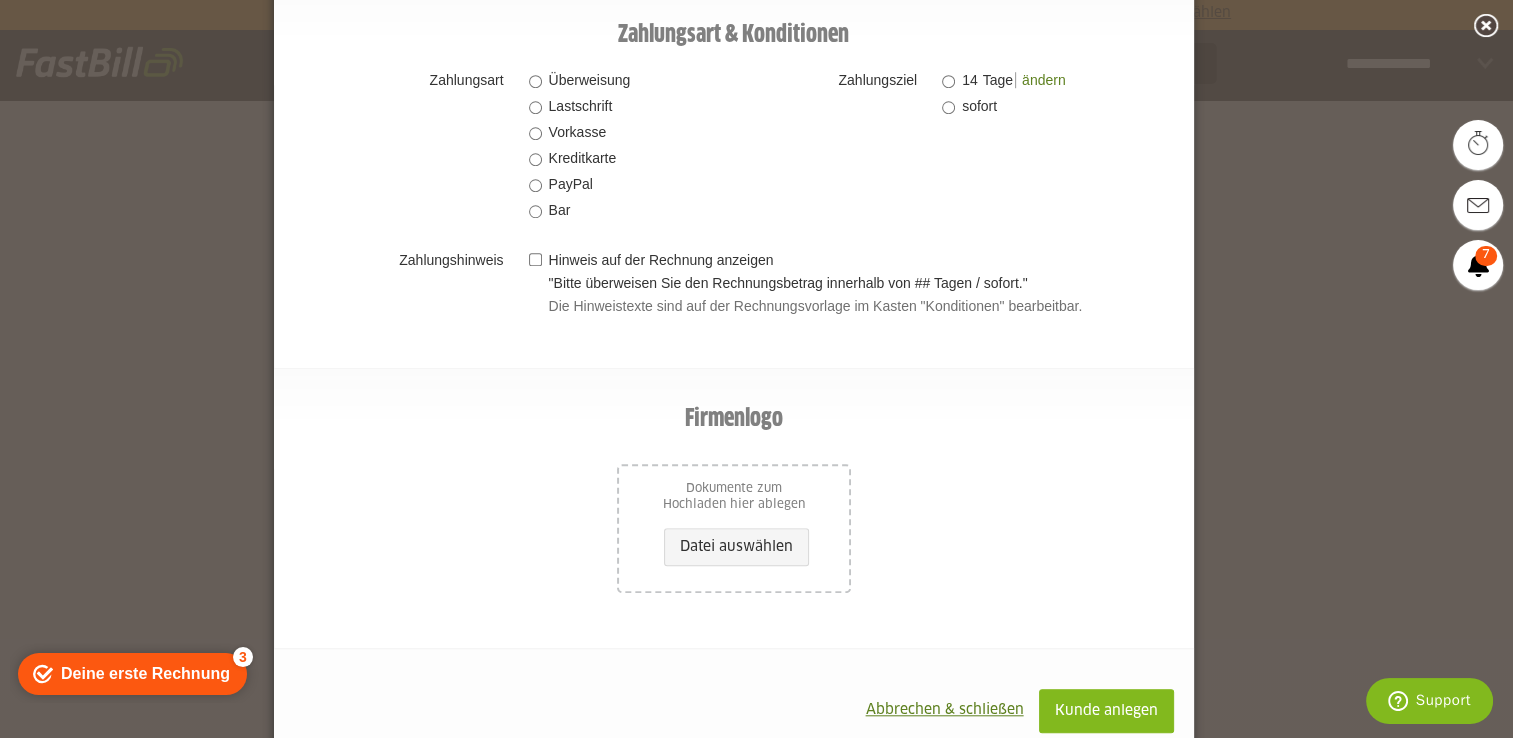 scroll, scrollTop: 1599, scrollLeft: 0, axis: vertical 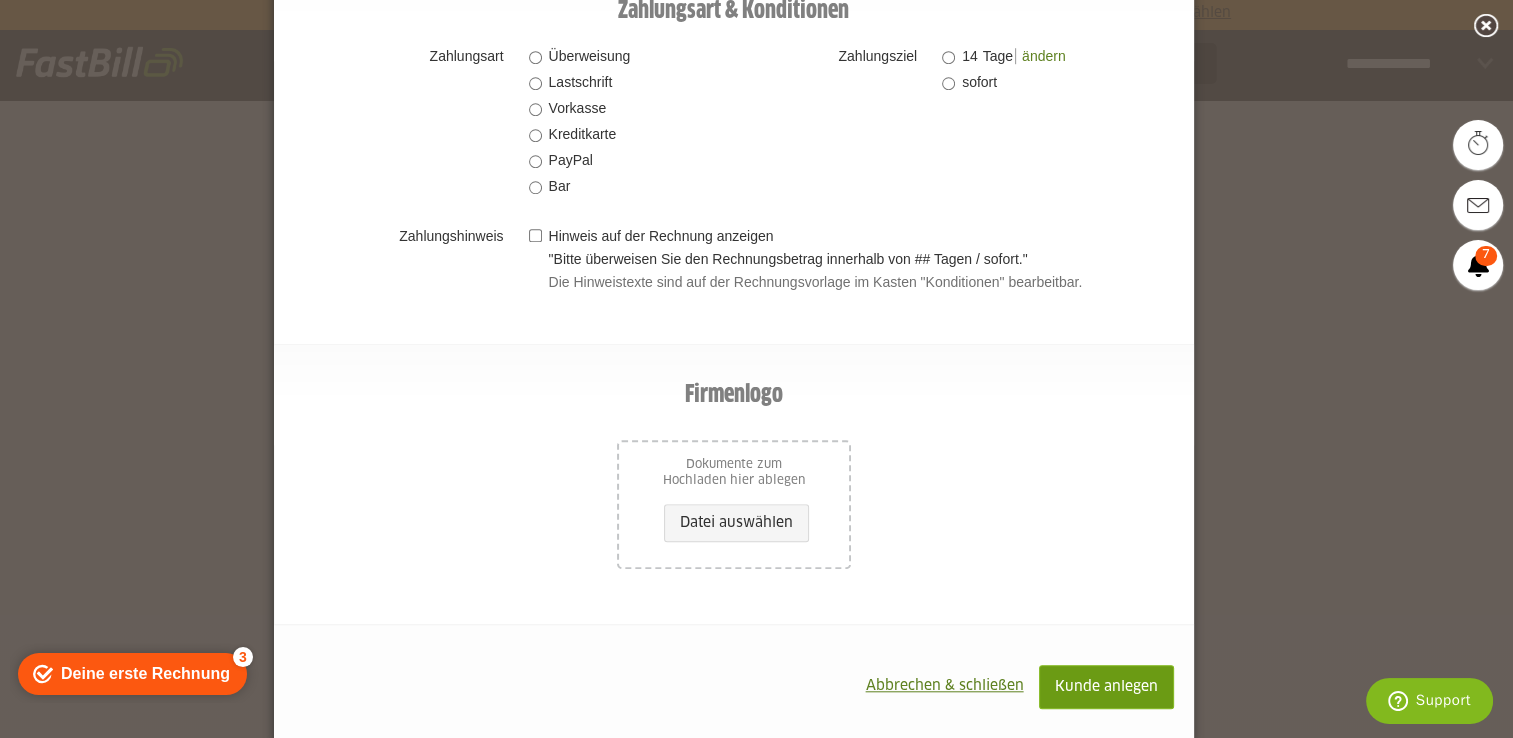 click on "Kunde anlegen" at bounding box center [1106, 687] 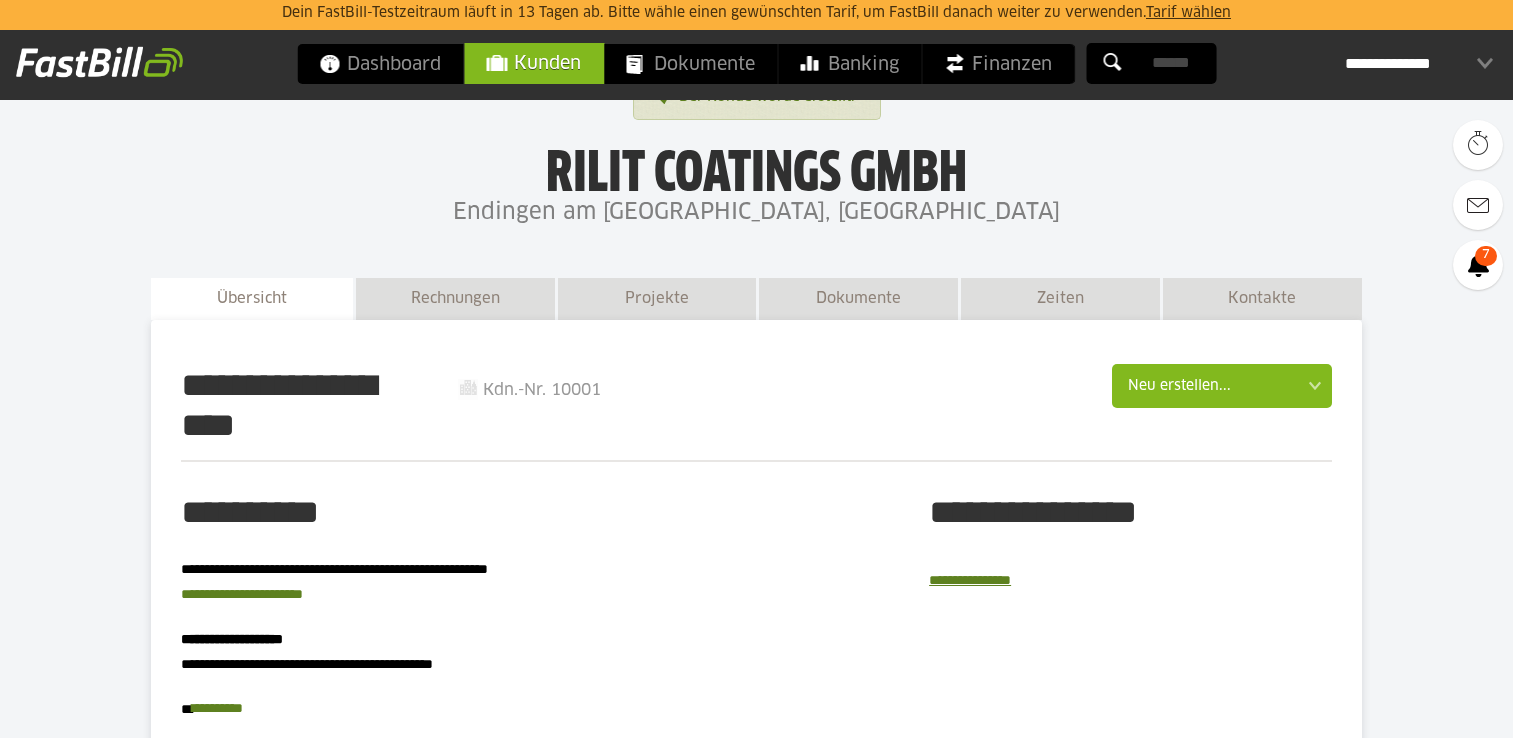 scroll, scrollTop: 300, scrollLeft: 0, axis: vertical 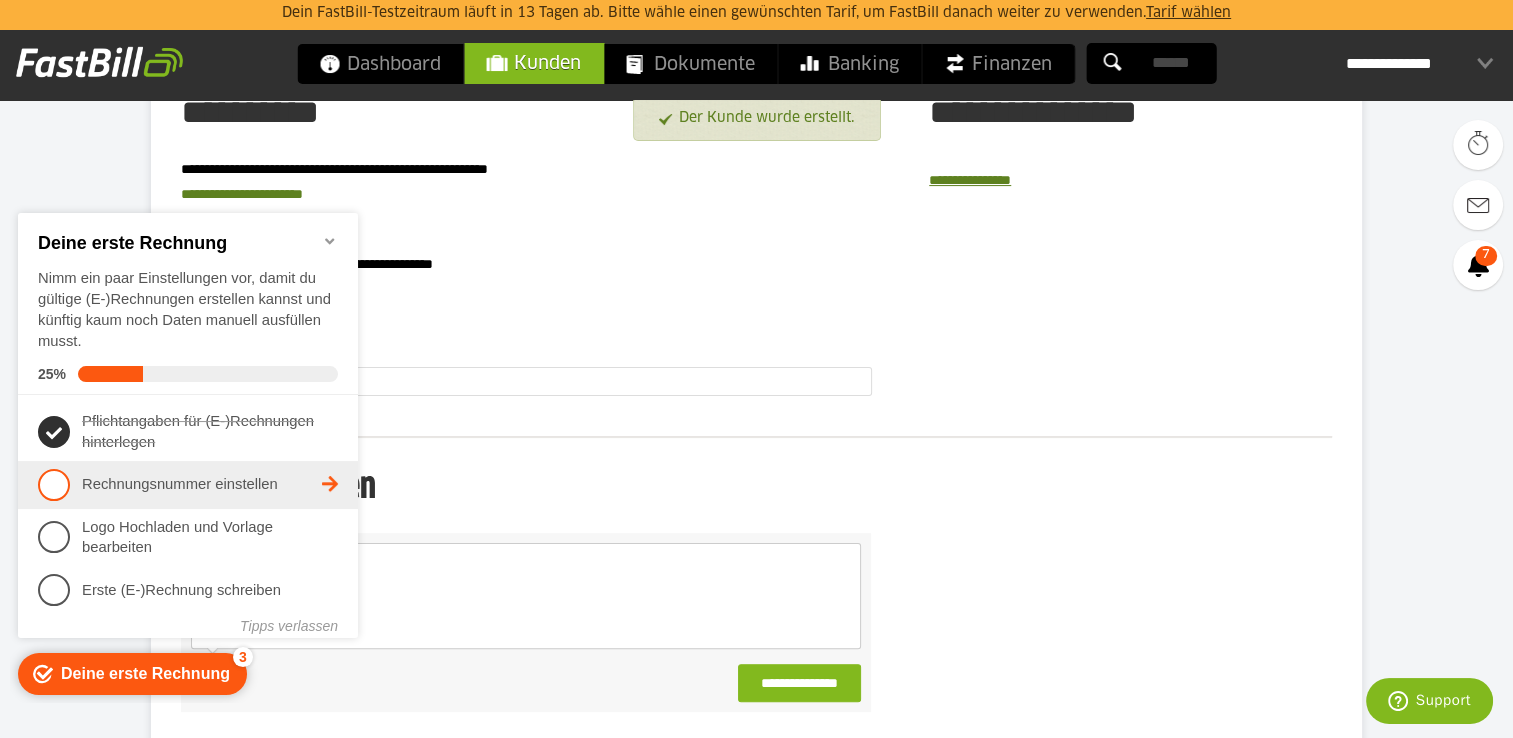 click on "Rechnungsnummer einstellen  - incomplete" at bounding box center [202, 484] 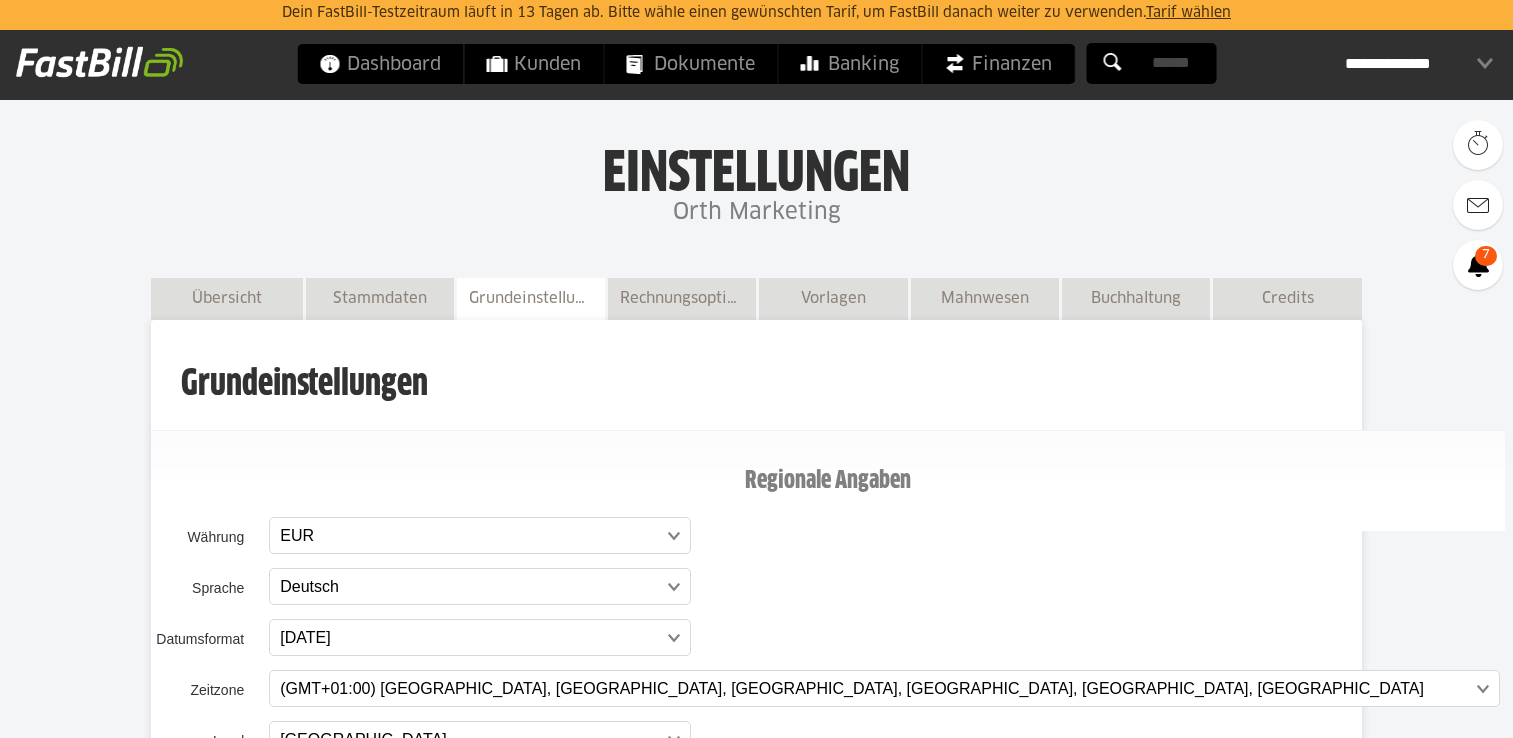 scroll, scrollTop: 300, scrollLeft: 0, axis: vertical 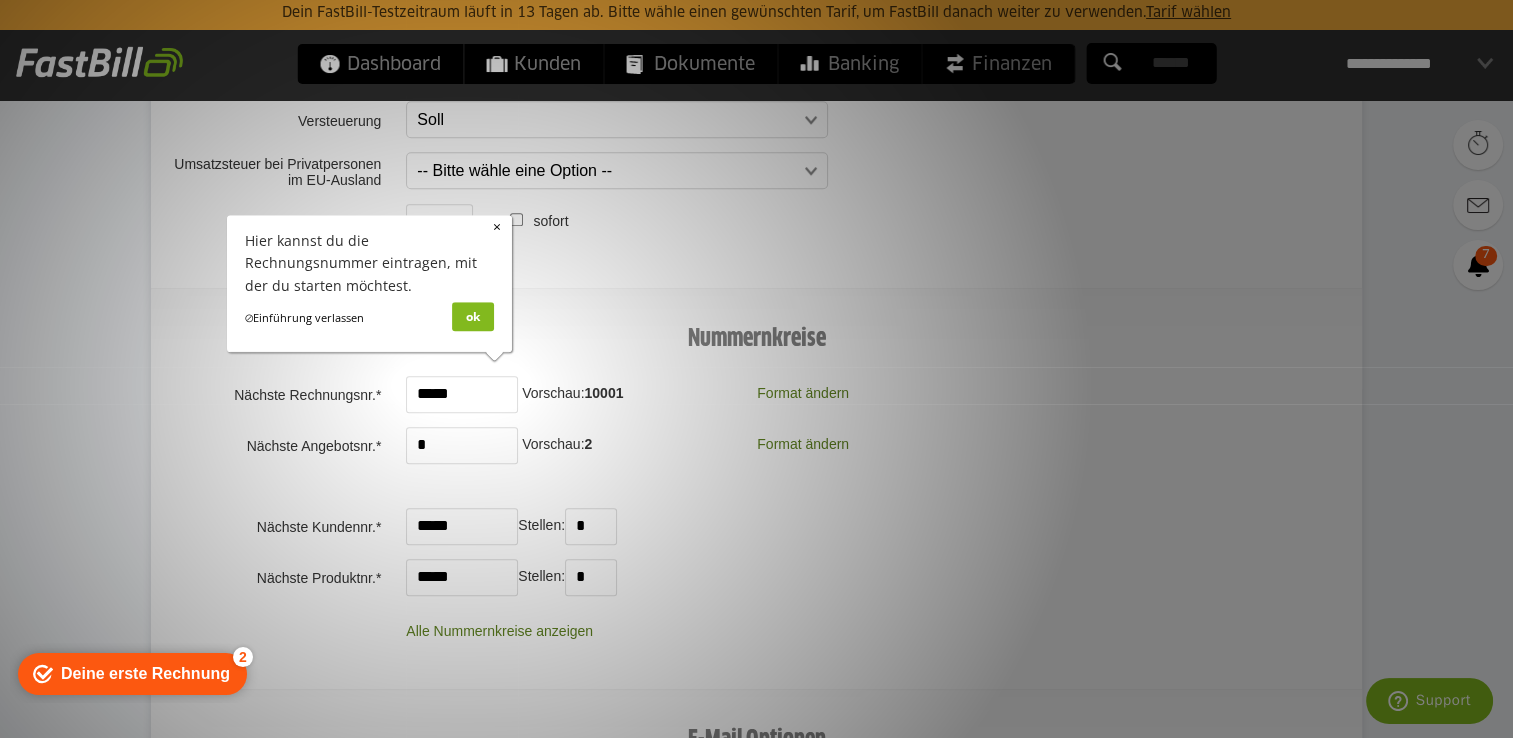 drag, startPoint x: 690, startPoint y: 604, endPoint x: 358, endPoint y: 361, distance: 411.428 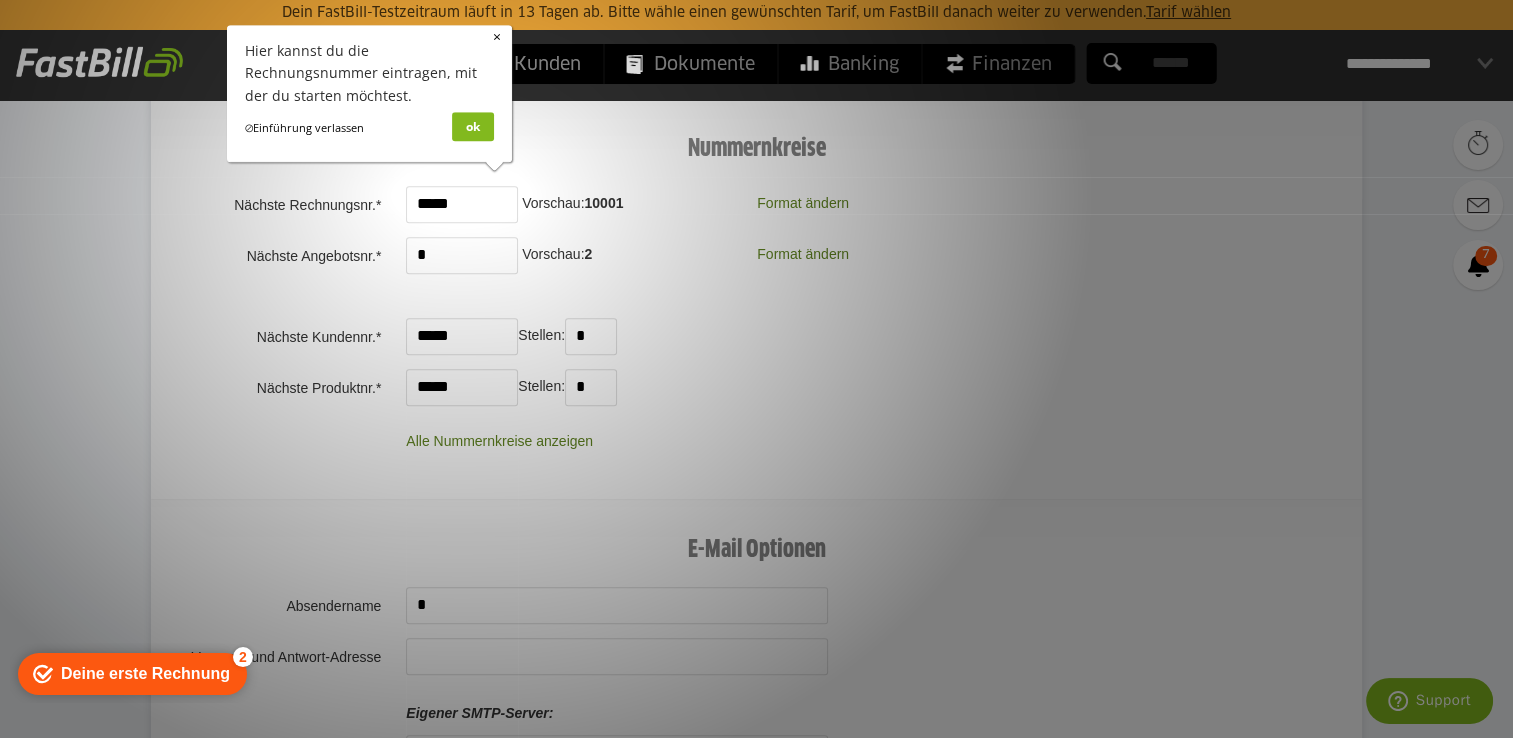 scroll, scrollTop: 1706, scrollLeft: 0, axis: vertical 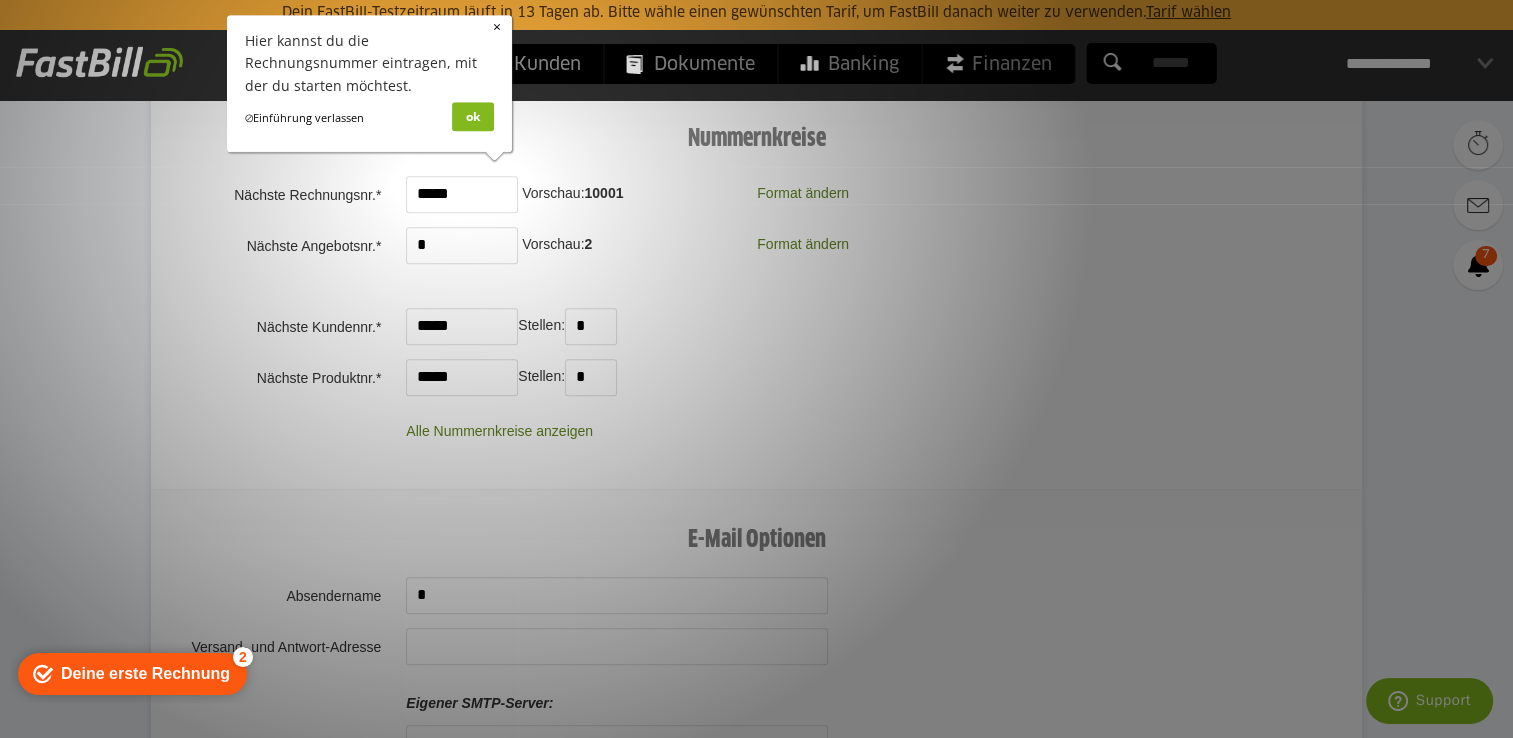 type on "*" 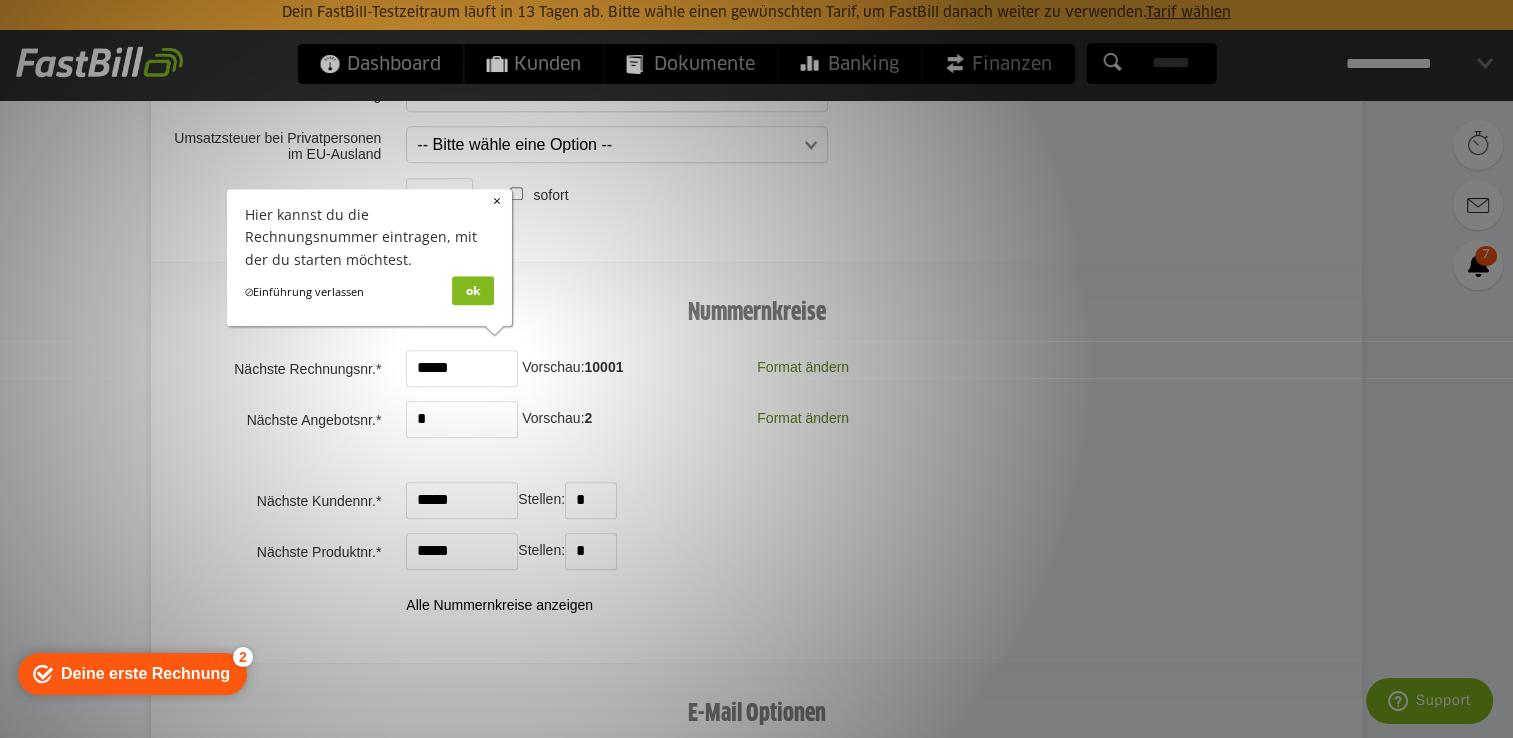 scroll, scrollTop: 1506, scrollLeft: 0, axis: vertical 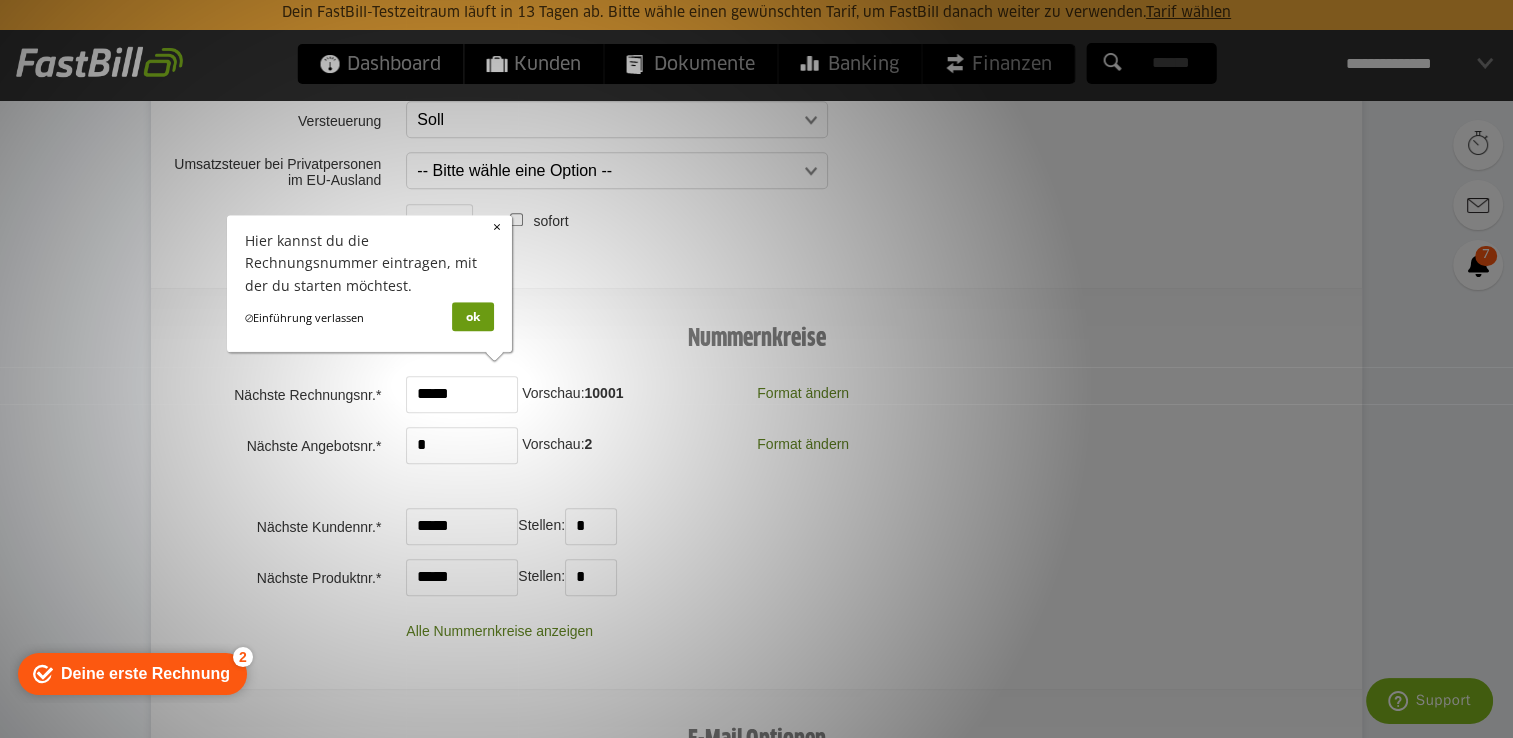 click on "ok" at bounding box center (473, 315) 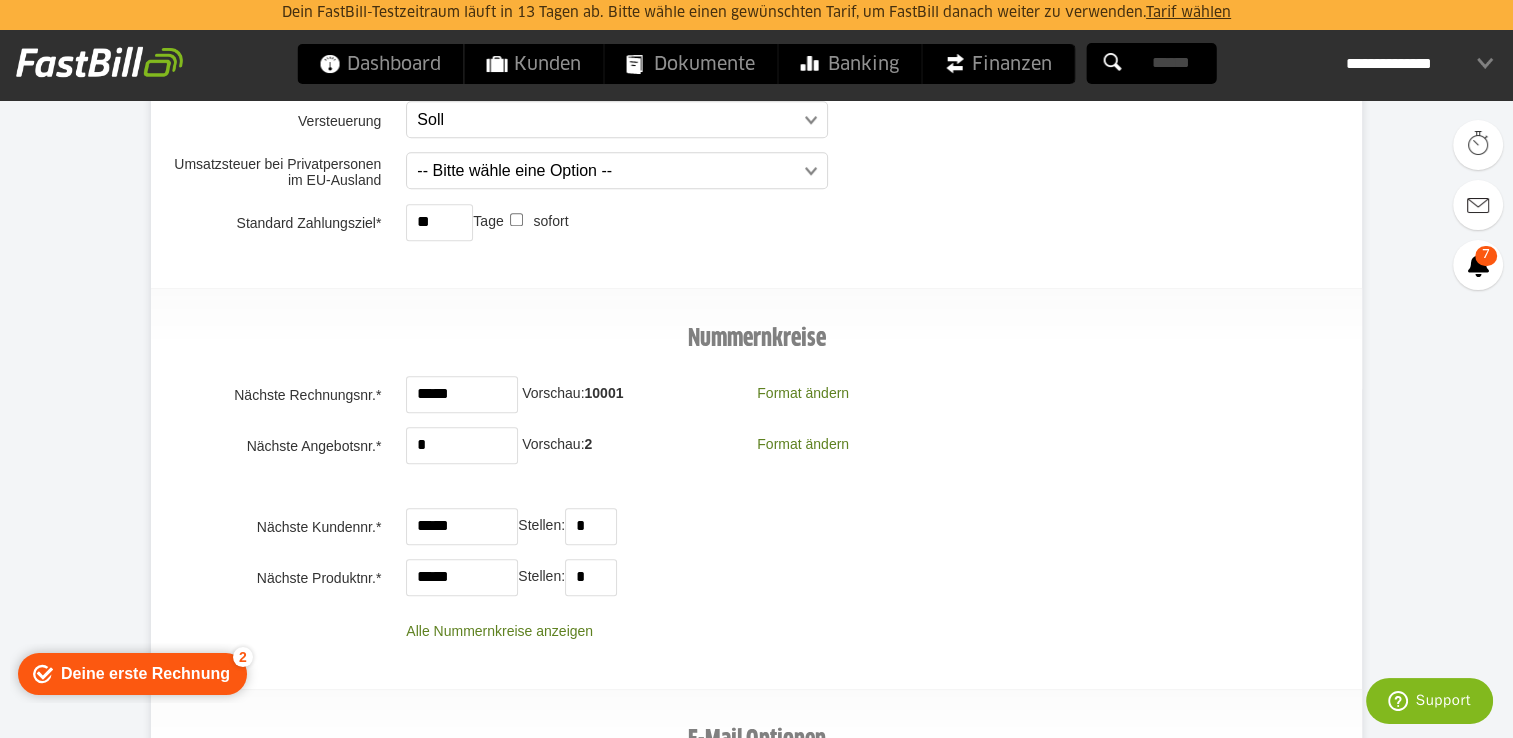 scroll, scrollTop: 1906, scrollLeft: 0, axis: vertical 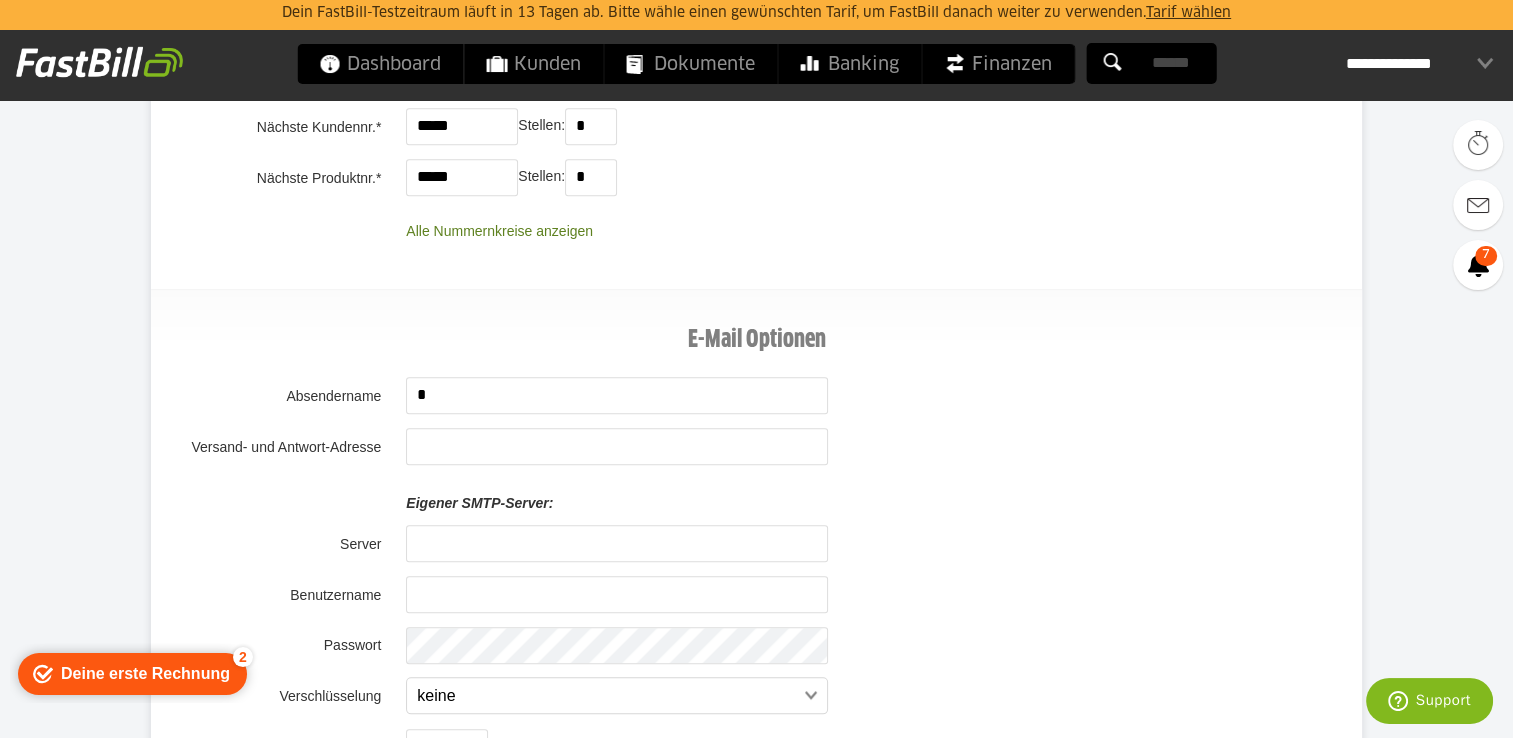 click at bounding box center [617, 395] 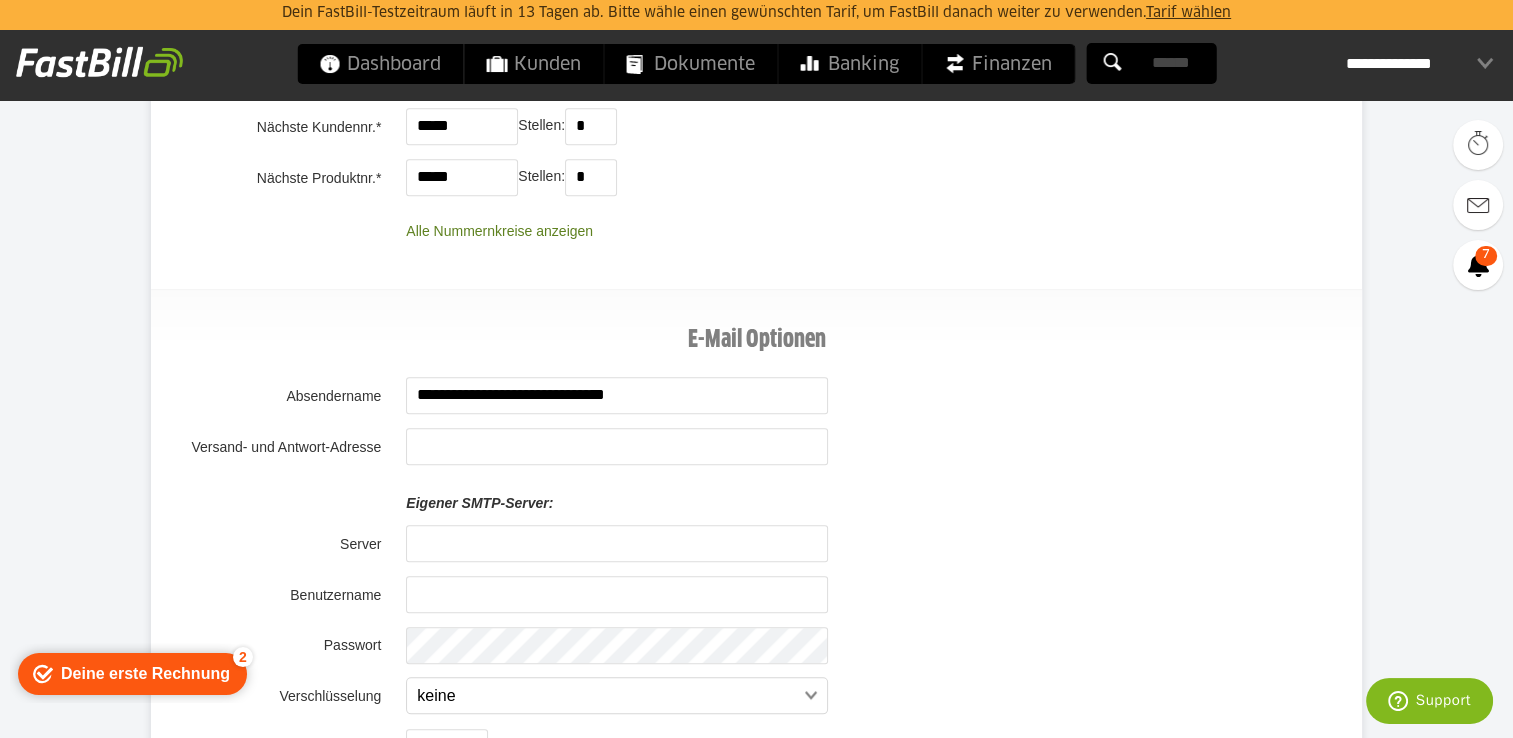 type on "**********" 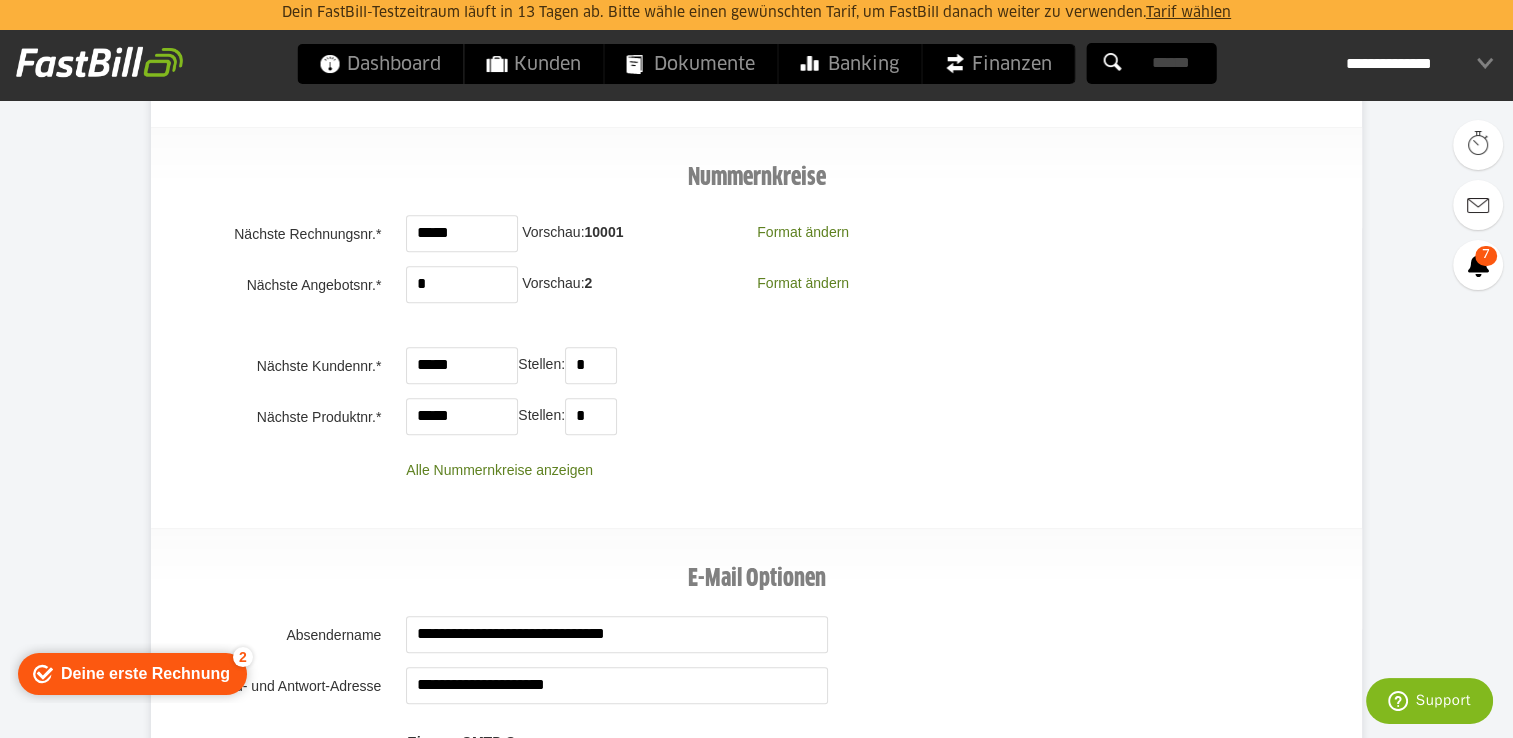 scroll, scrollTop: 1506, scrollLeft: 0, axis: vertical 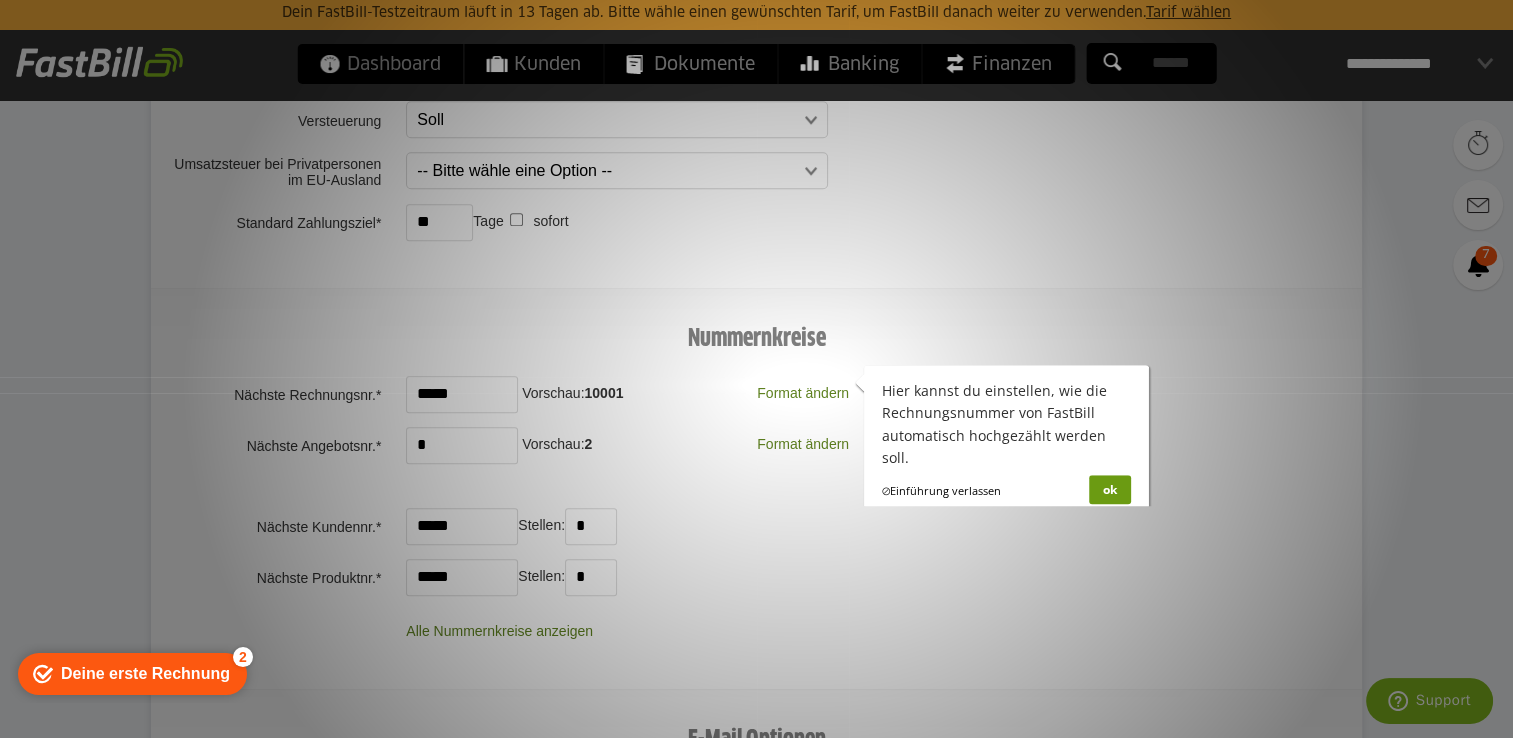click on "ok" at bounding box center [1110, 489] 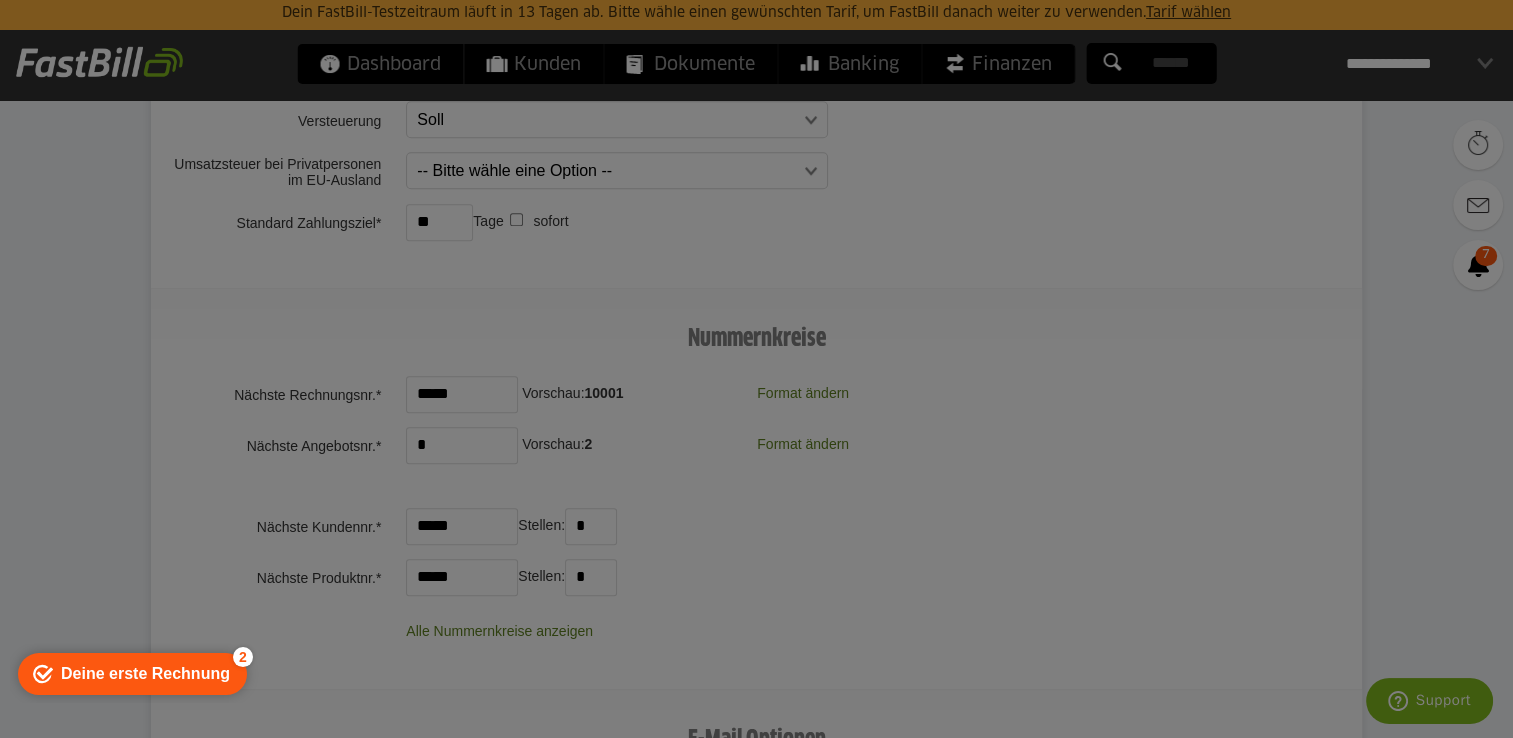scroll, scrollTop: 1564, scrollLeft: 0, axis: vertical 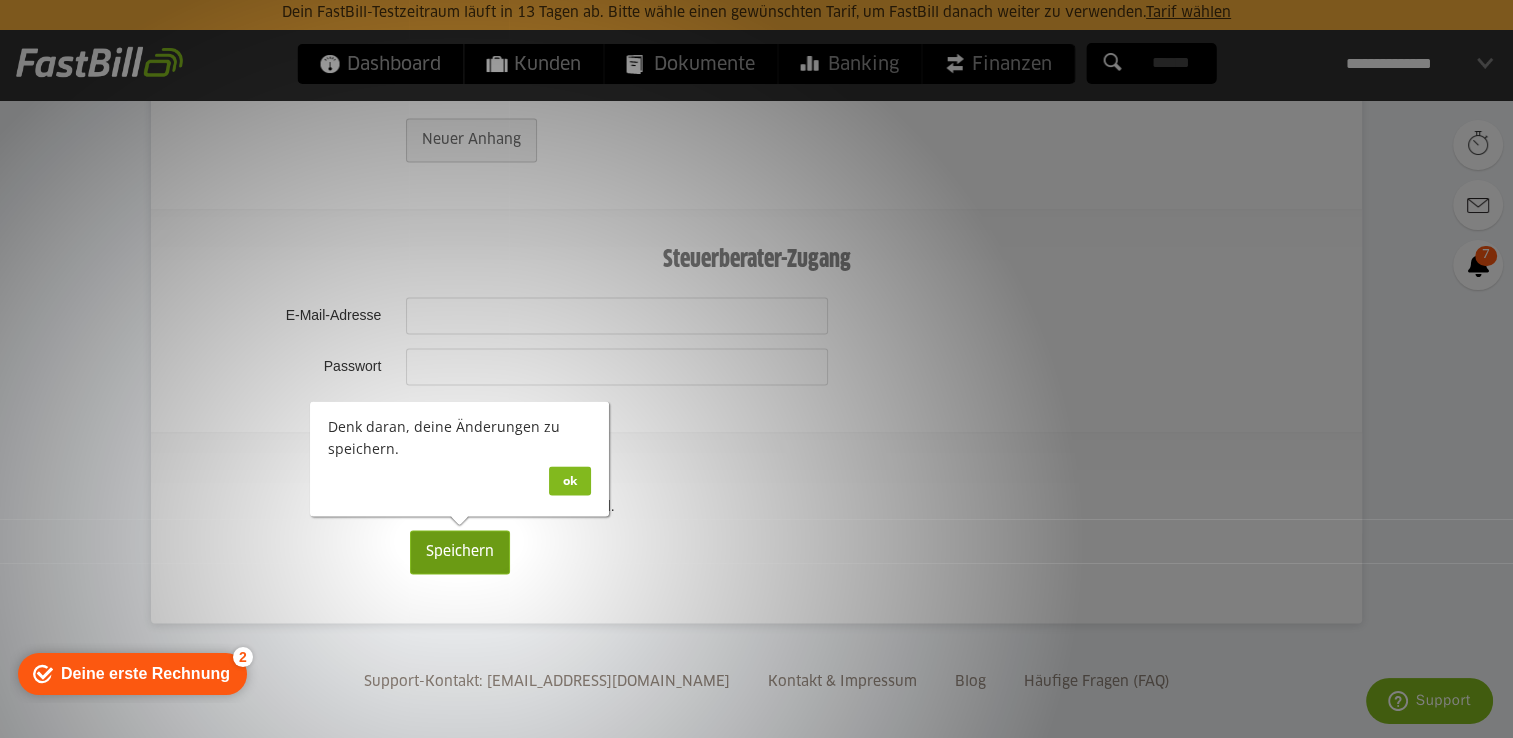 click on "Speichern" at bounding box center (460, 552) 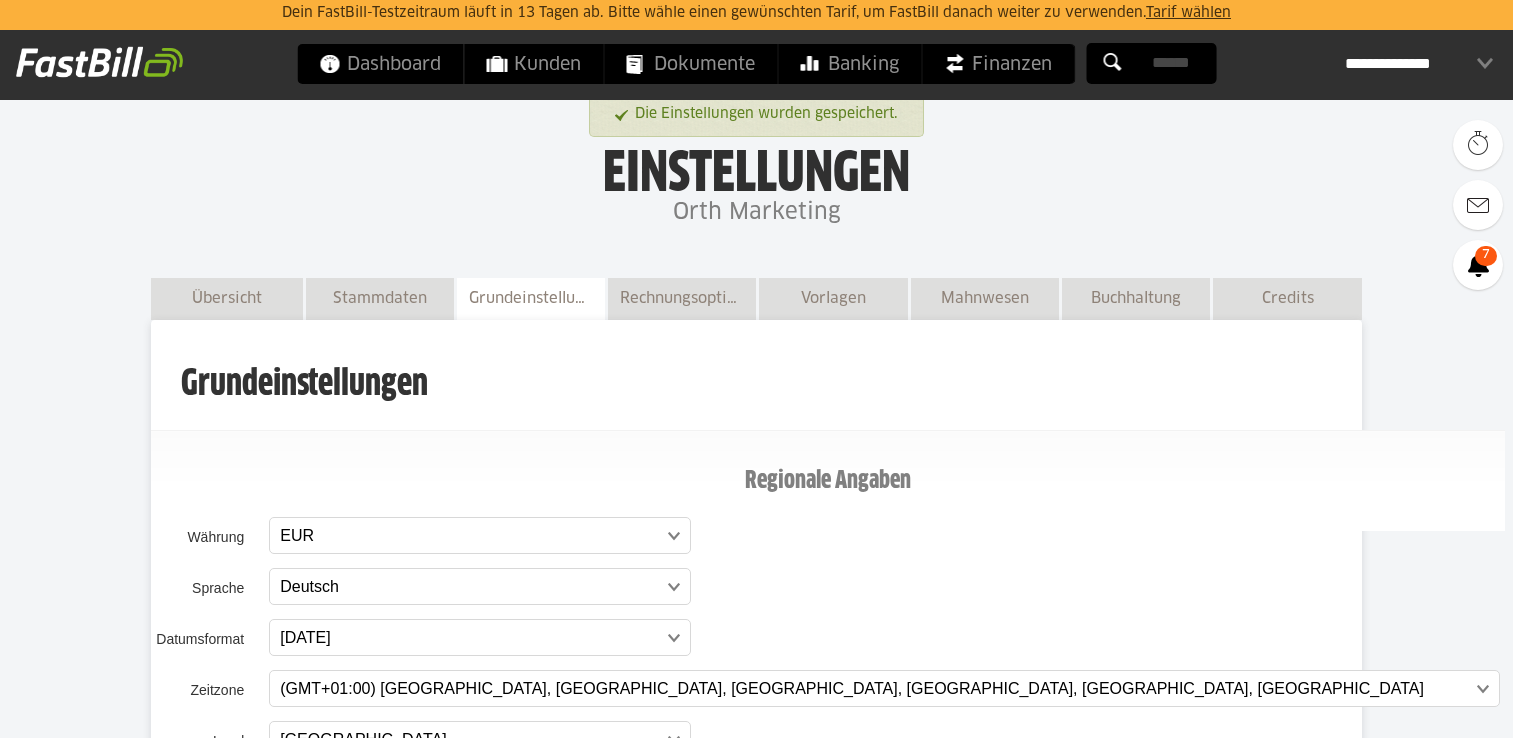 scroll, scrollTop: 308, scrollLeft: 0, axis: vertical 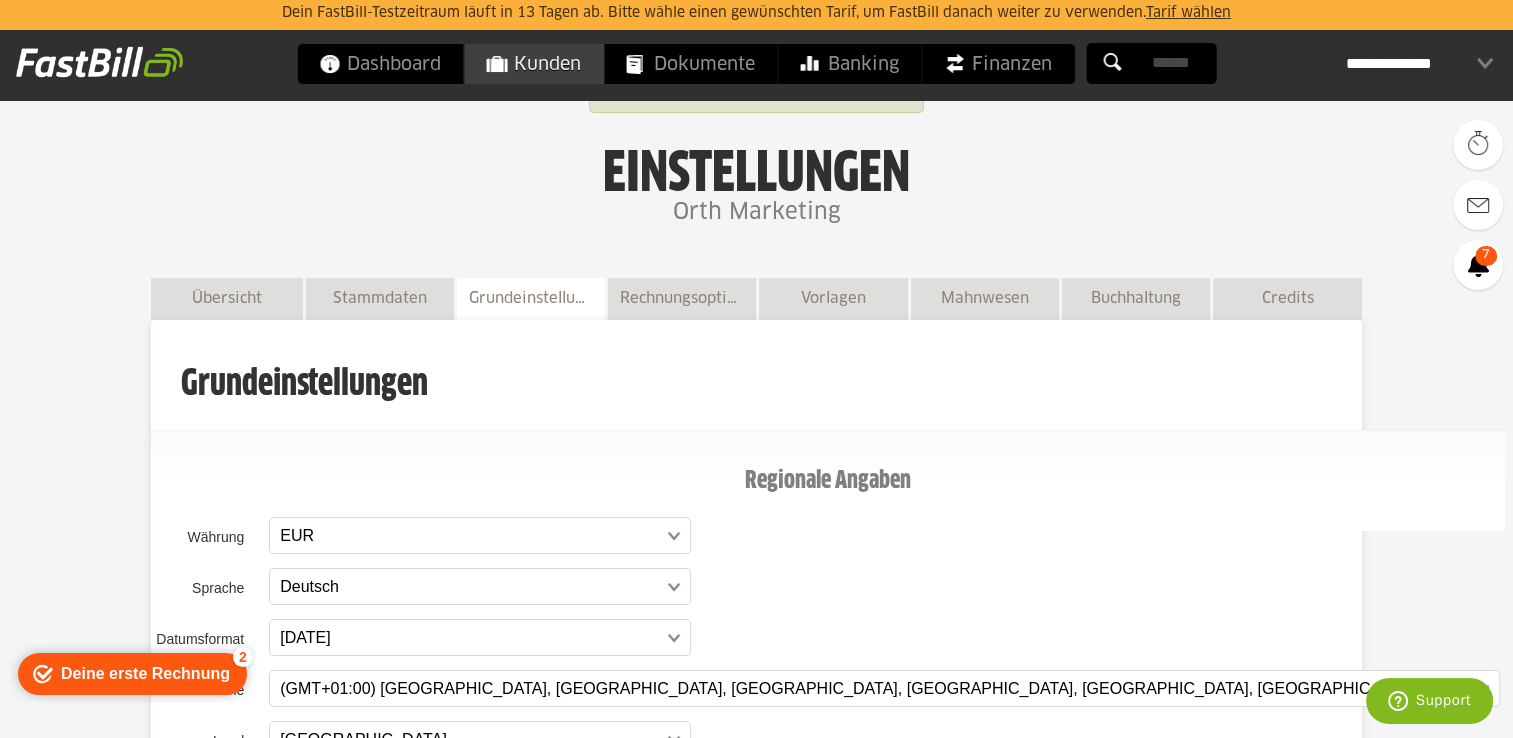 click on "Kunden" at bounding box center (533, 64) 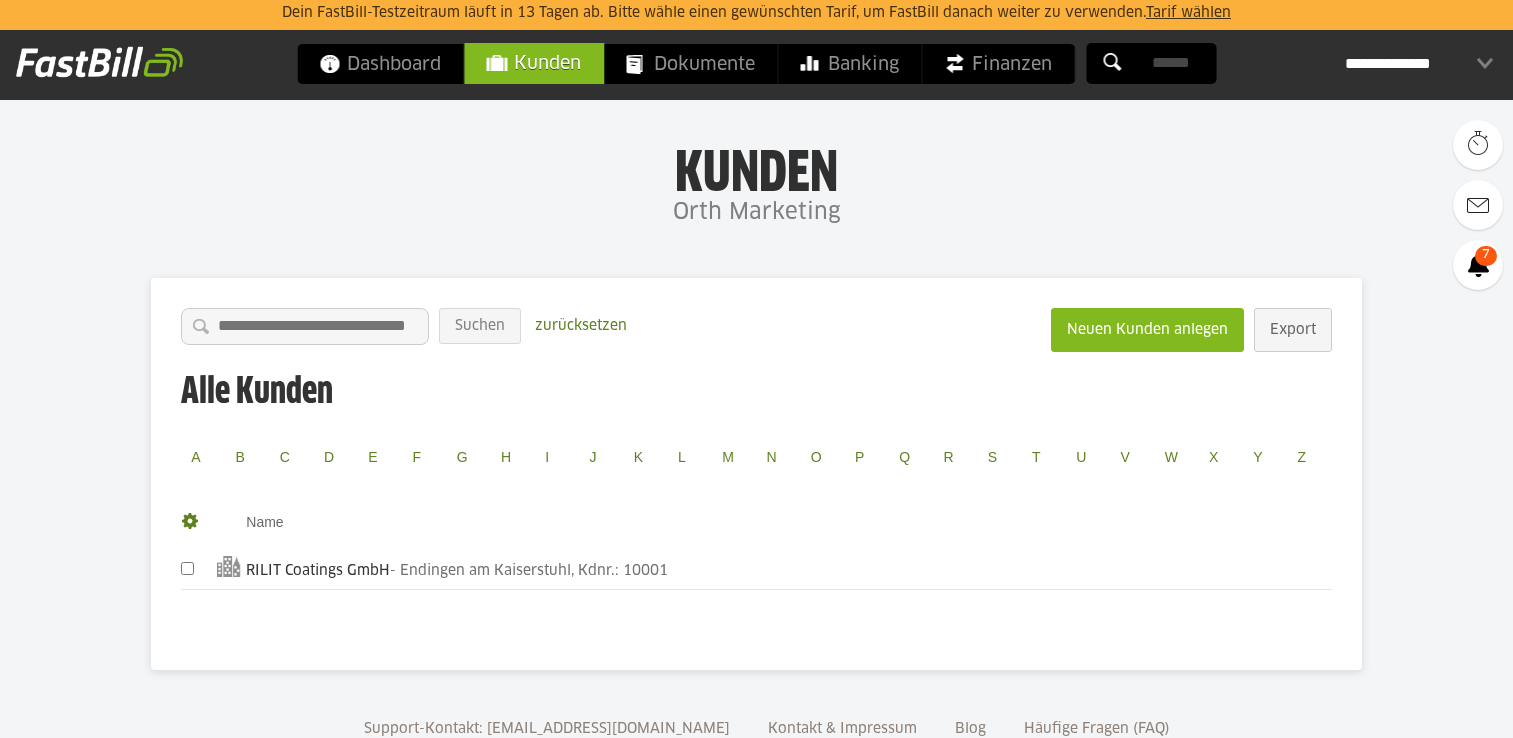 scroll, scrollTop: 0, scrollLeft: 0, axis: both 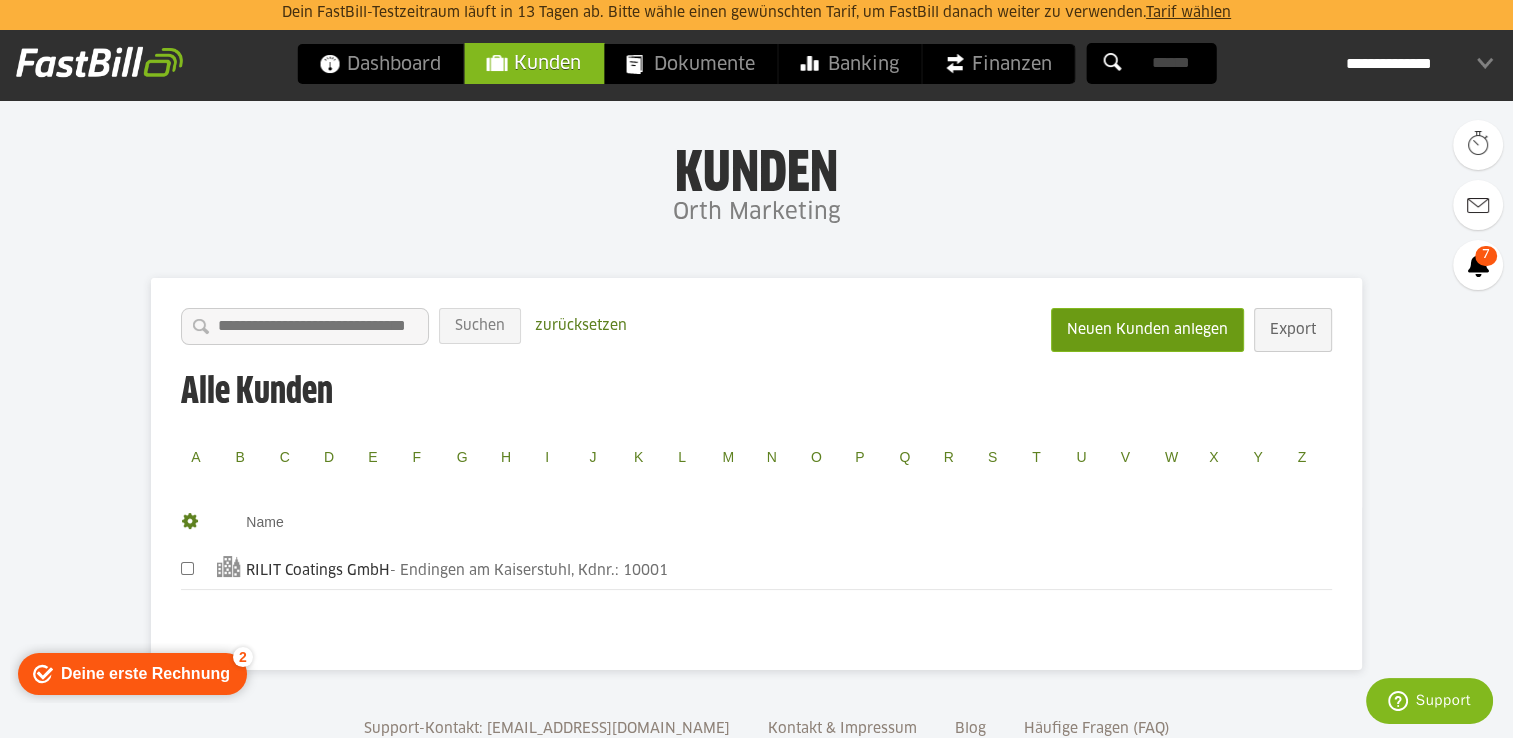 click on "Neuen Kunden anlegen" at bounding box center [1147, 330] 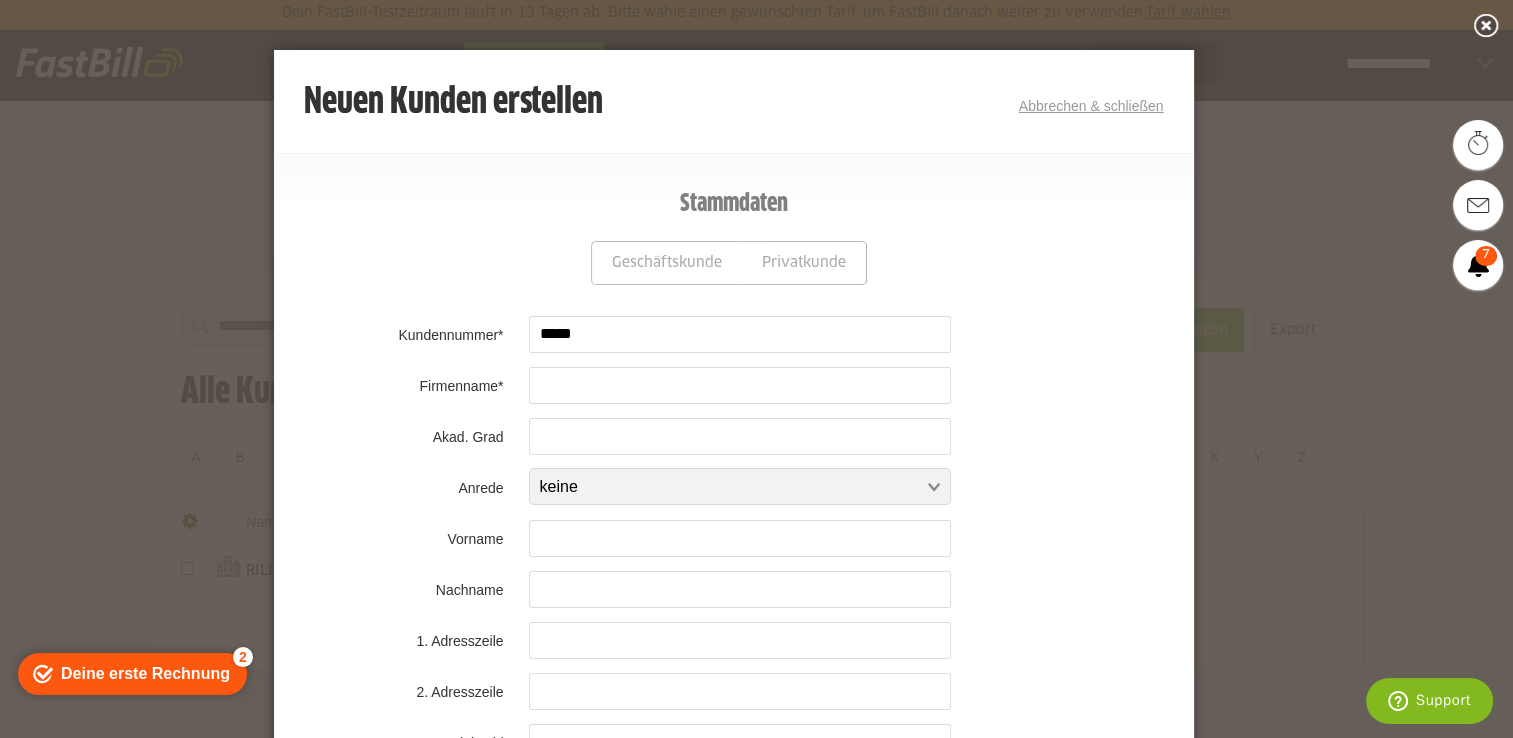 click at bounding box center (851, 385) 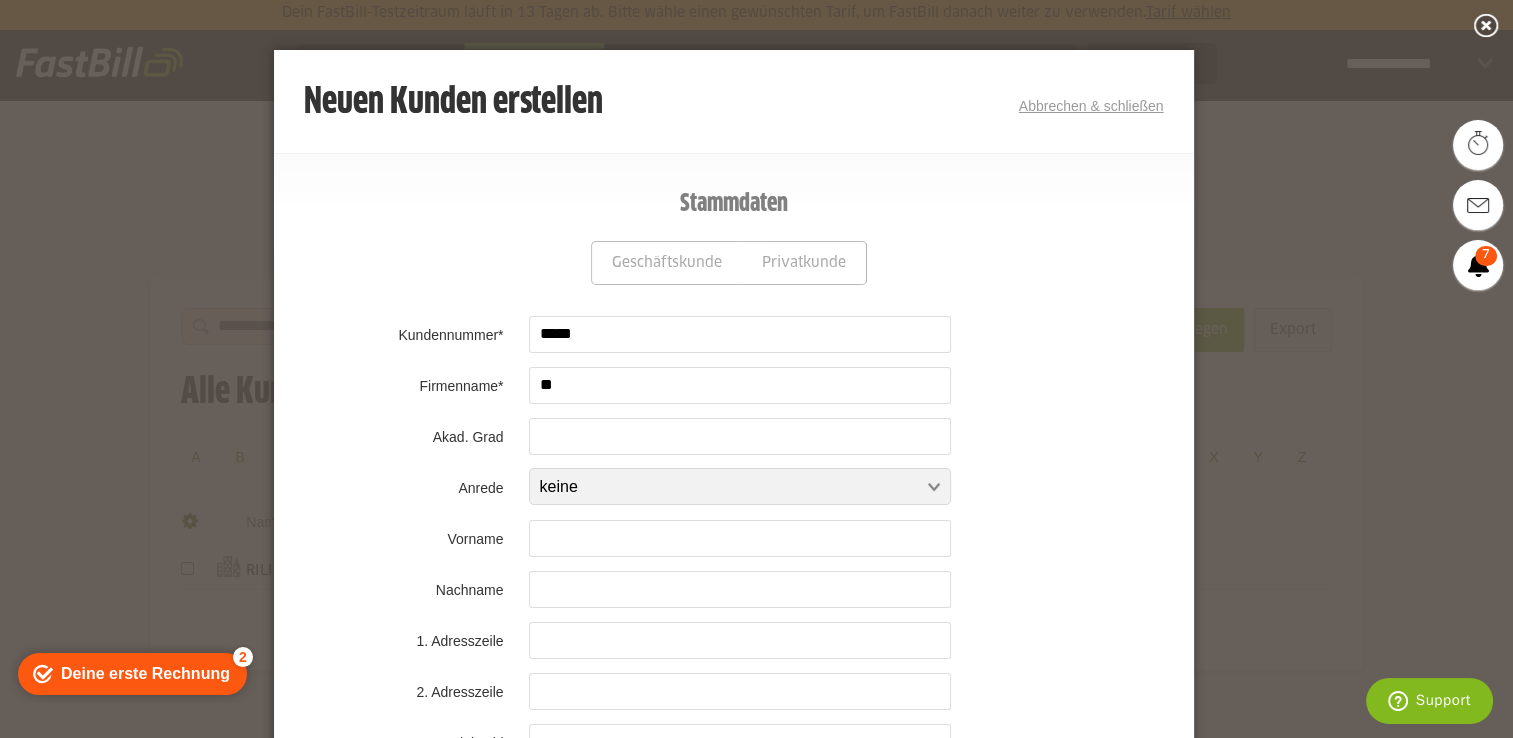 type on "*" 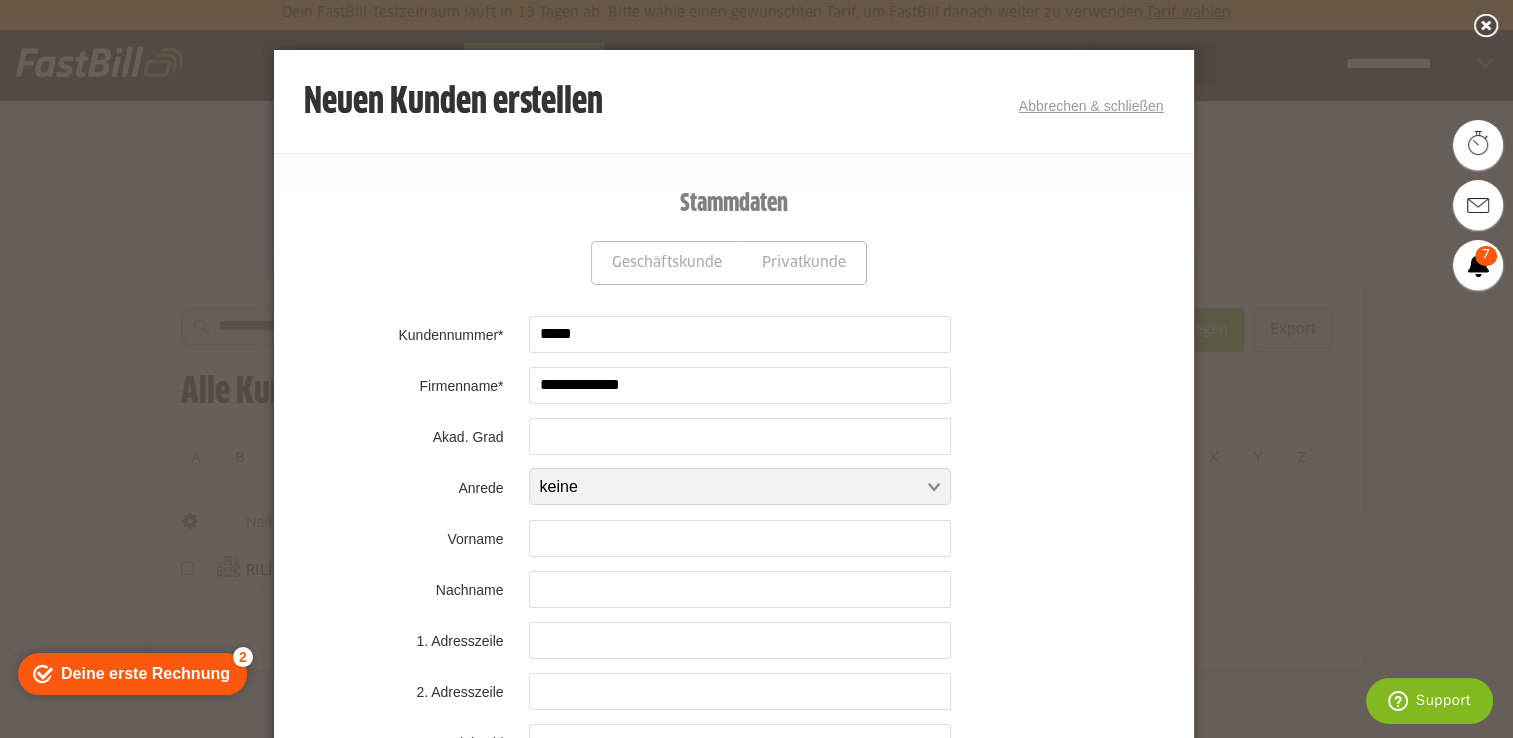 type on "**********" 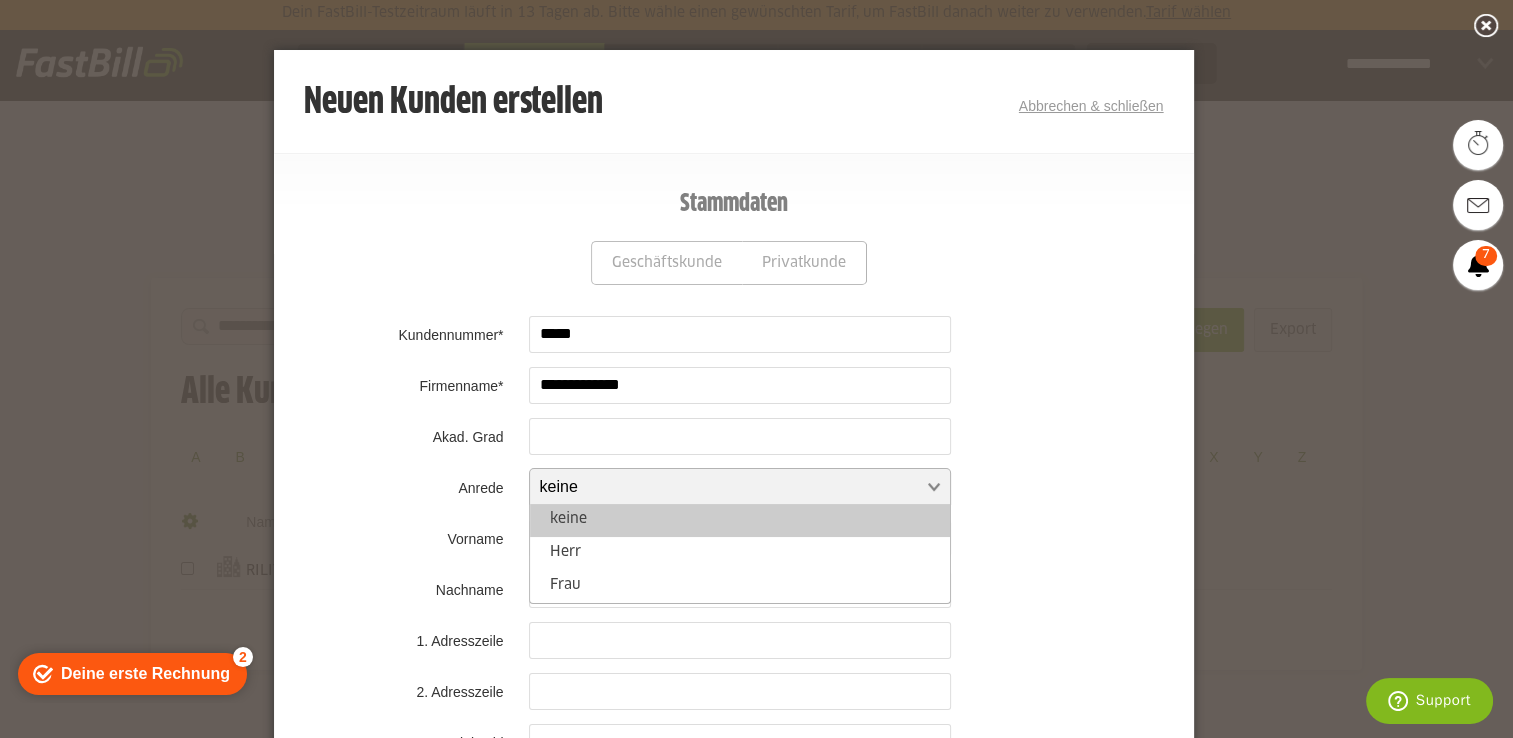 click at bounding box center (730, 487) 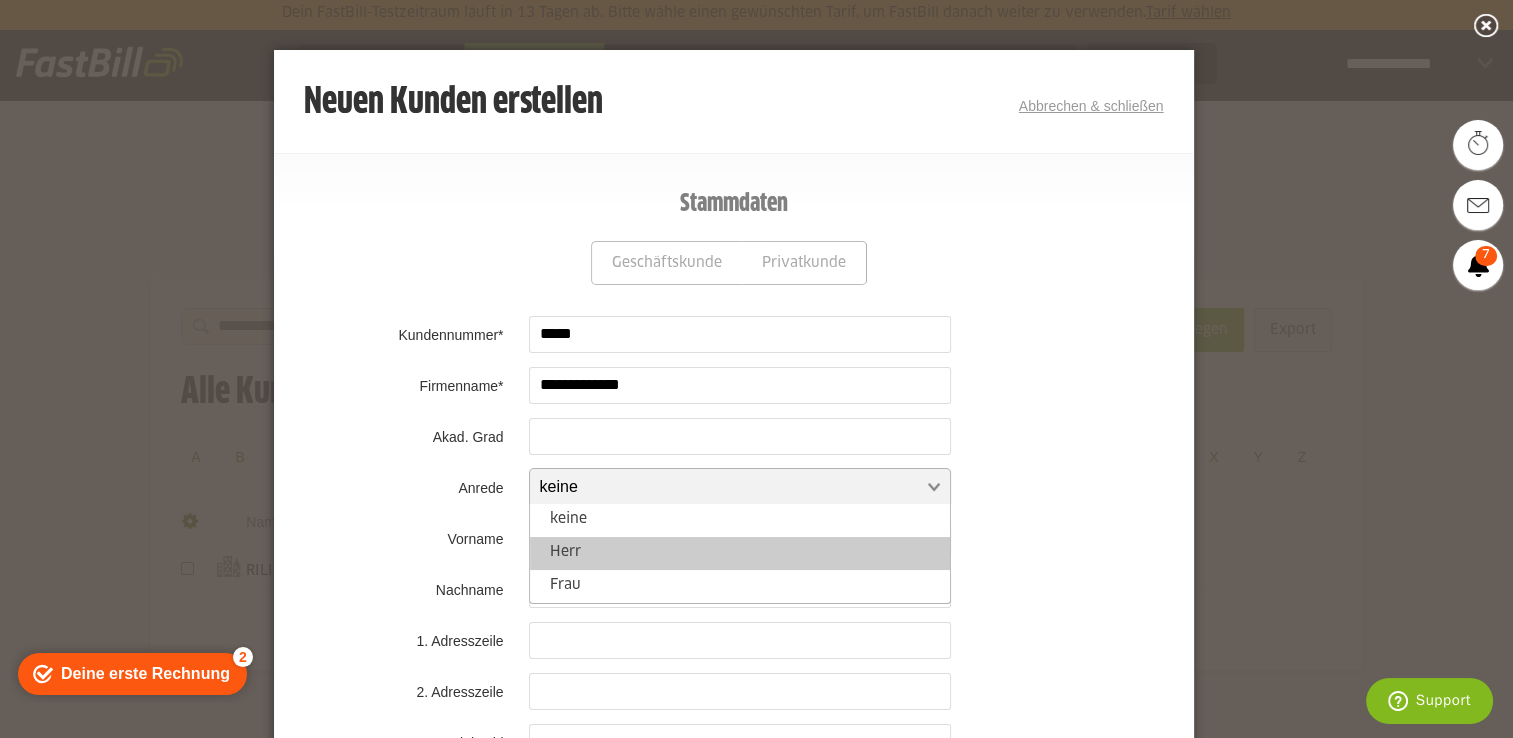 click on "Herr" at bounding box center (740, 553) 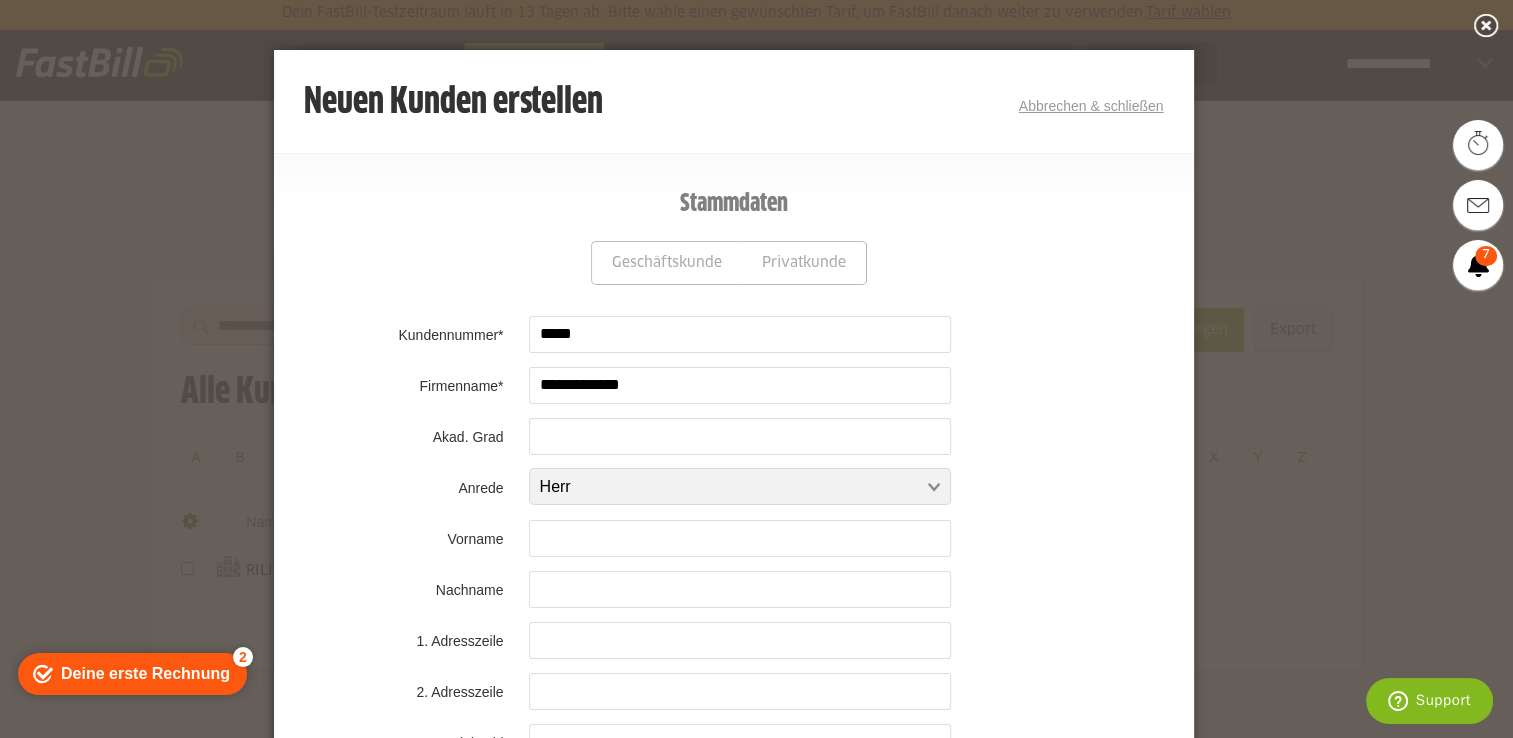 click at bounding box center [740, 538] 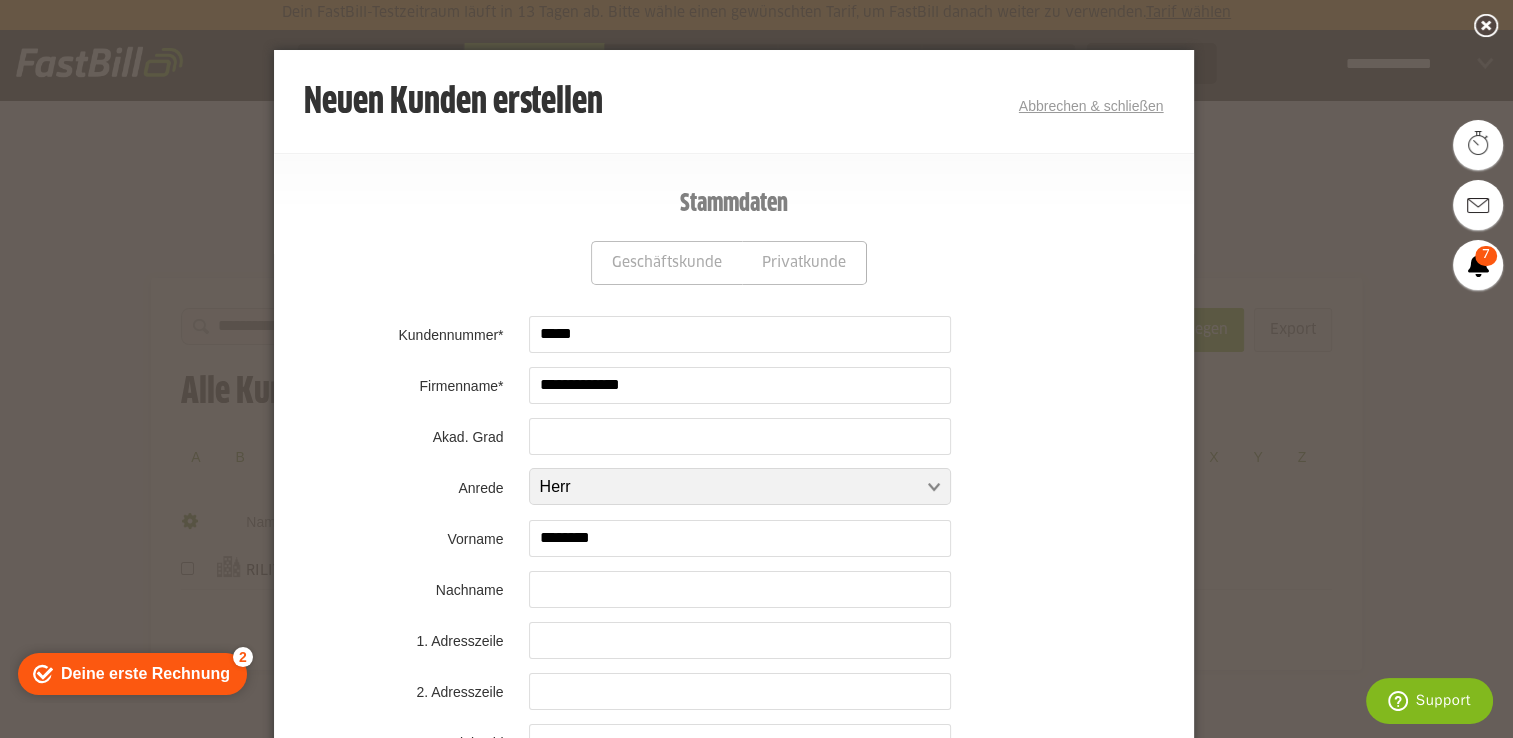 type on "********" 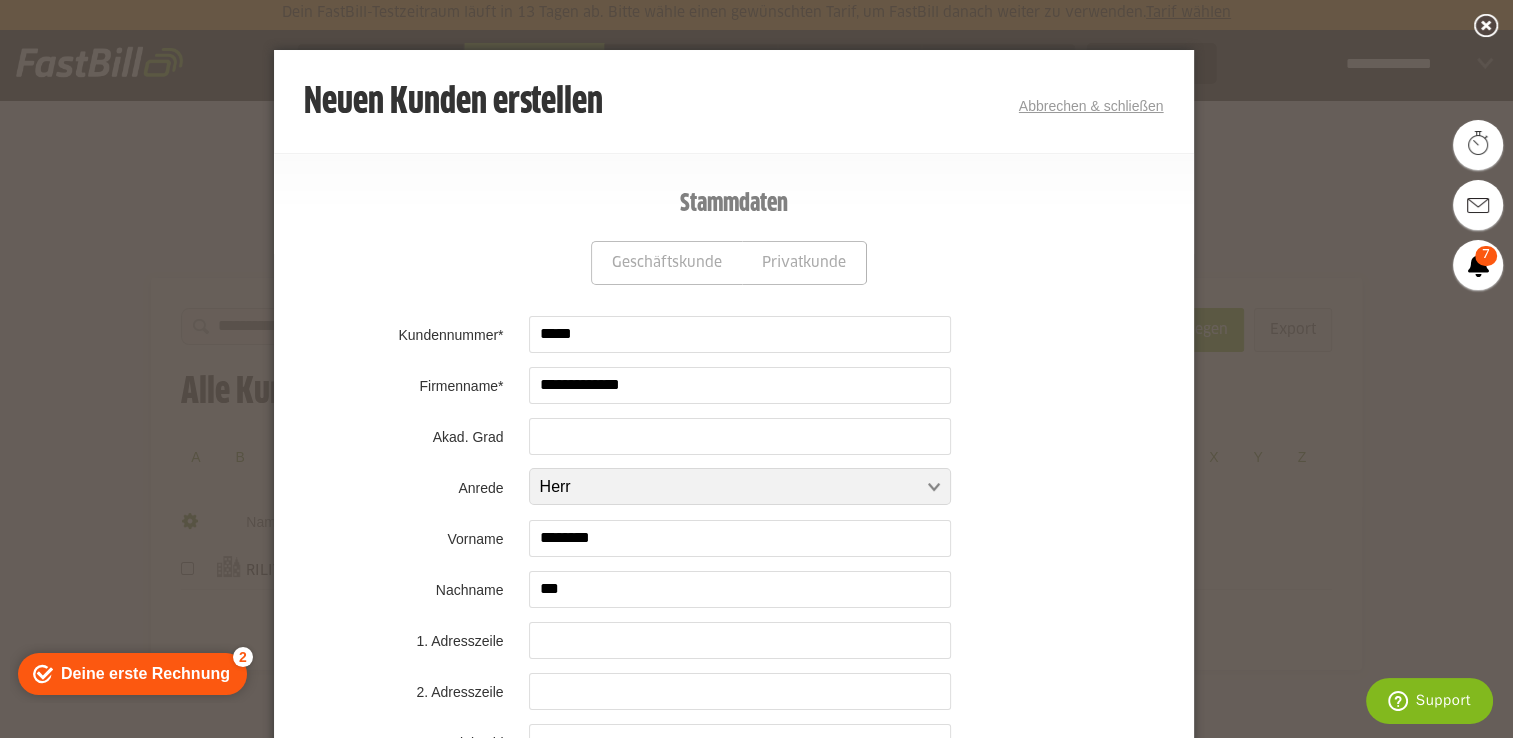 type on "****" 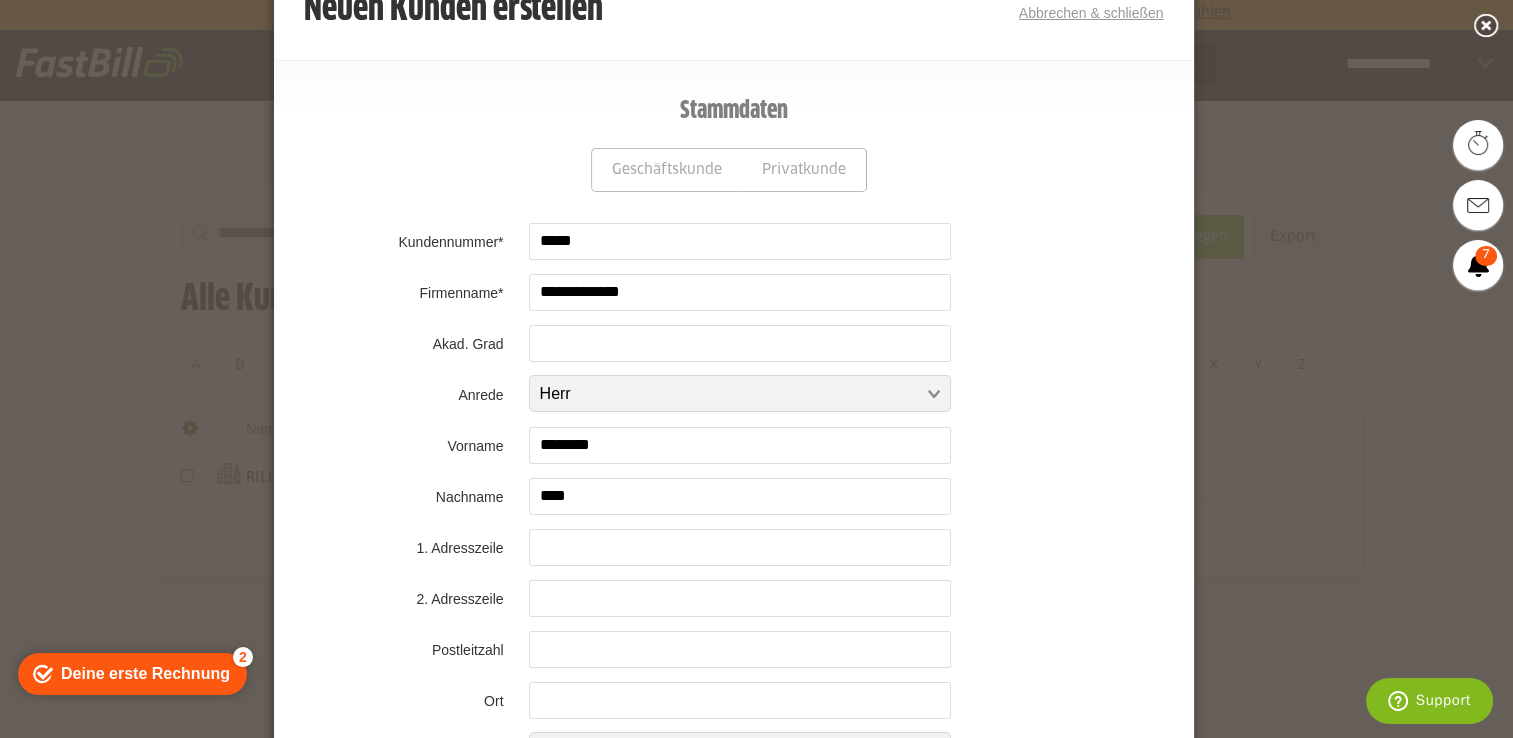 scroll, scrollTop: 200, scrollLeft: 0, axis: vertical 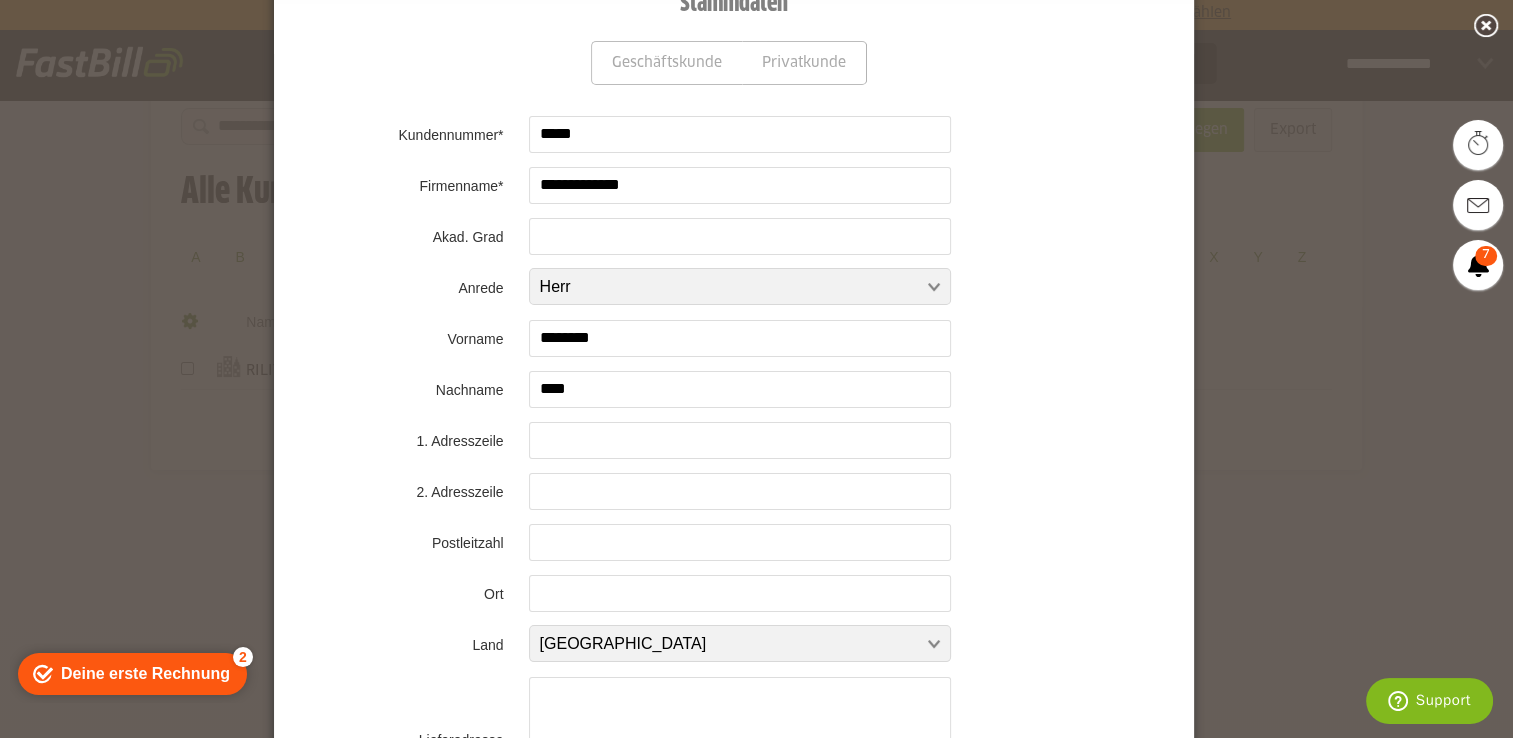 drag, startPoint x: 606, startPoint y: 382, endPoint x: 514, endPoint y: 332, distance: 104.70912 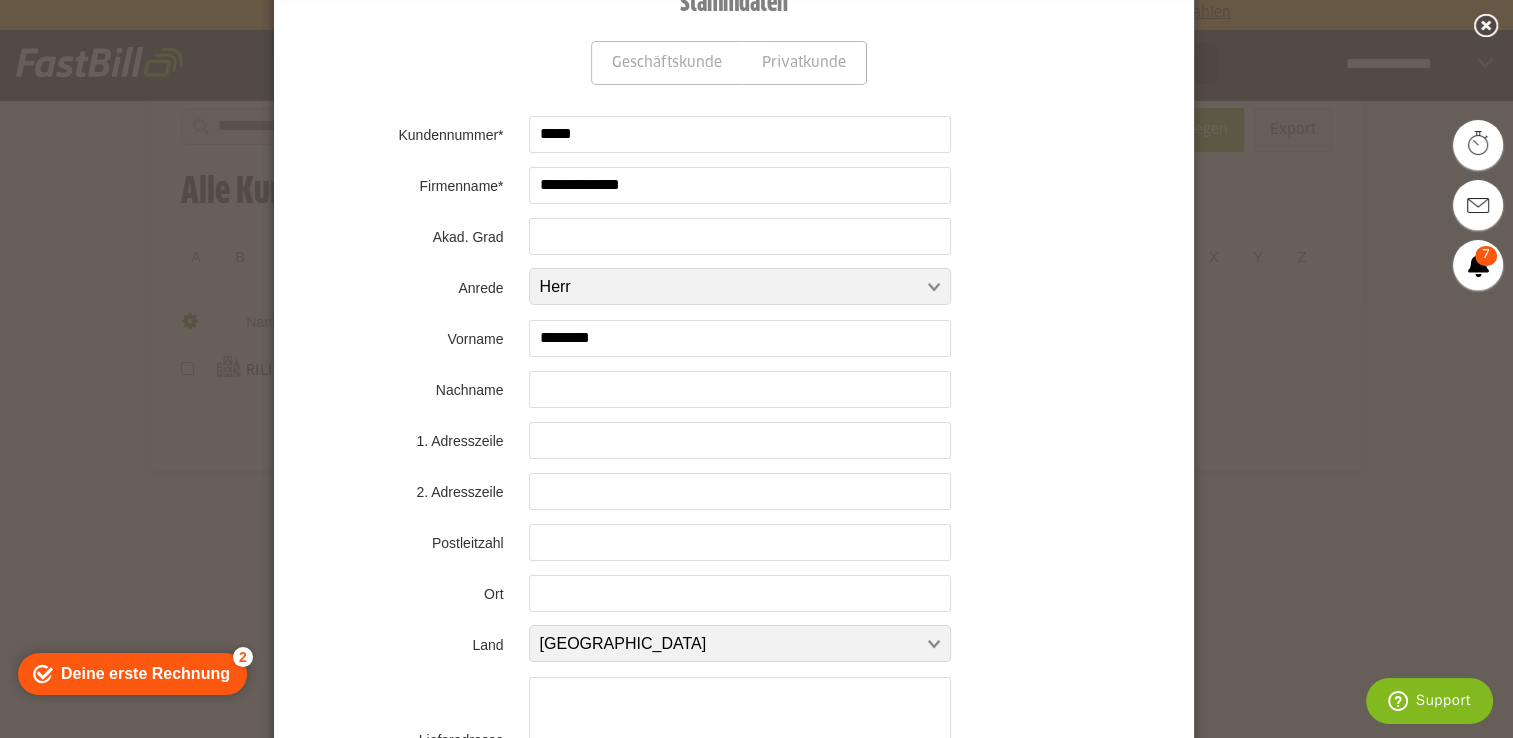 click on "********" at bounding box center [740, 338] 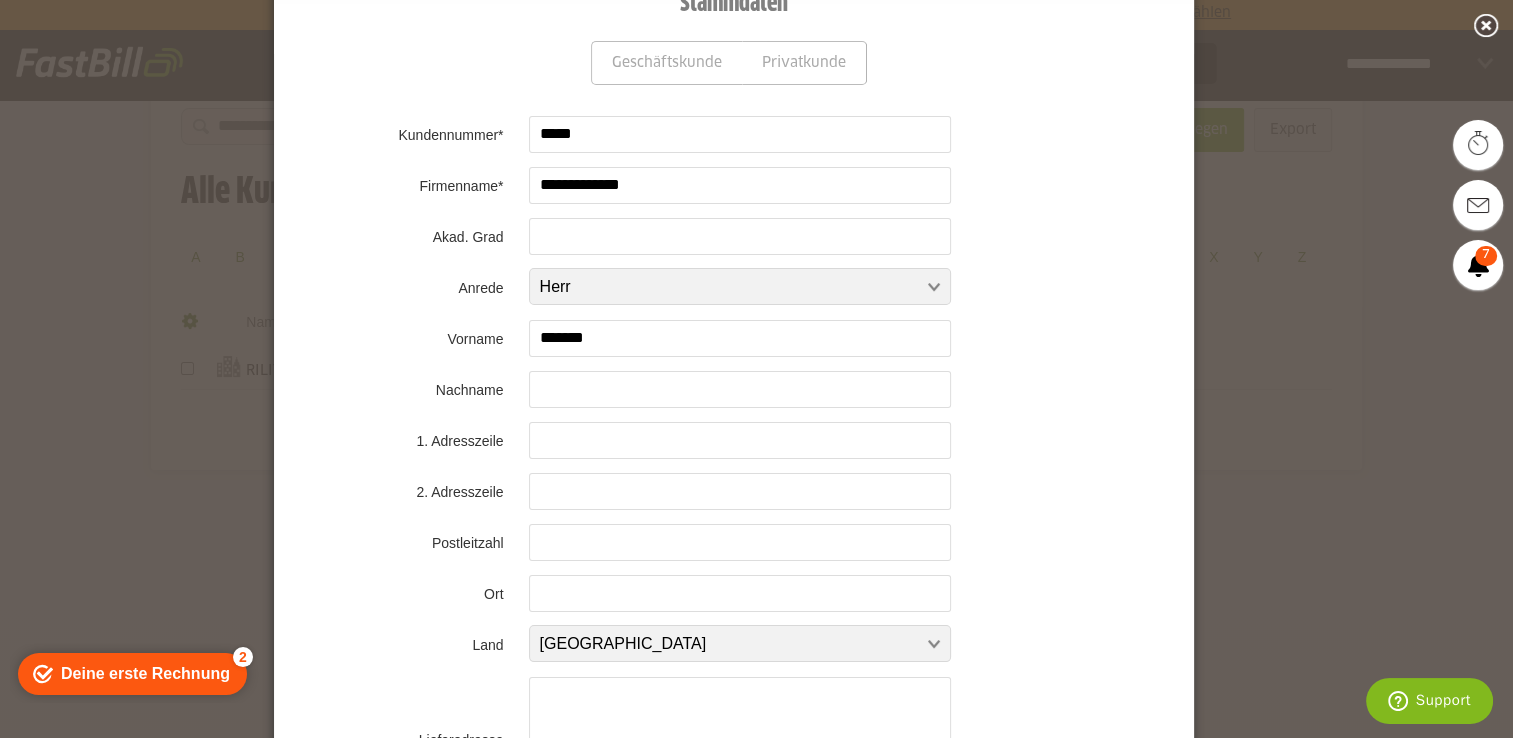 type on "********" 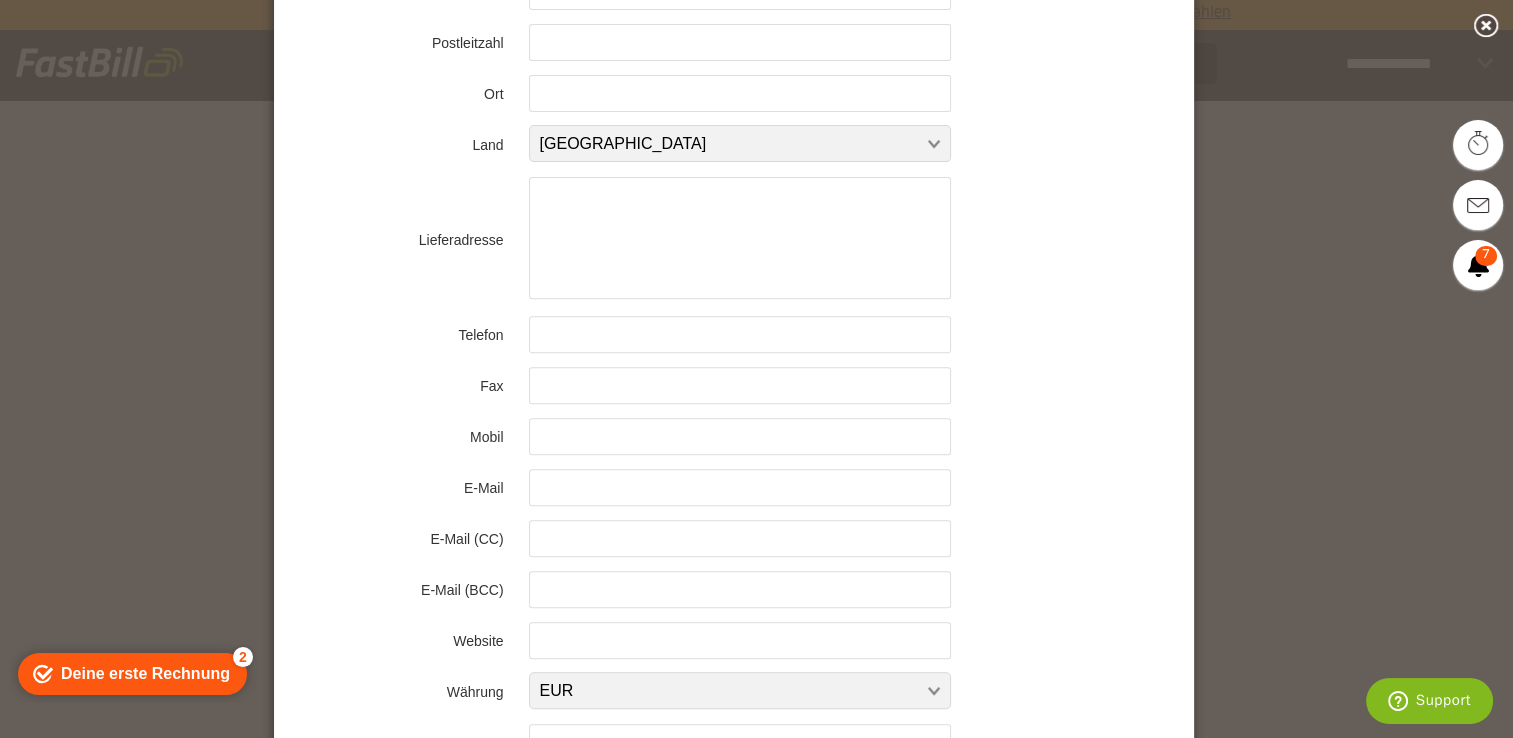 scroll, scrollTop: 400, scrollLeft: 0, axis: vertical 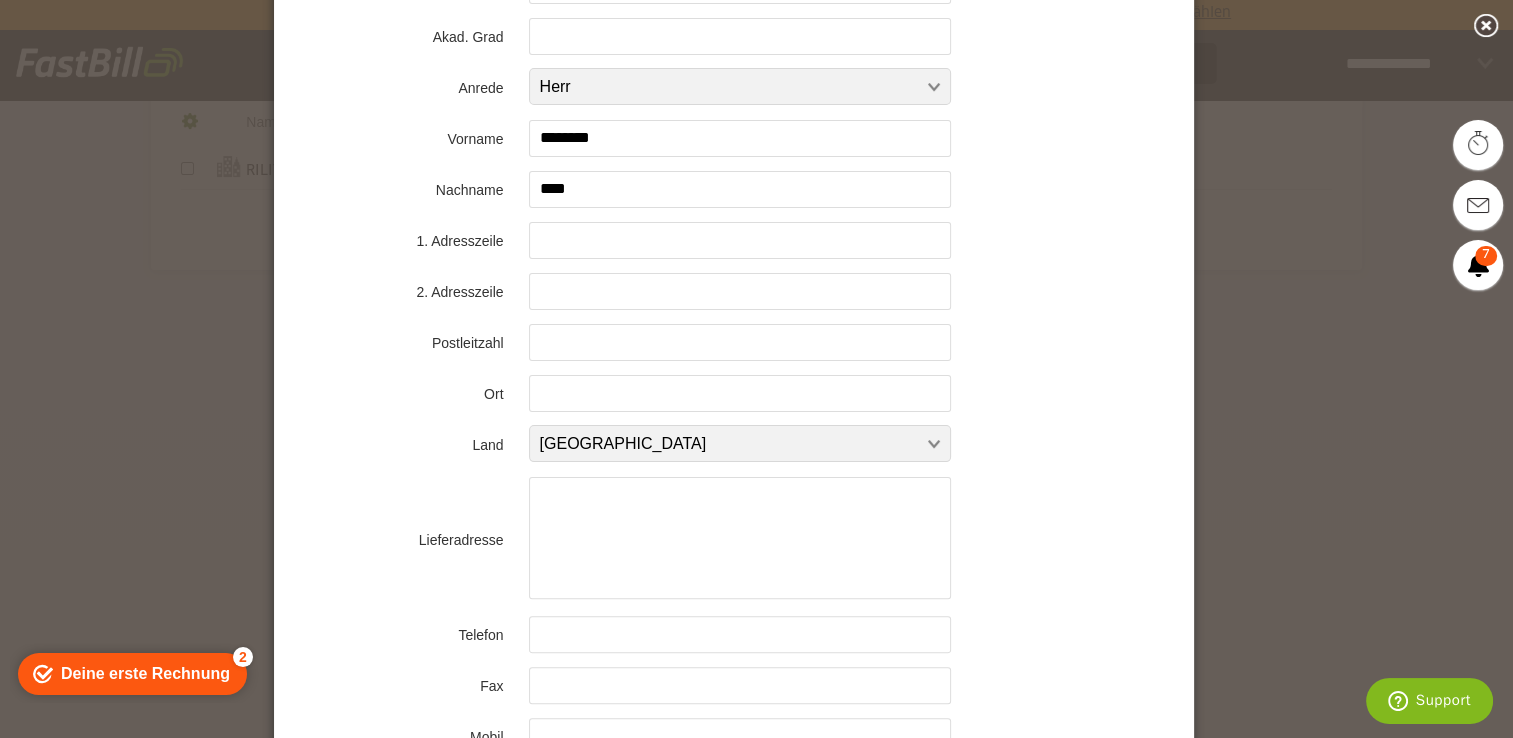 type on "****" 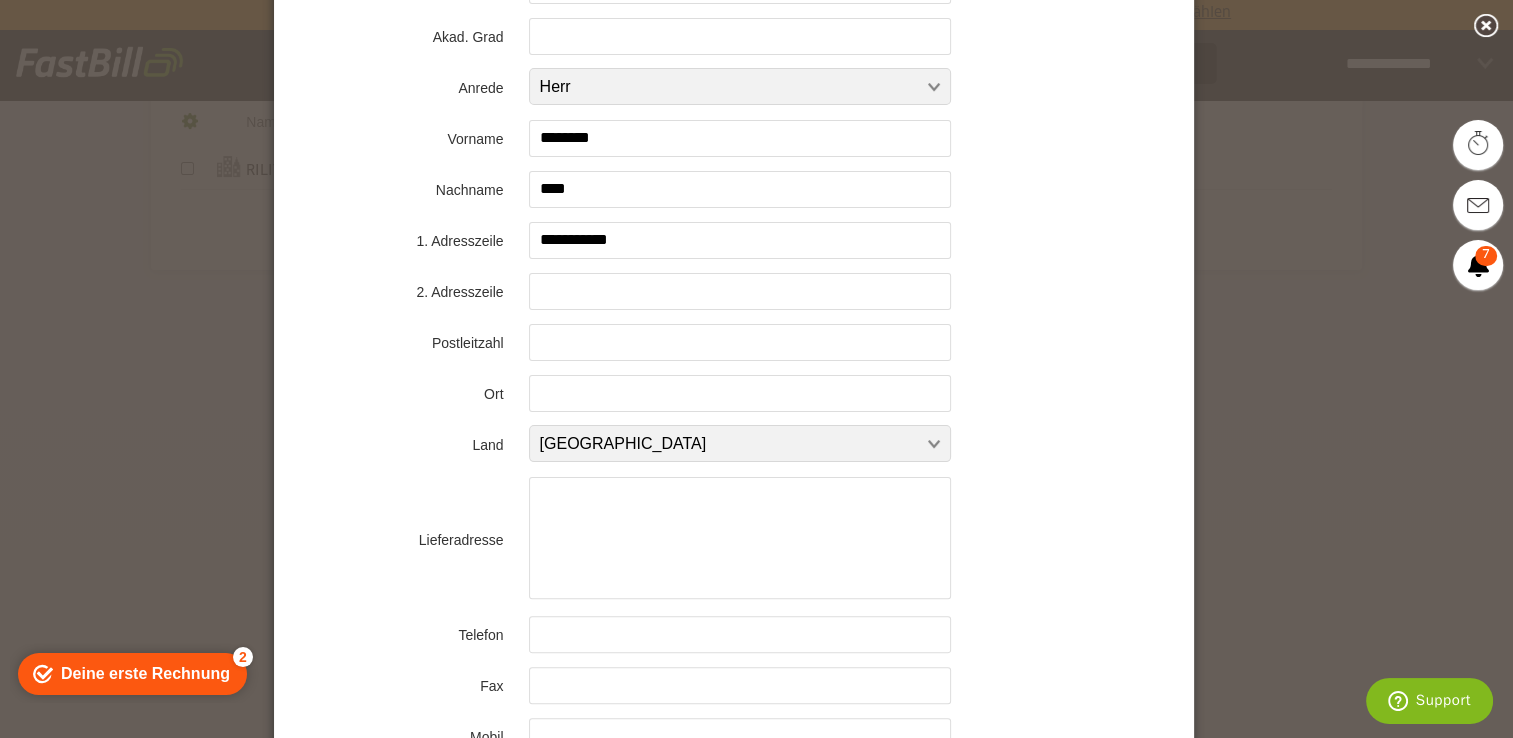 type on "**********" 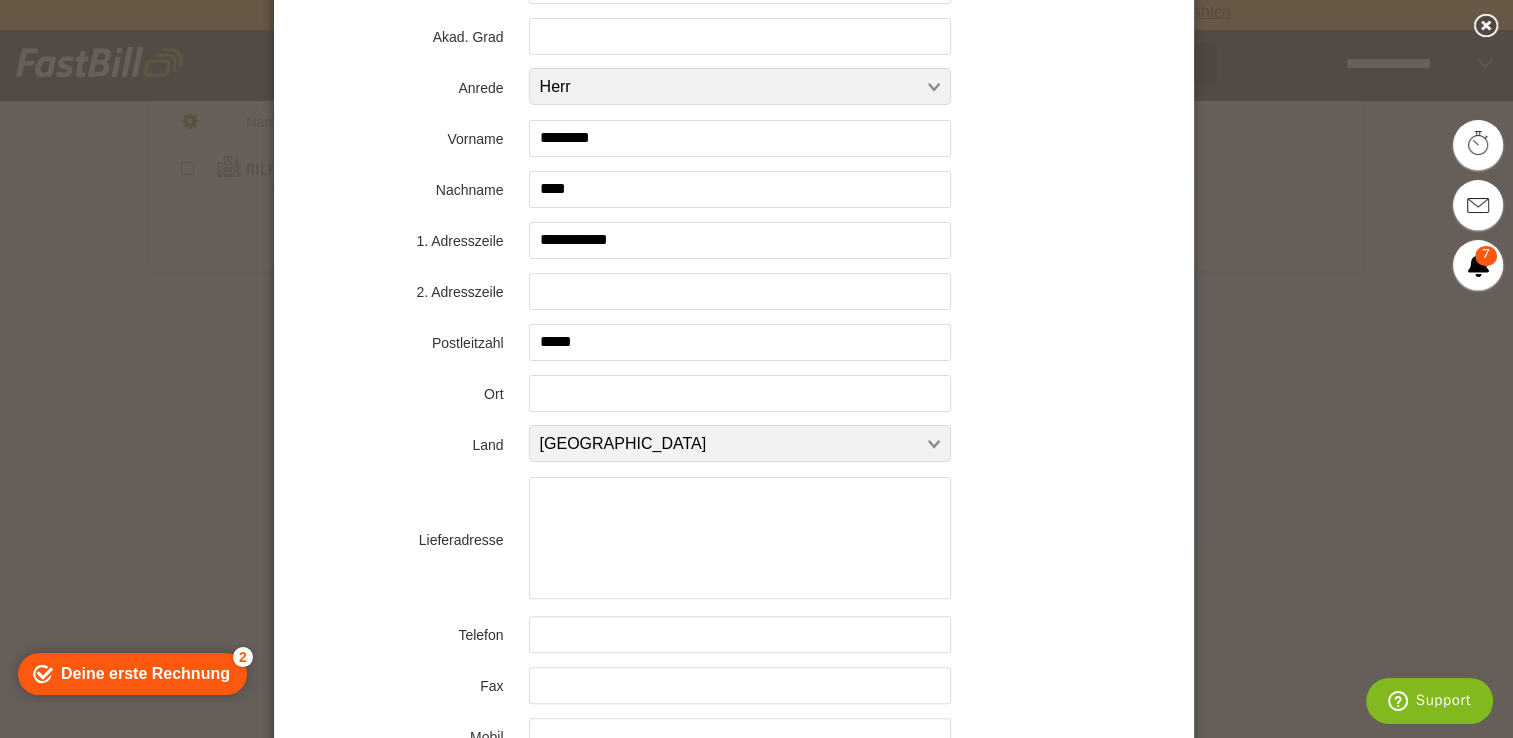 type on "*****" 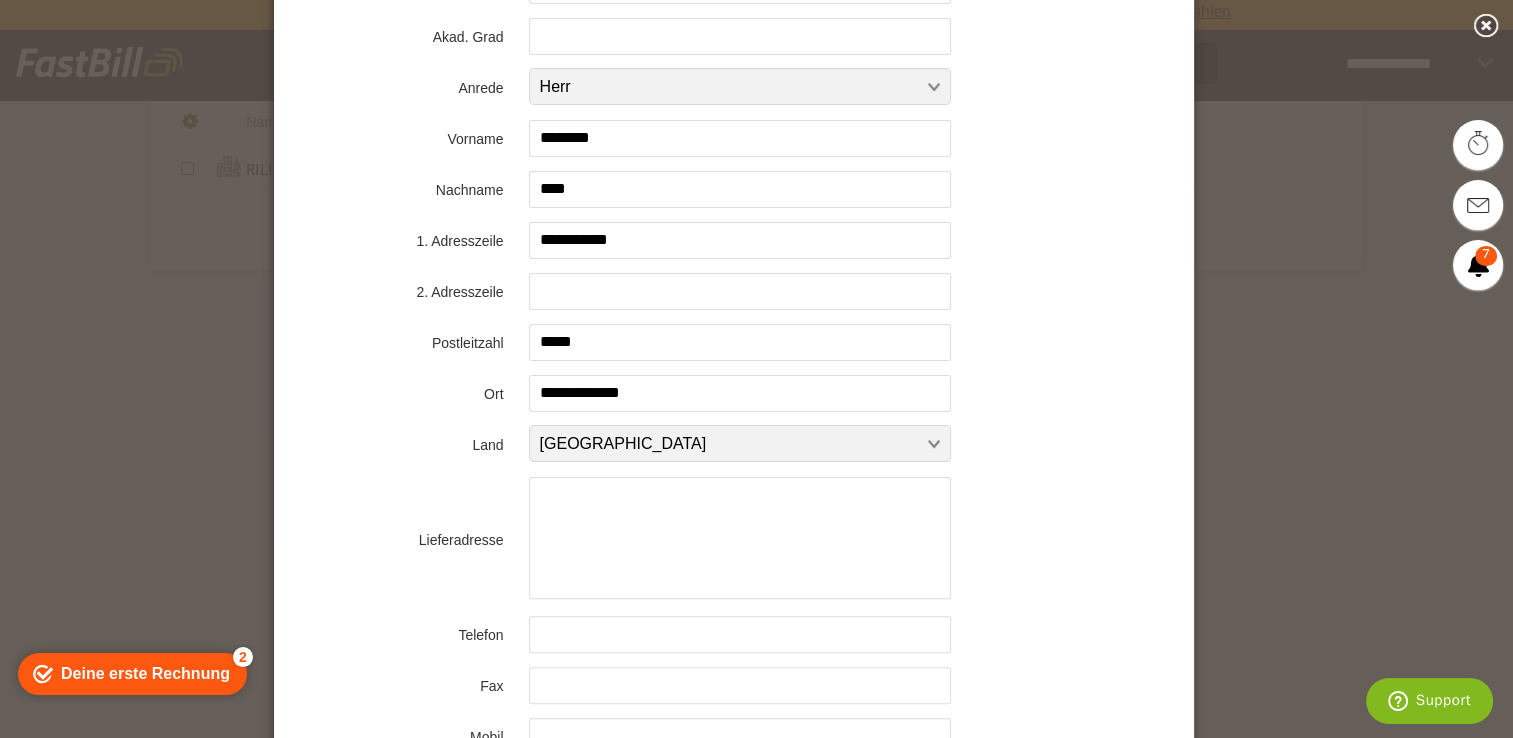 type on "**********" 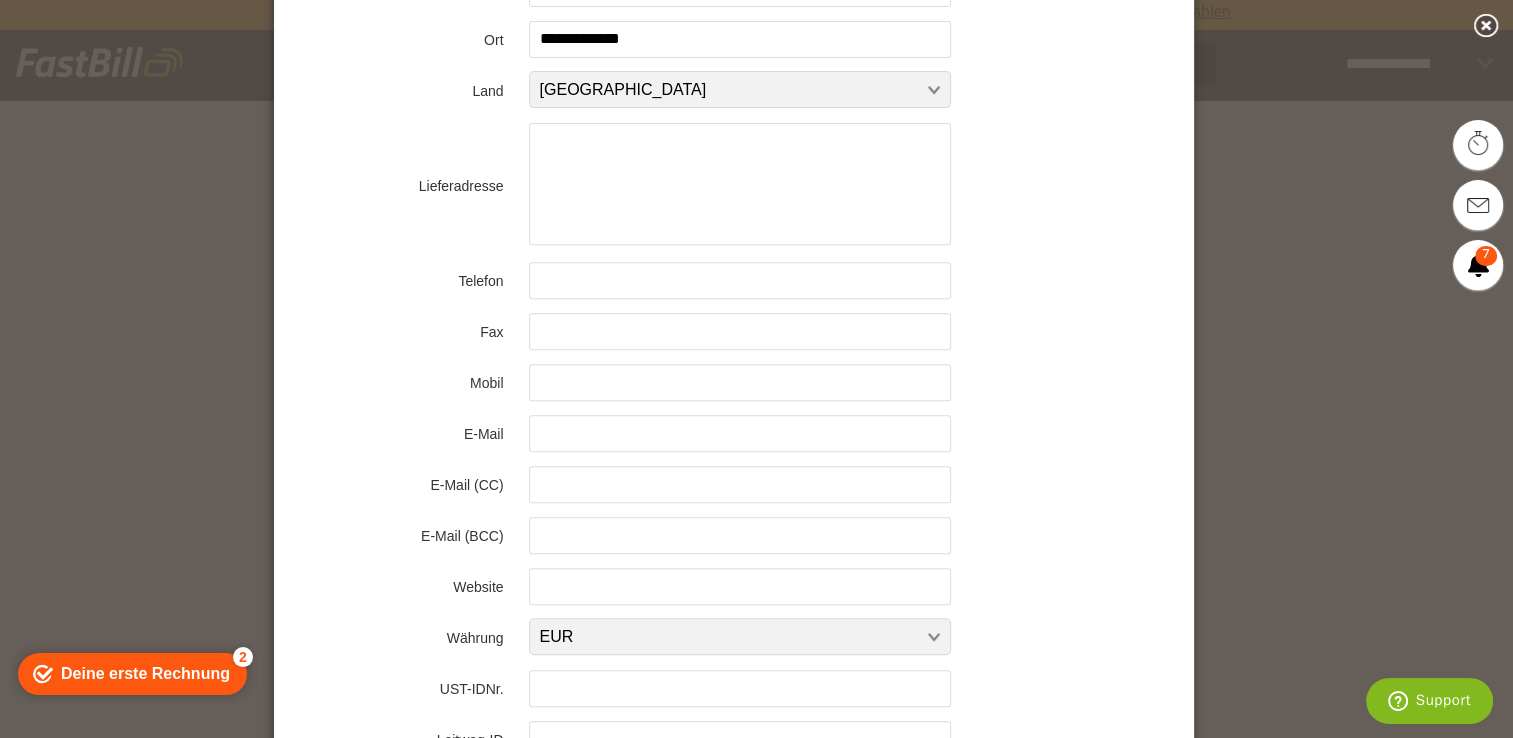 scroll, scrollTop: 900, scrollLeft: 0, axis: vertical 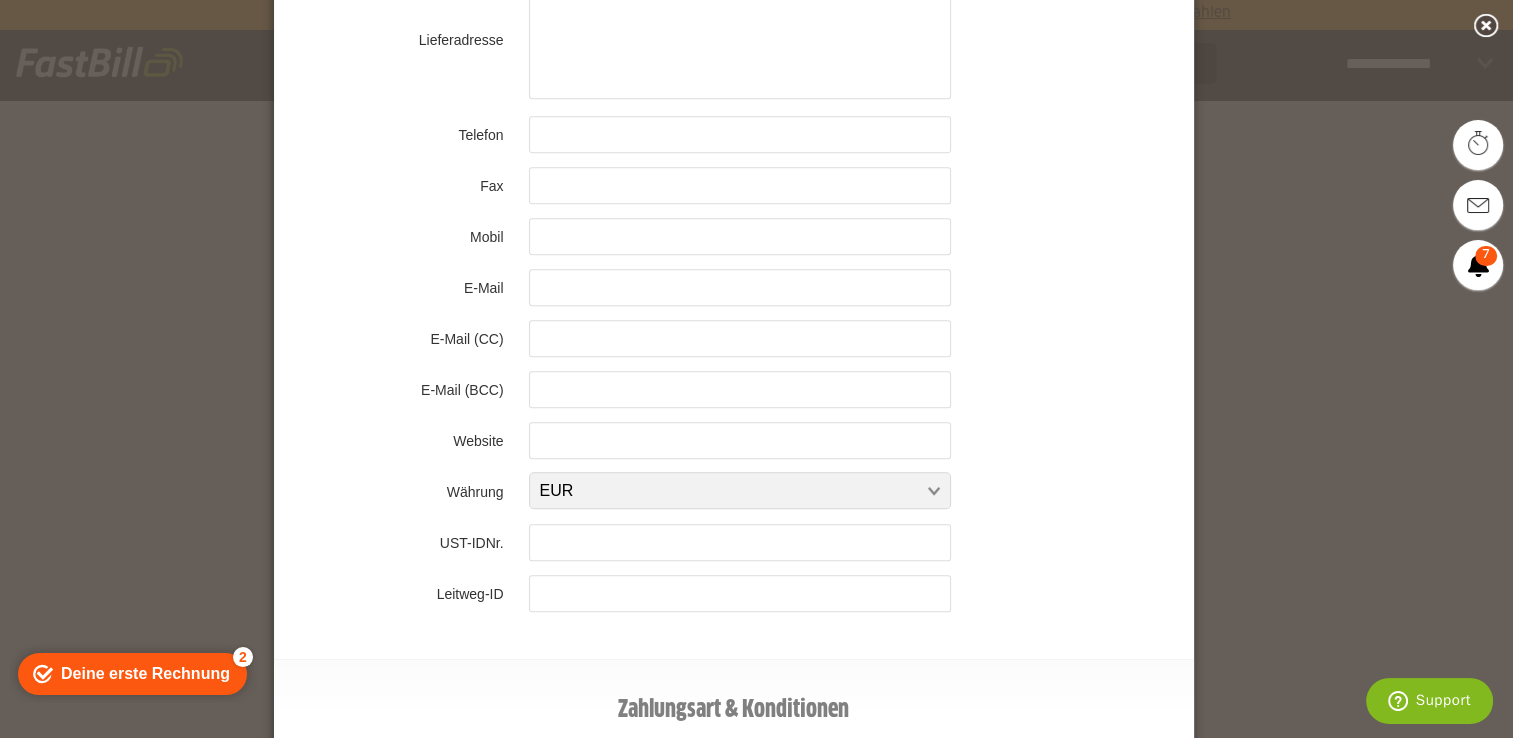 click at bounding box center [740, 287] 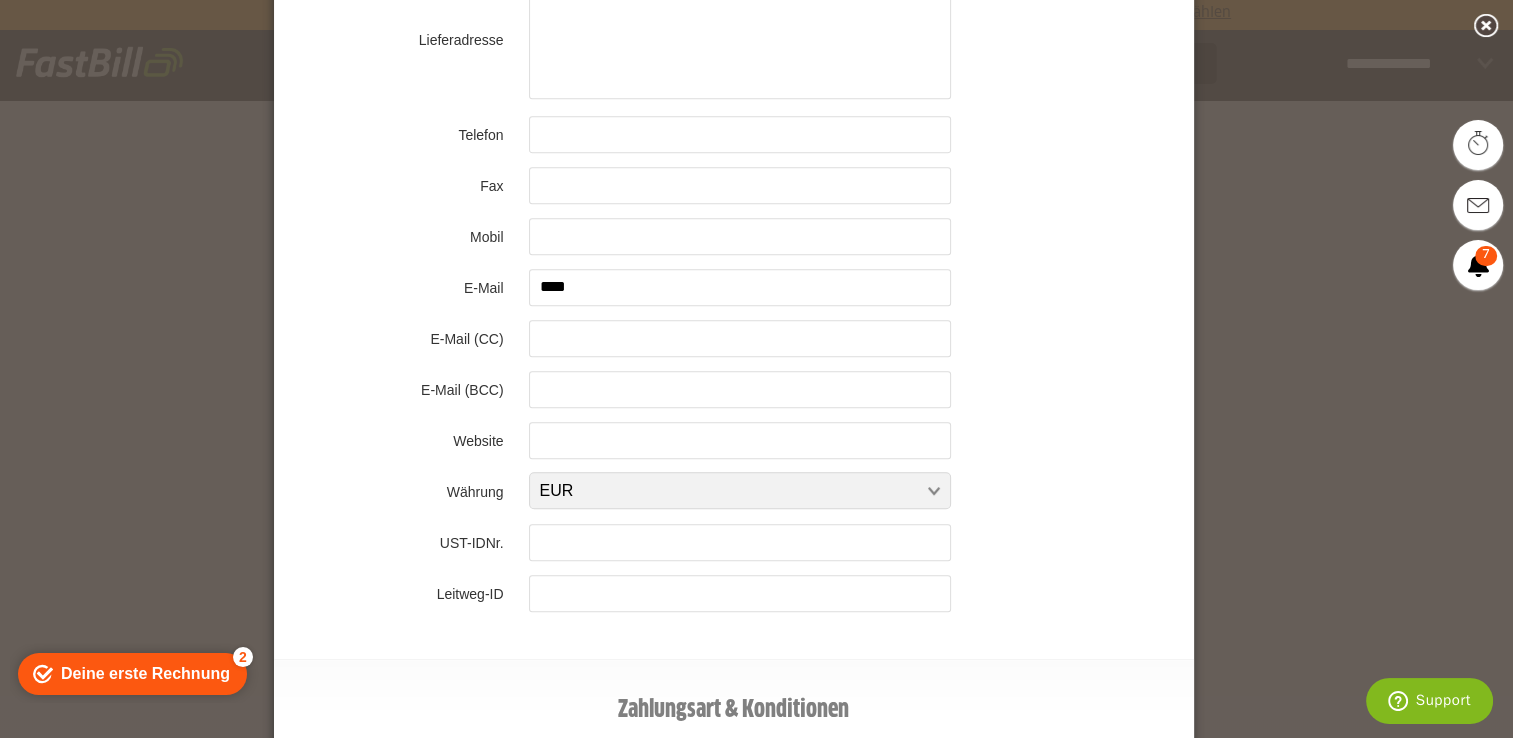 type on "*****" 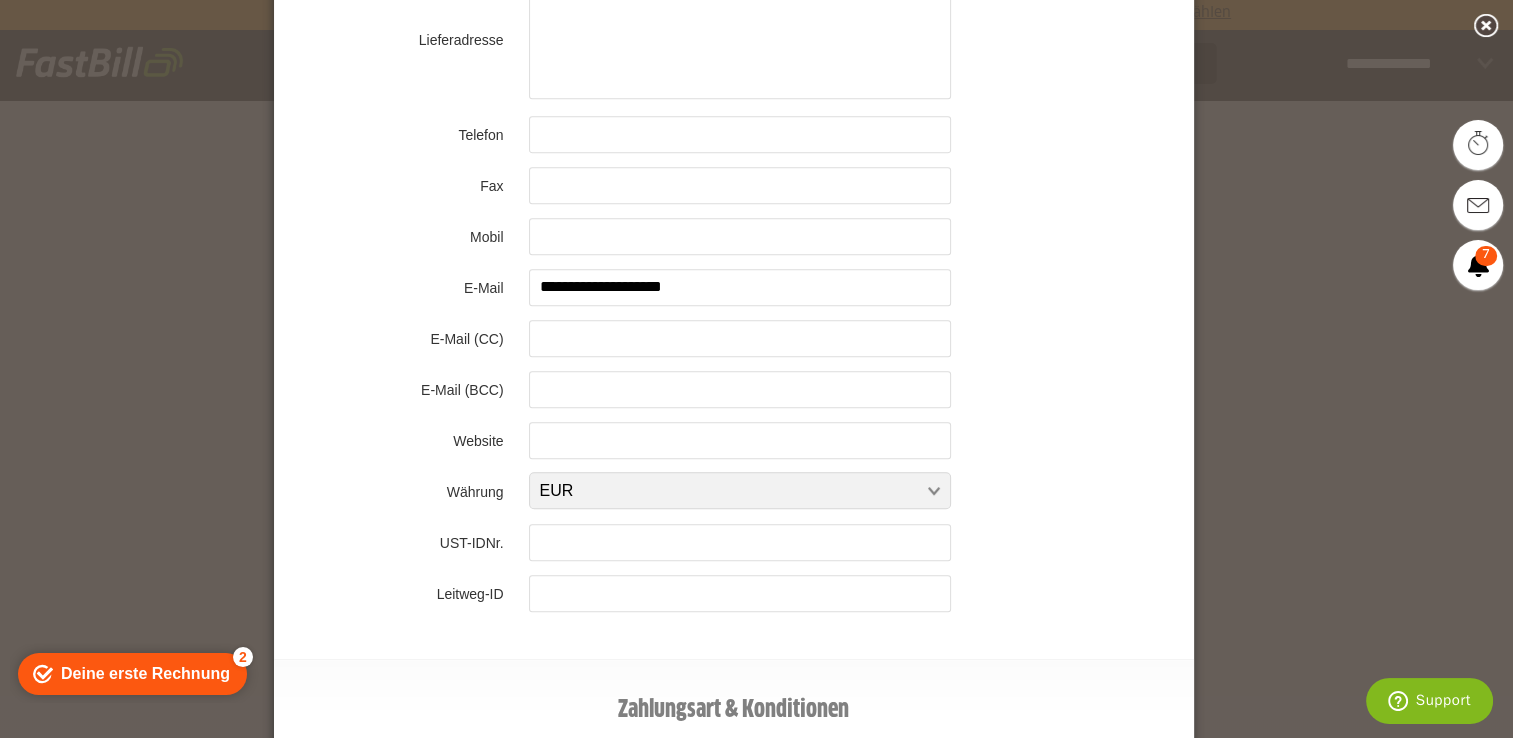type on "**********" 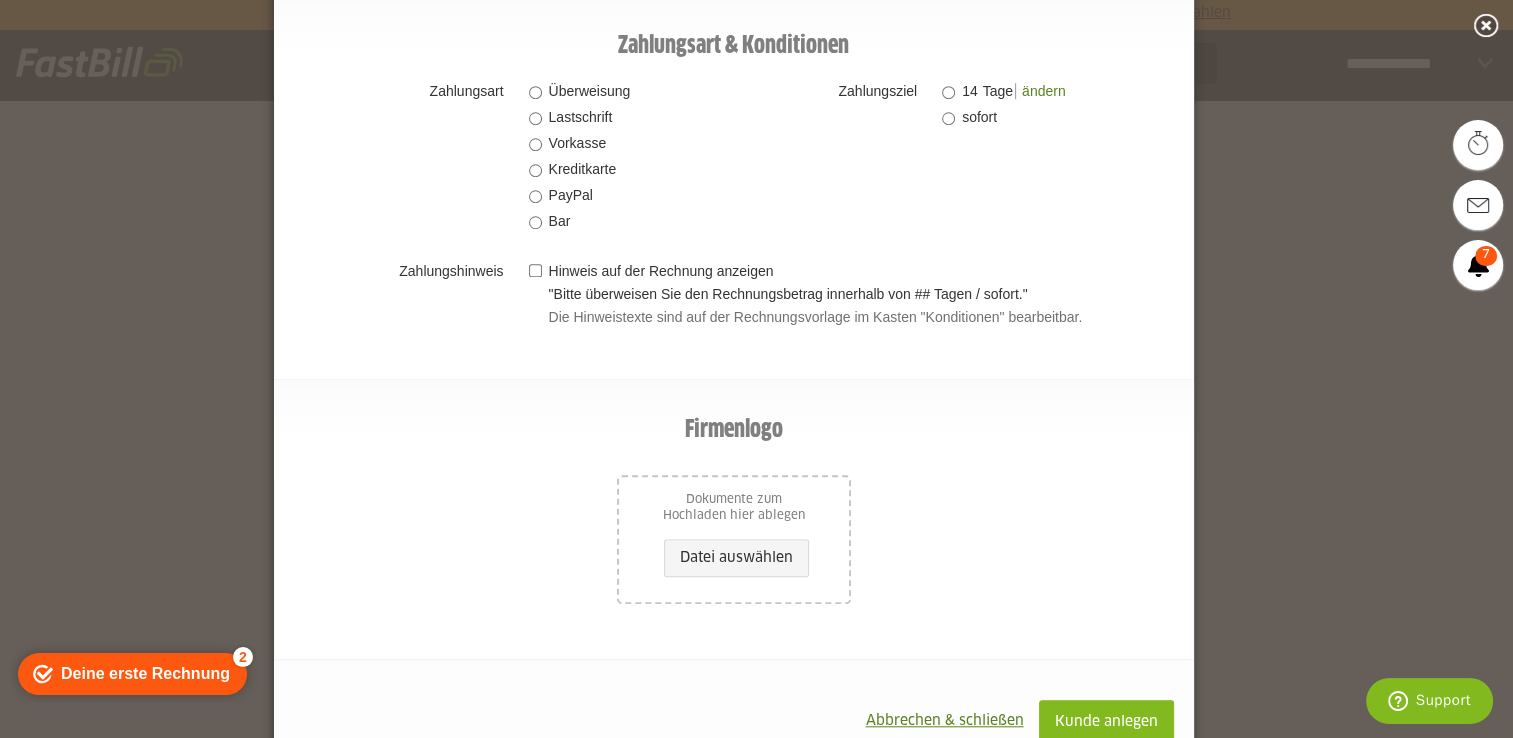 scroll, scrollTop: 1599, scrollLeft: 0, axis: vertical 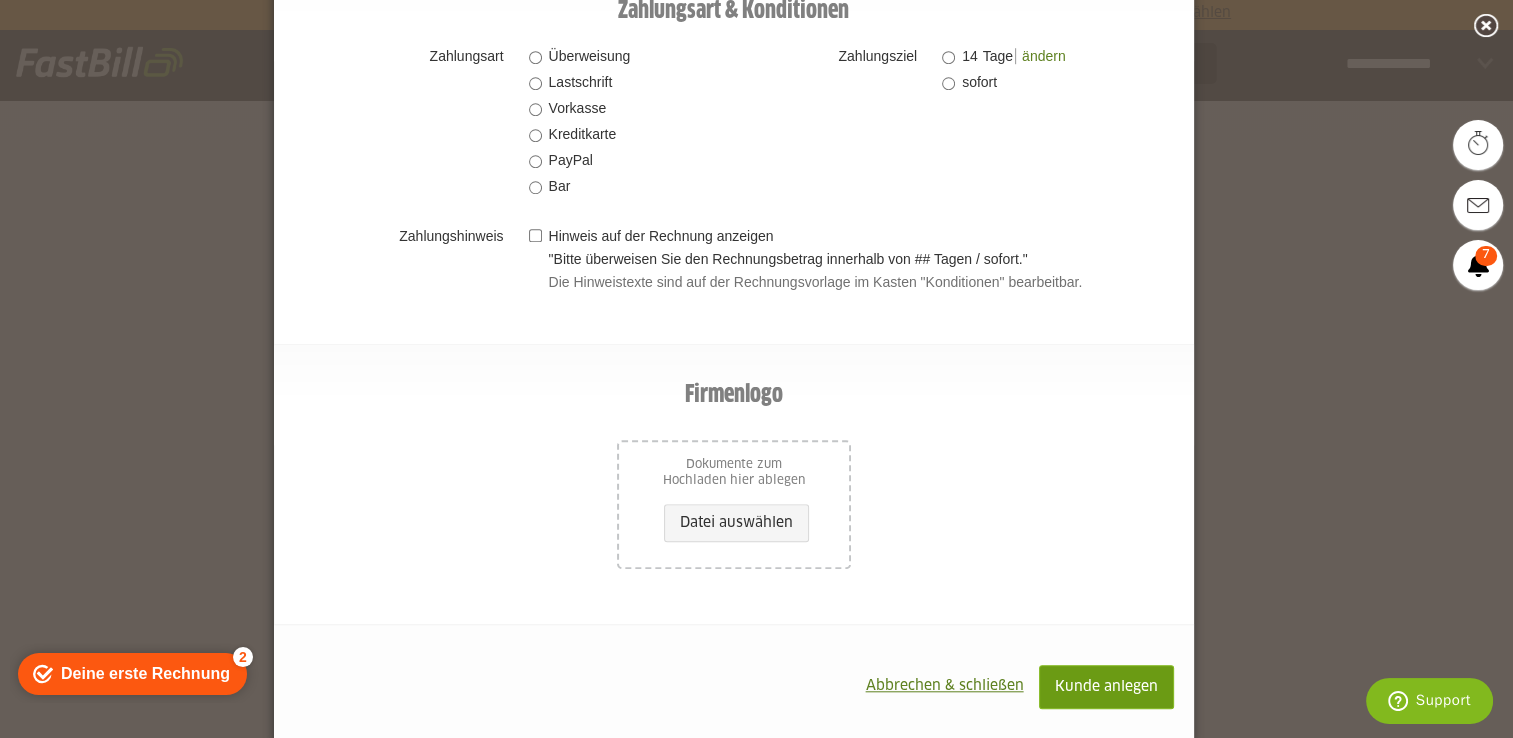 type on "**********" 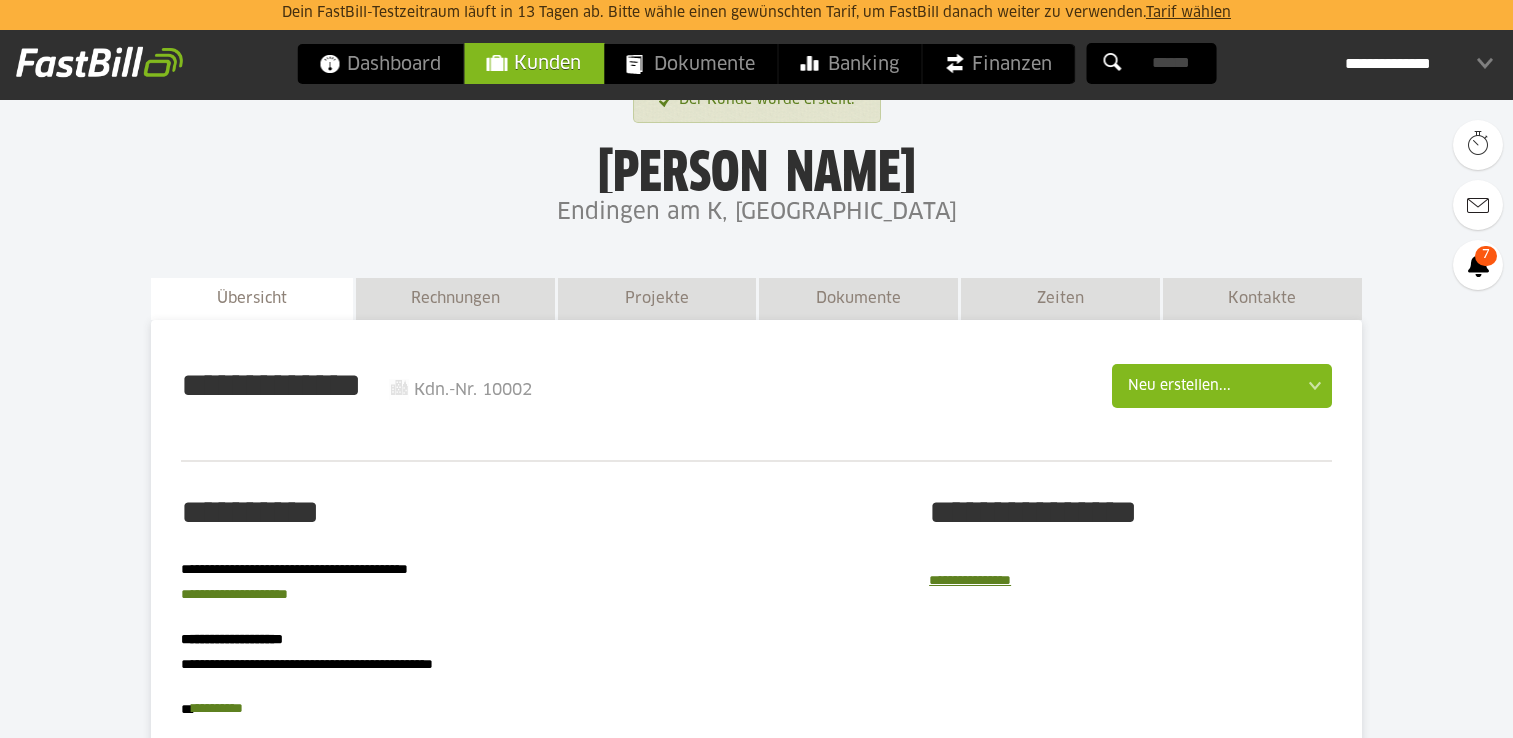 scroll, scrollTop: 280, scrollLeft: 0, axis: vertical 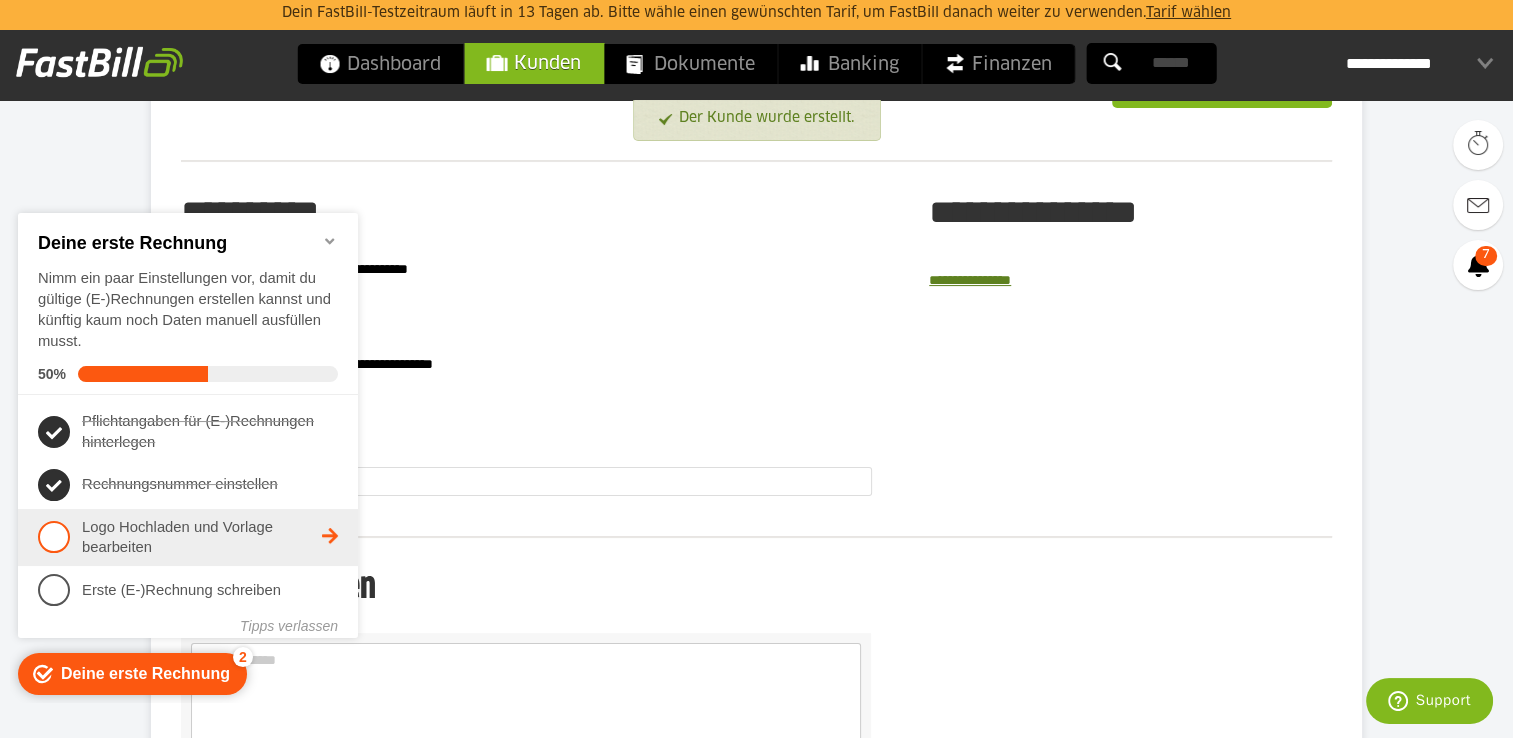 click on "Logo Hochladen und Vorlage bearbeiten  - incomplete" at bounding box center (202, 537) 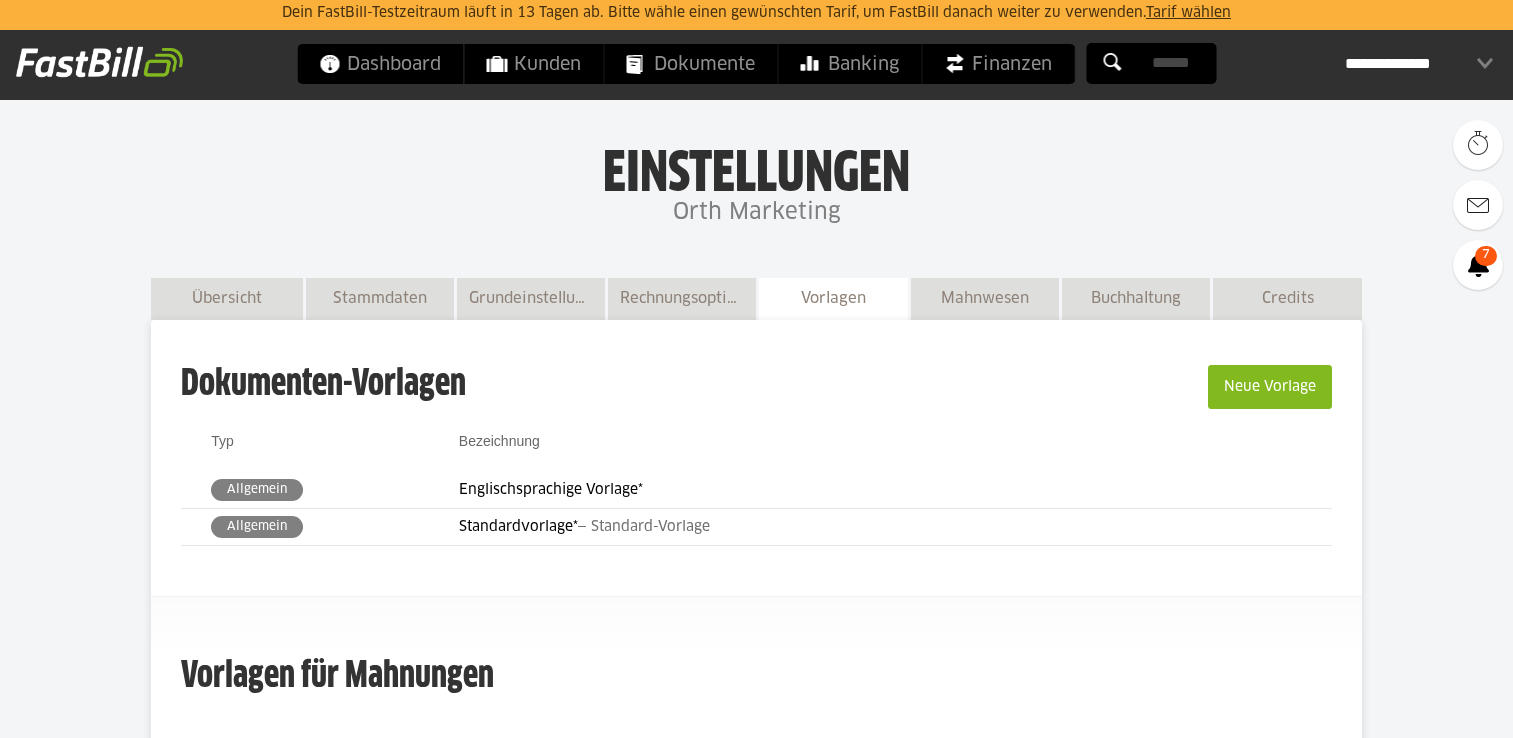 scroll, scrollTop: 0, scrollLeft: 0, axis: both 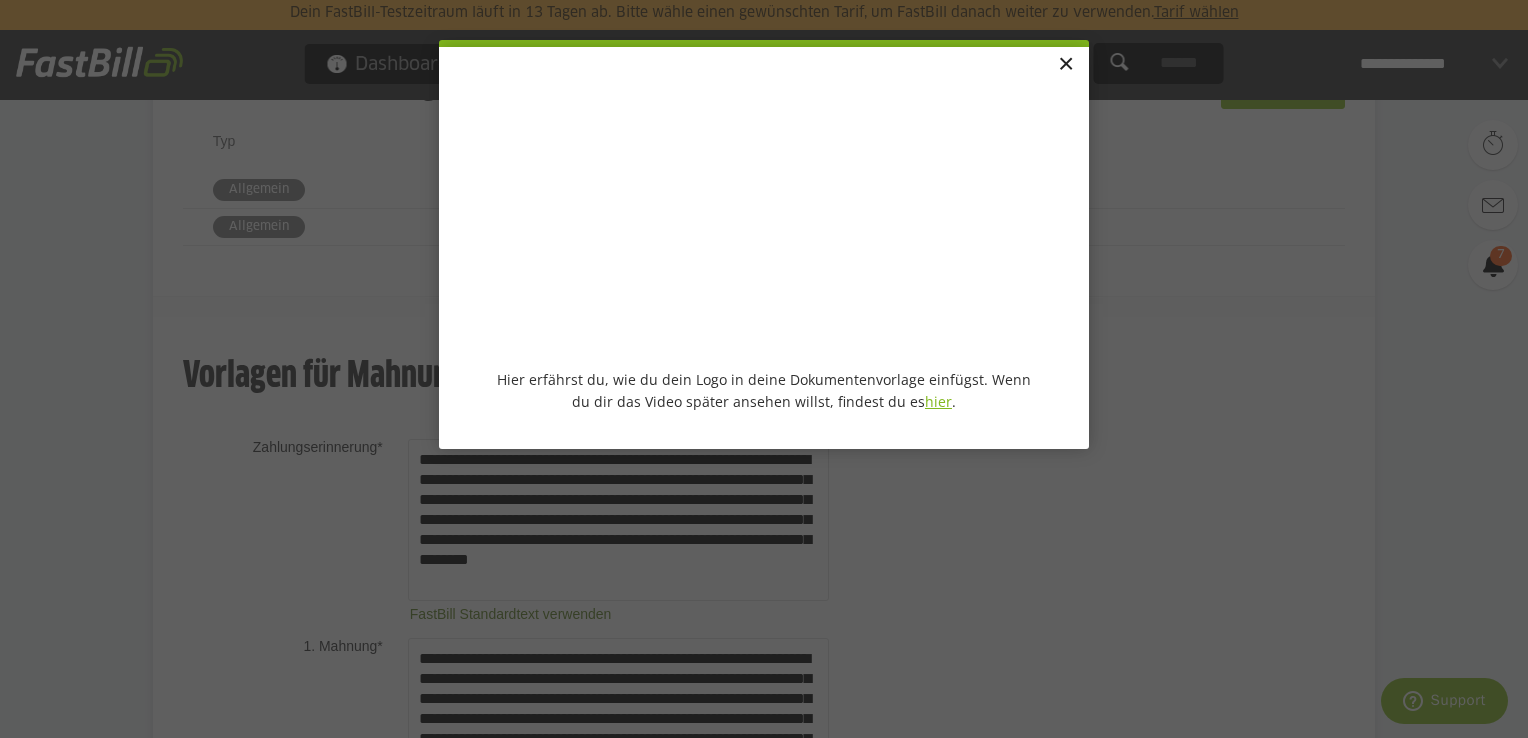 click on "×" at bounding box center [1065, 65] 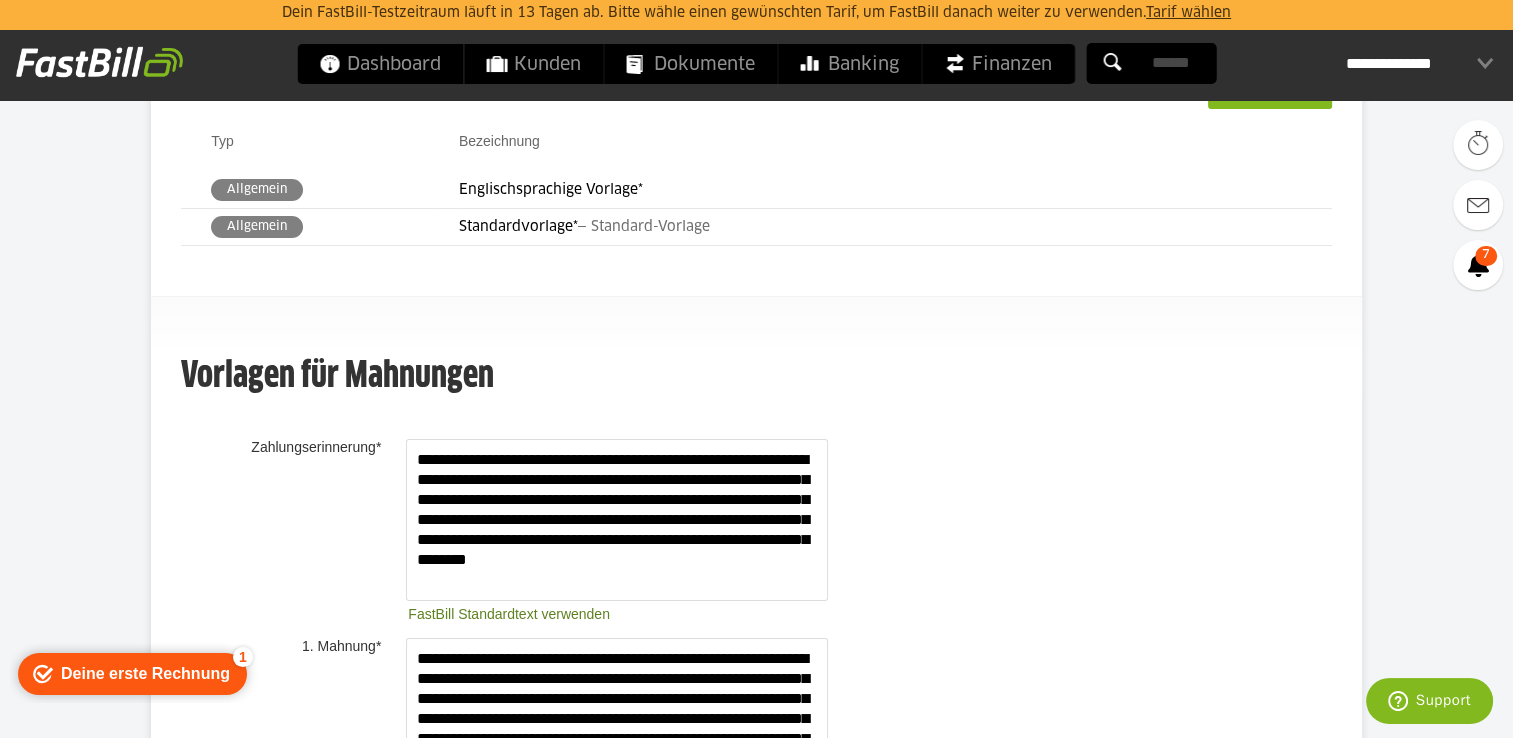 scroll, scrollTop: 0, scrollLeft: 0, axis: both 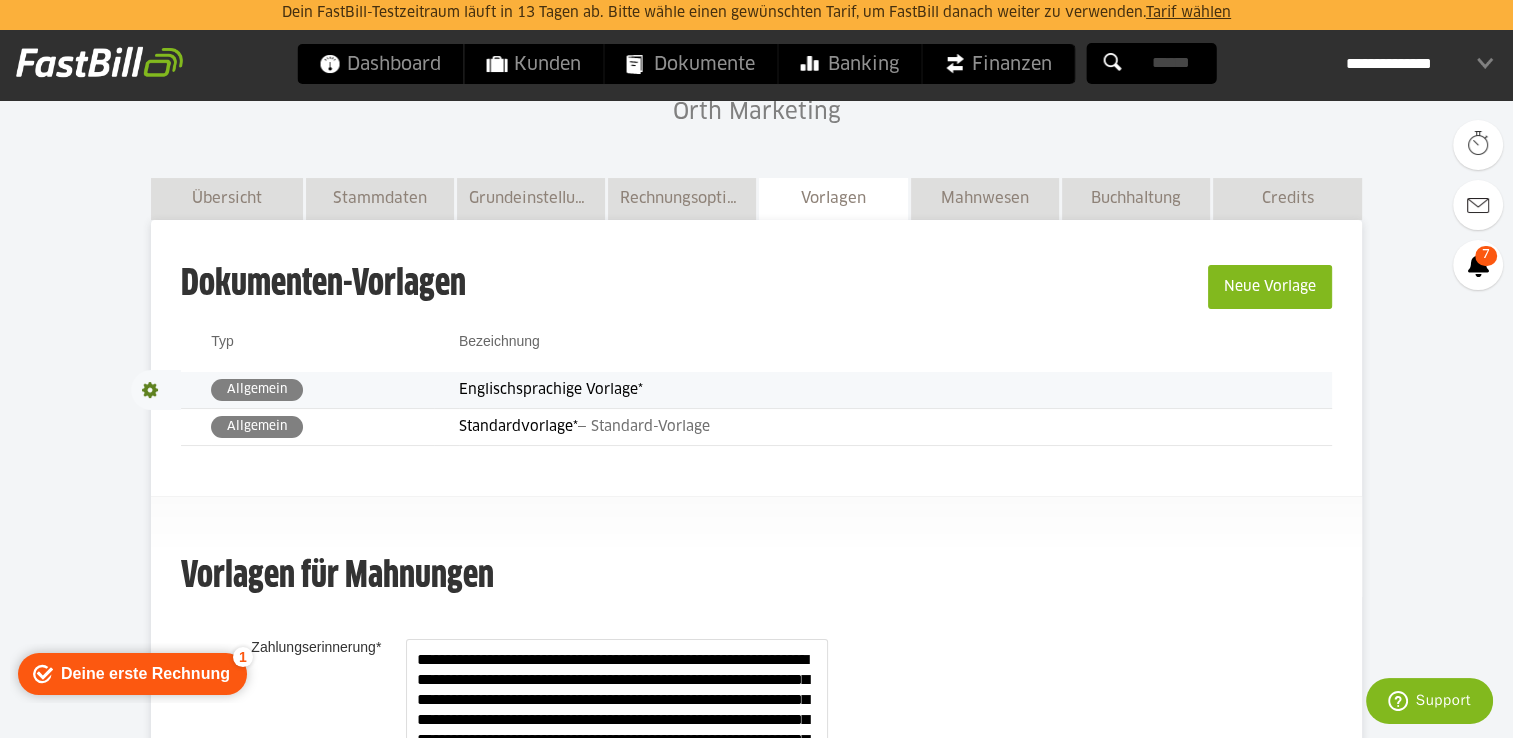 click on "Allgemein" at bounding box center [322, 390] 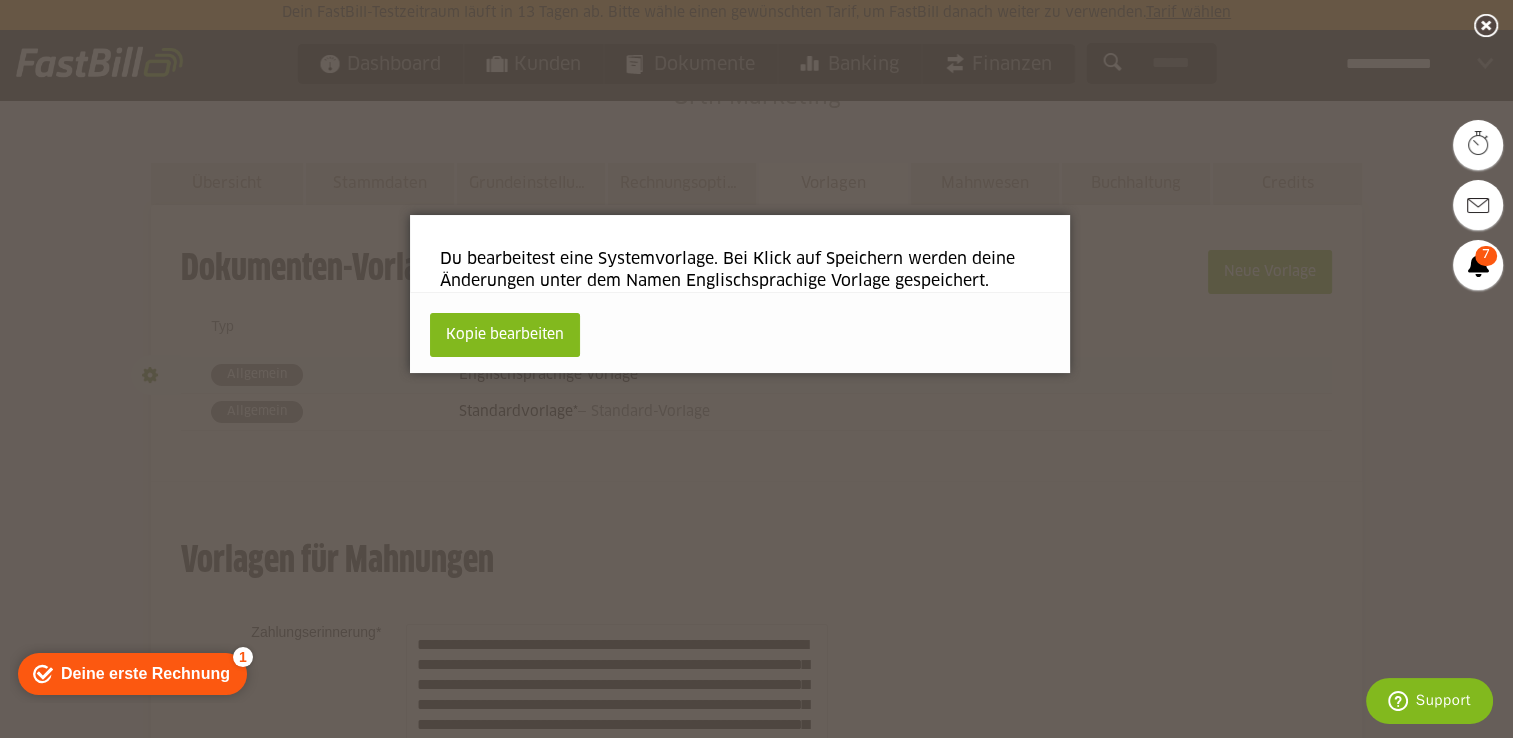 scroll, scrollTop: 85, scrollLeft: 0, axis: vertical 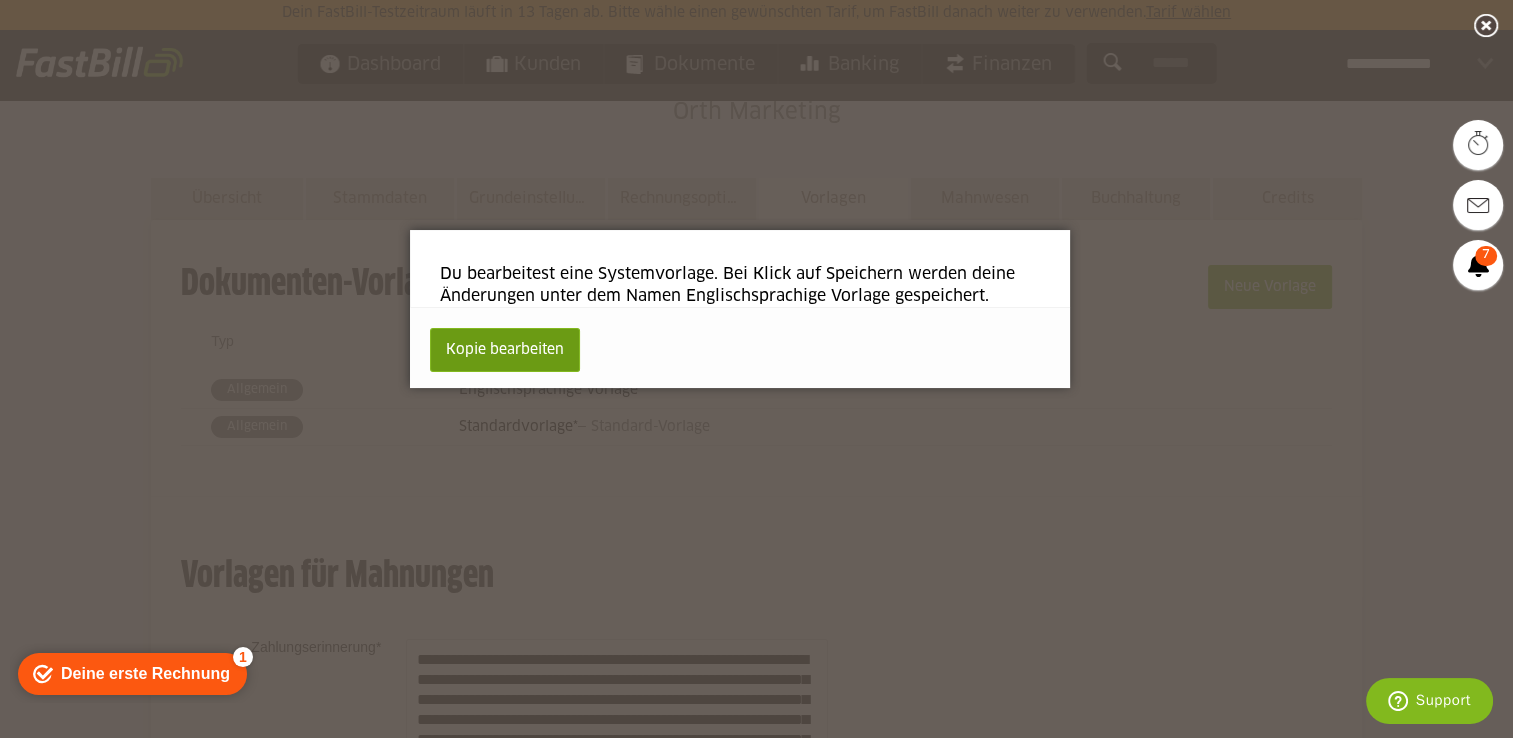 click on "Kopie bearbeiten" at bounding box center [505, 350] 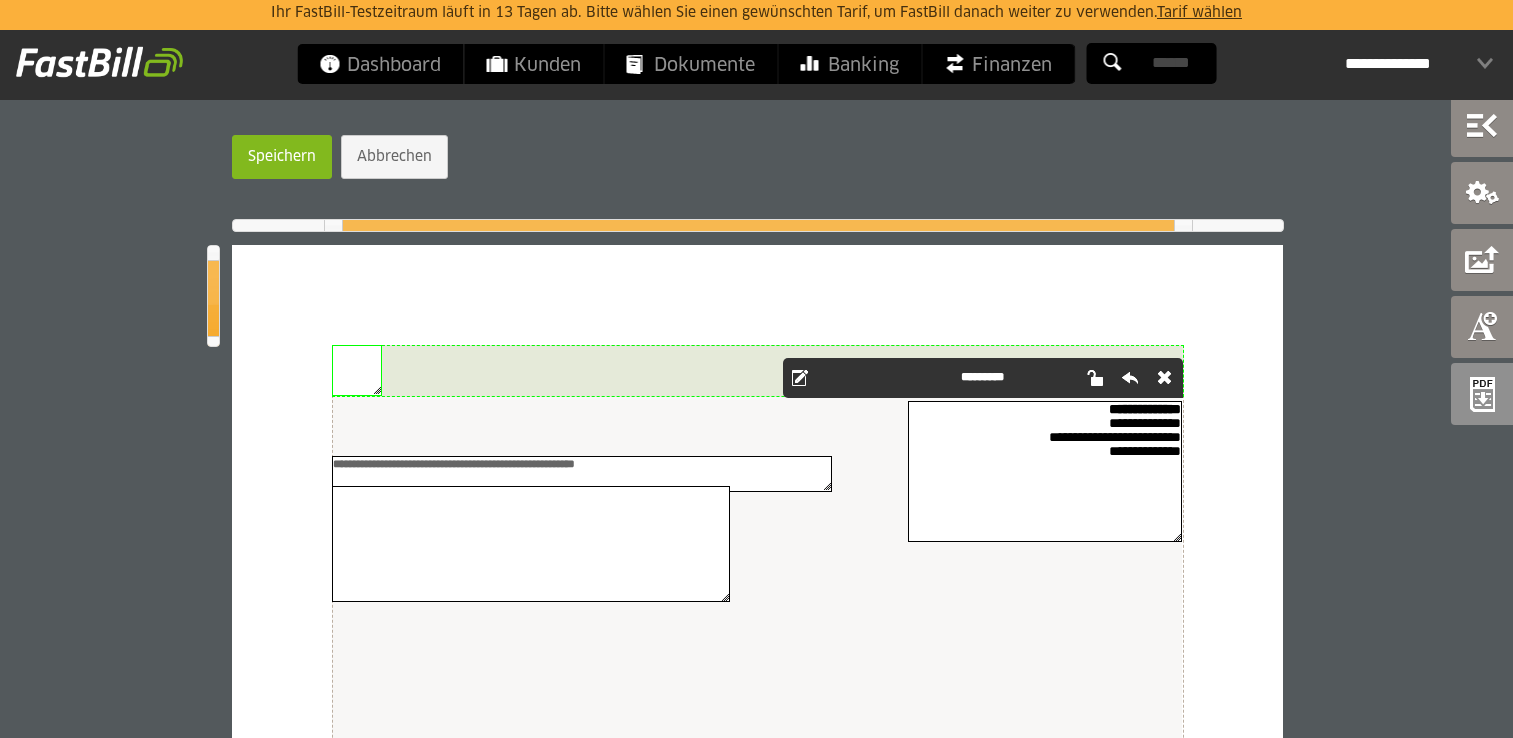 scroll, scrollTop: 0, scrollLeft: 0, axis: both 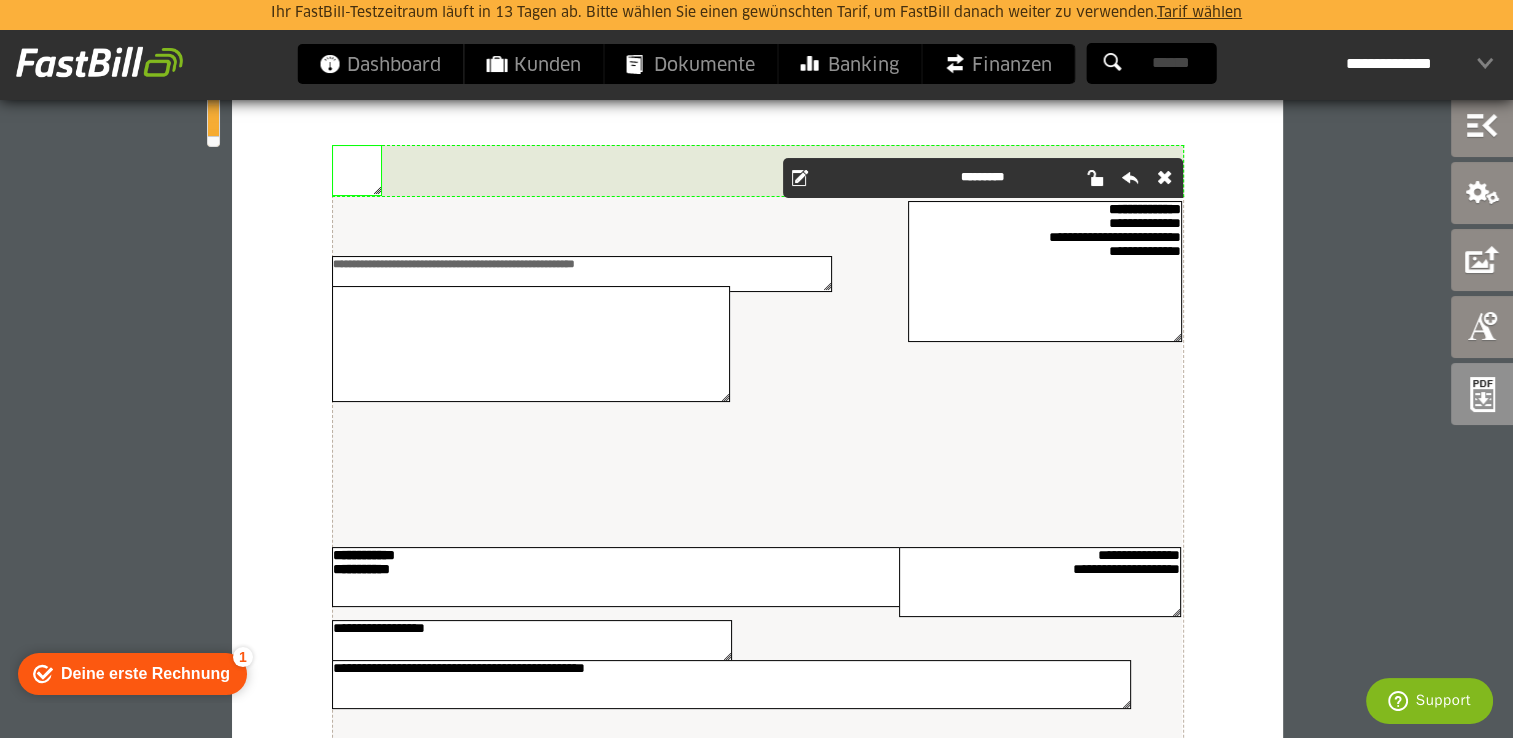 click on "**********" at bounding box center [1045, 271] 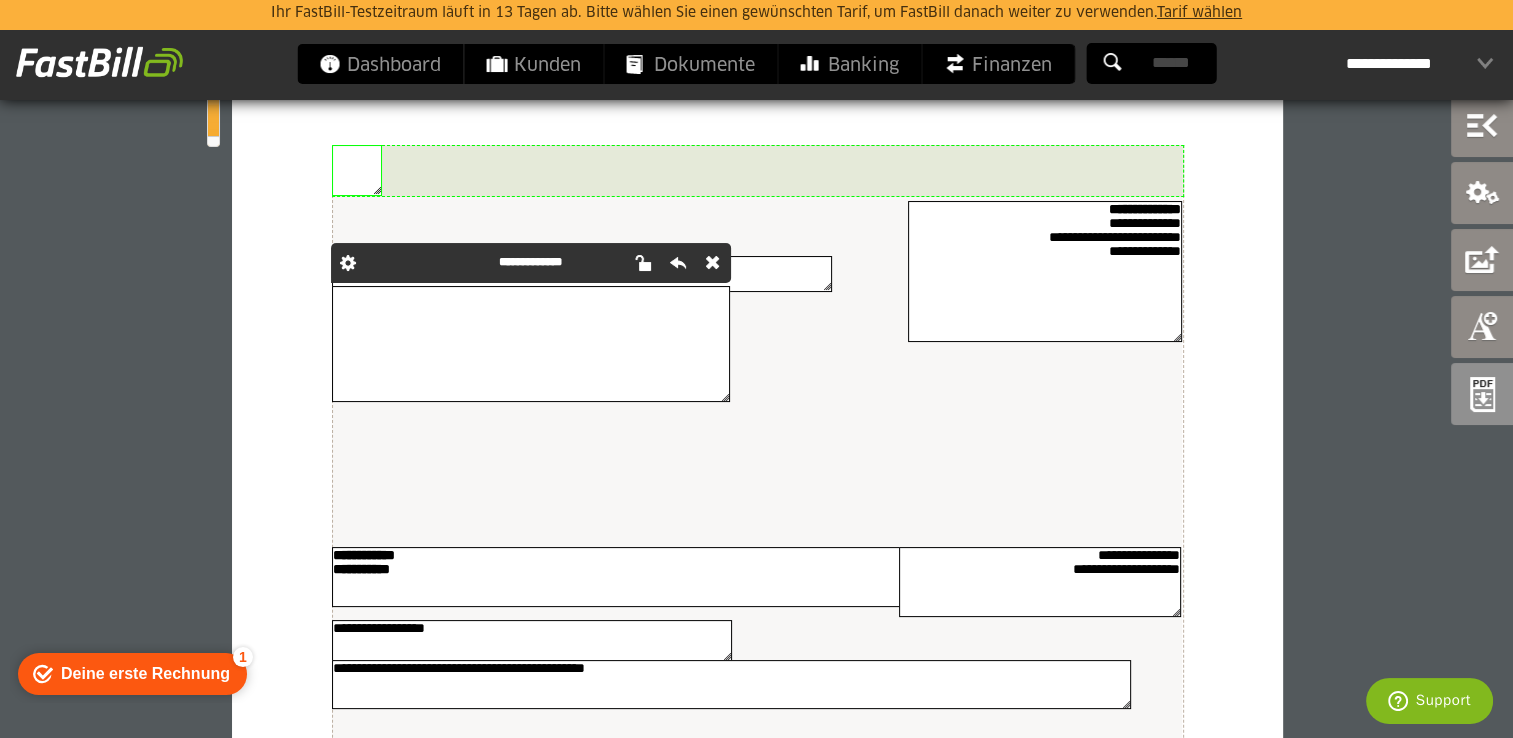 click at bounding box center [348, 263] 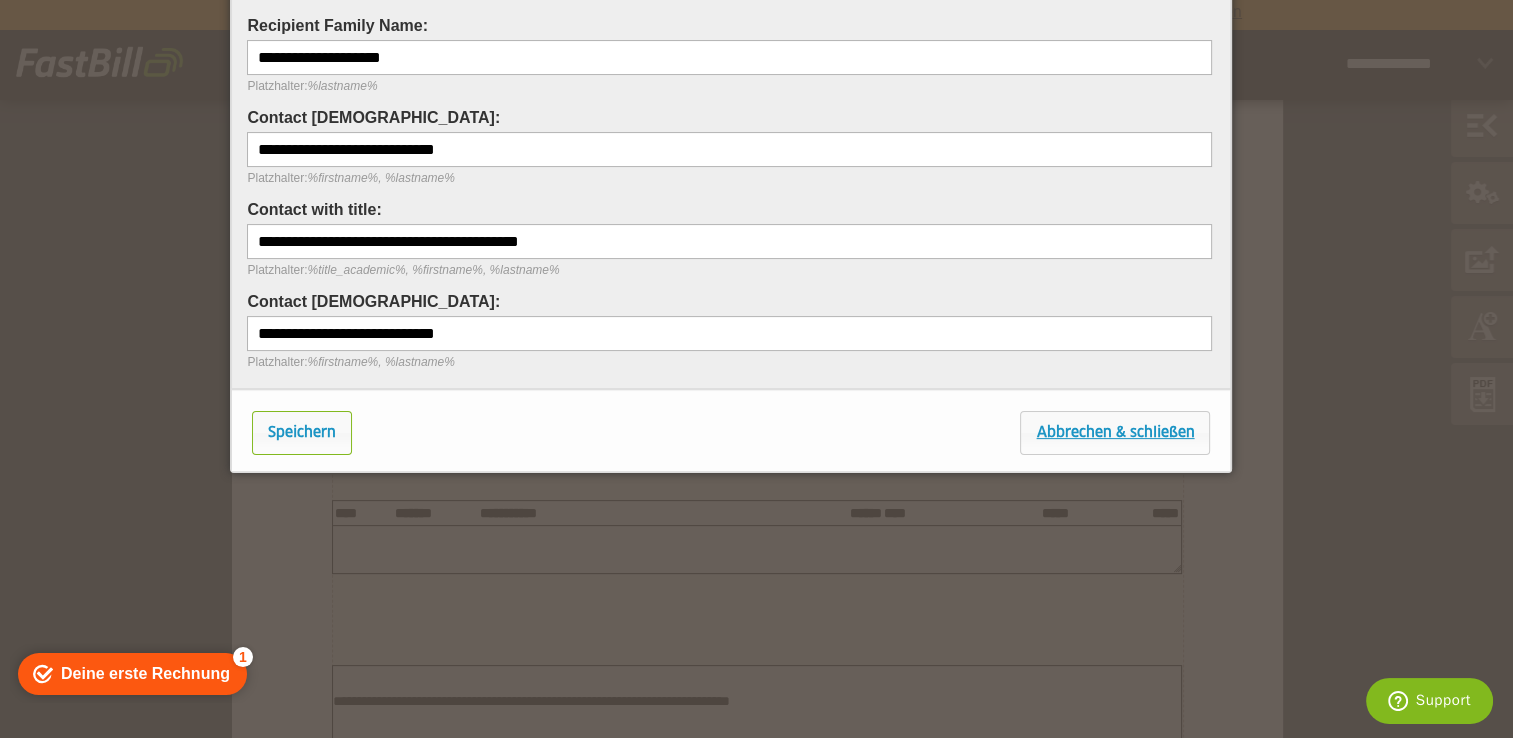 scroll, scrollTop: 500, scrollLeft: 0, axis: vertical 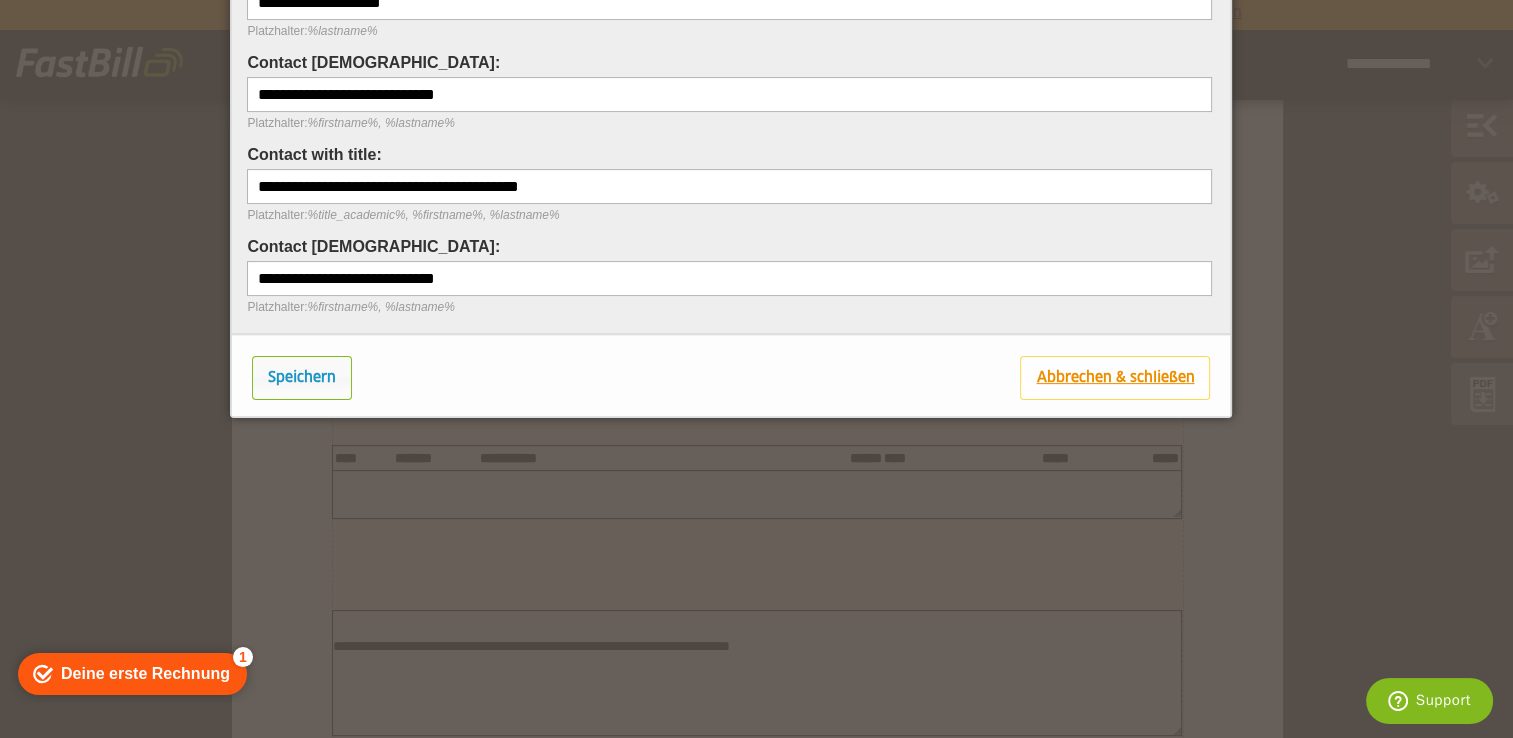 click on "Abbrechen & schließen" at bounding box center (1115, 378) 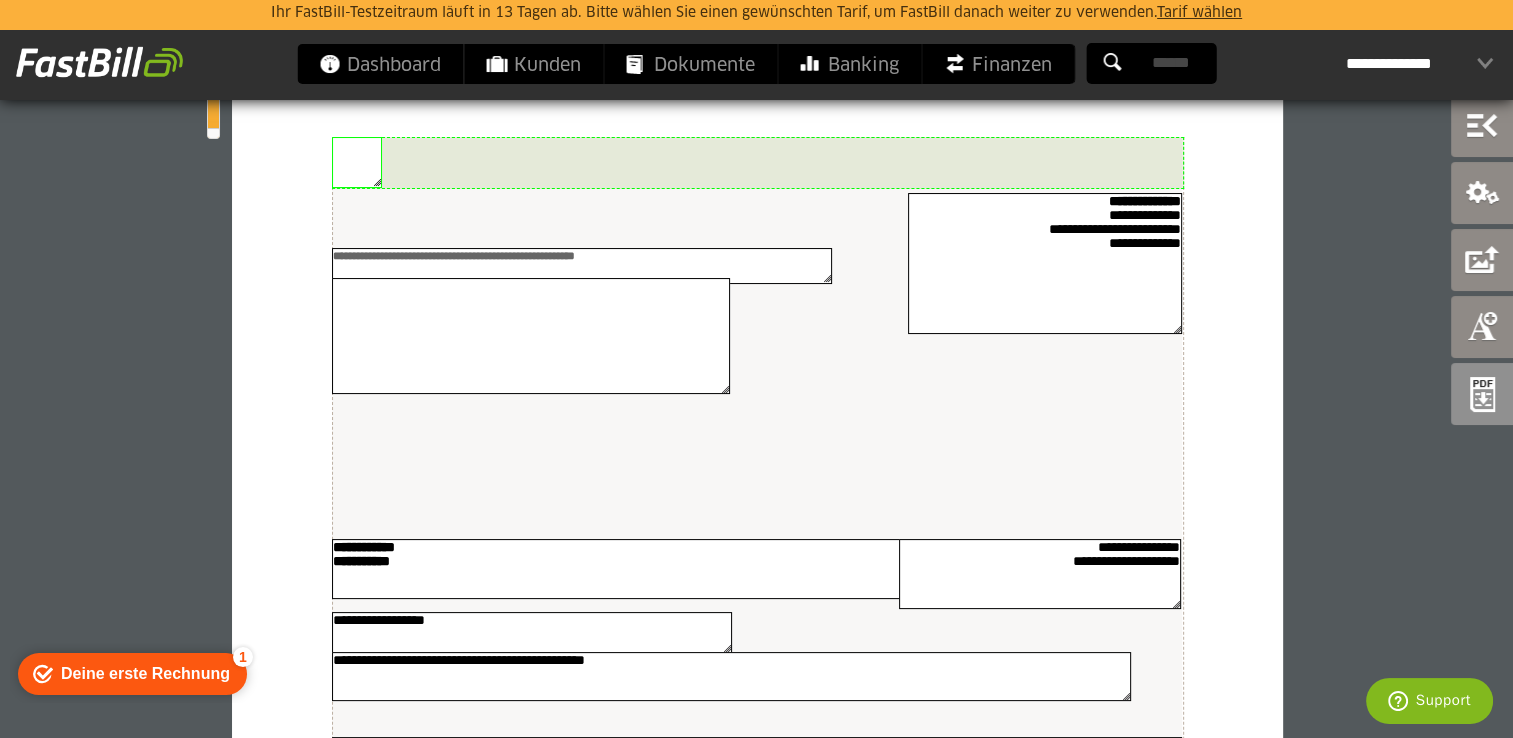 scroll, scrollTop: 200, scrollLeft: 0, axis: vertical 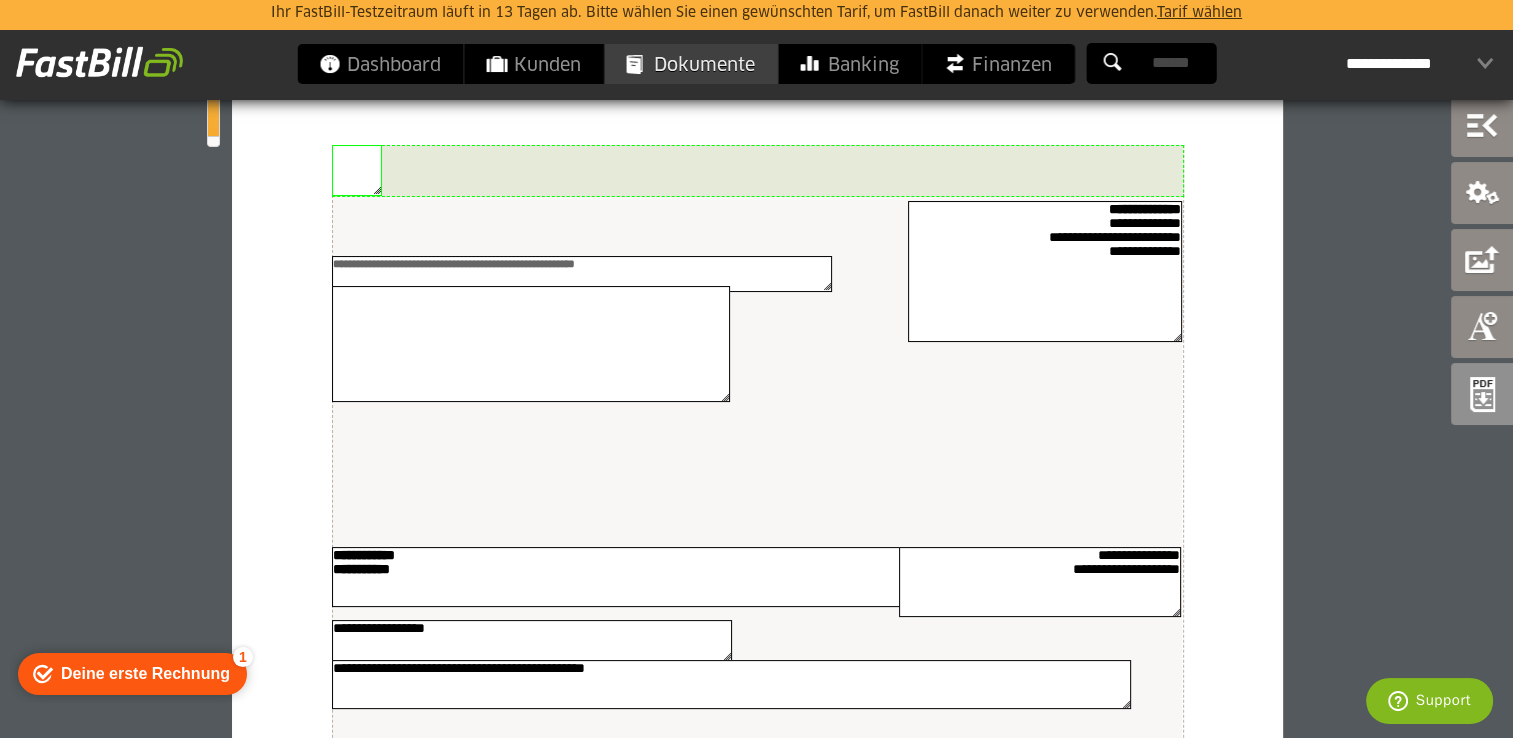 click on "Dokumente" at bounding box center (690, 64) 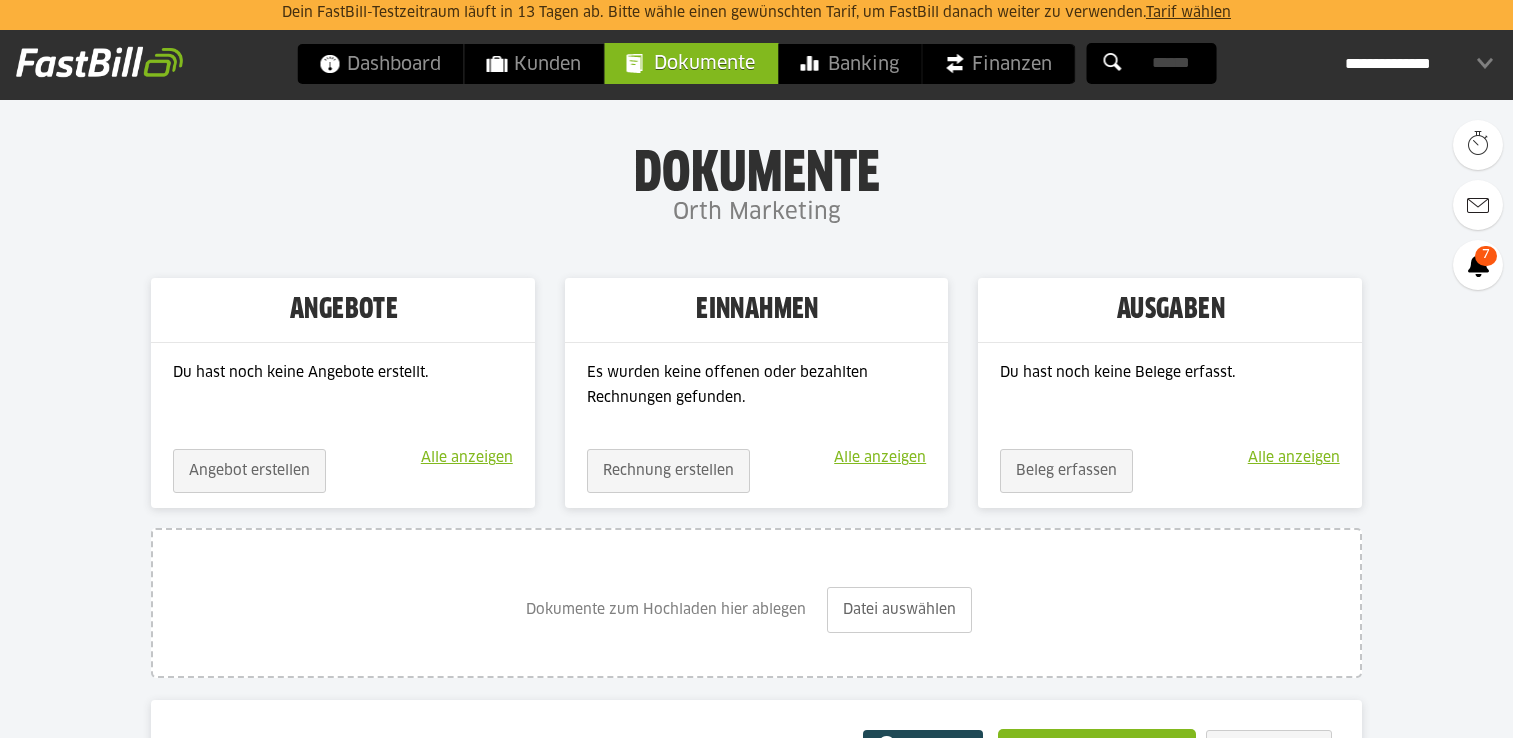 scroll, scrollTop: 191, scrollLeft: 0, axis: vertical 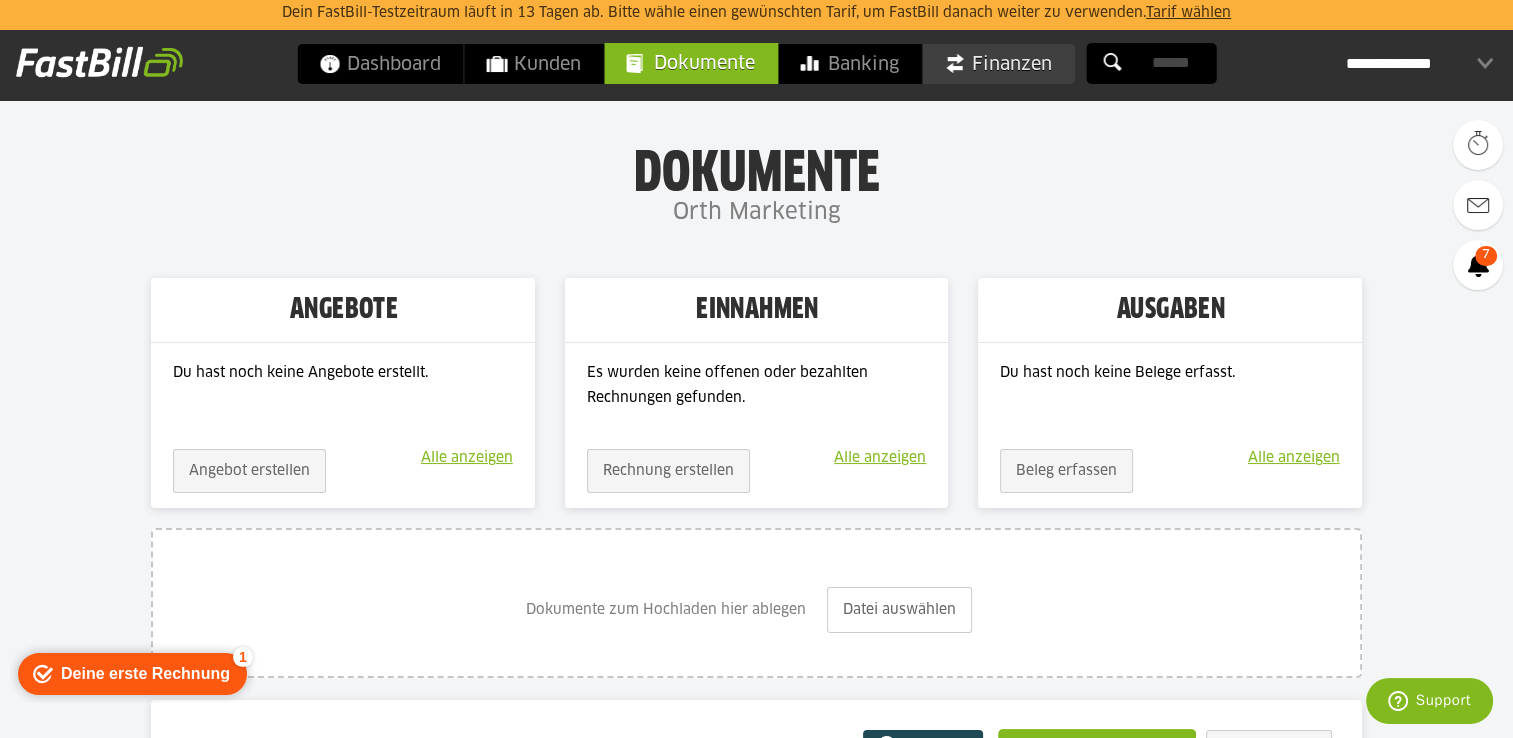 click on "Finanzen" at bounding box center [998, 64] 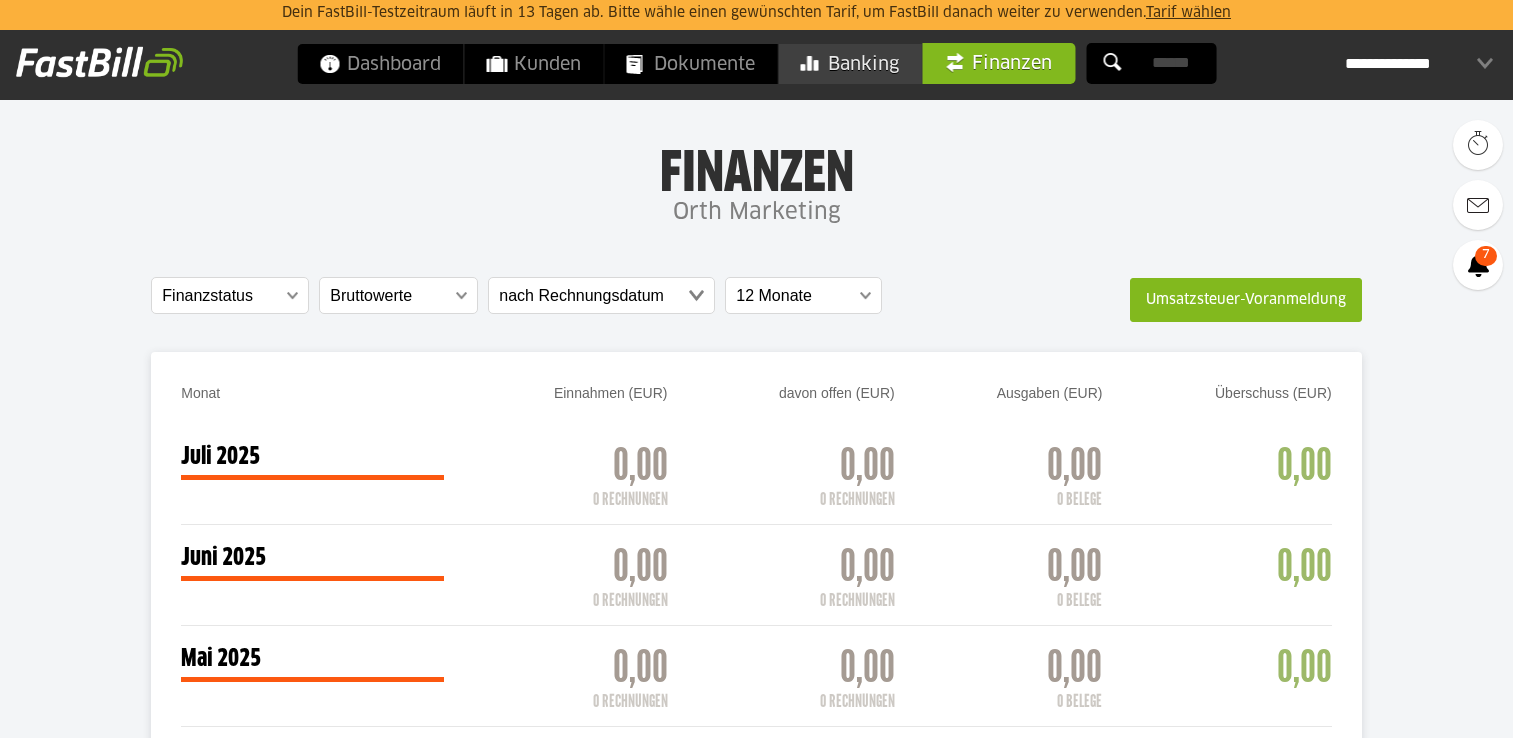 scroll, scrollTop: 0, scrollLeft: 0, axis: both 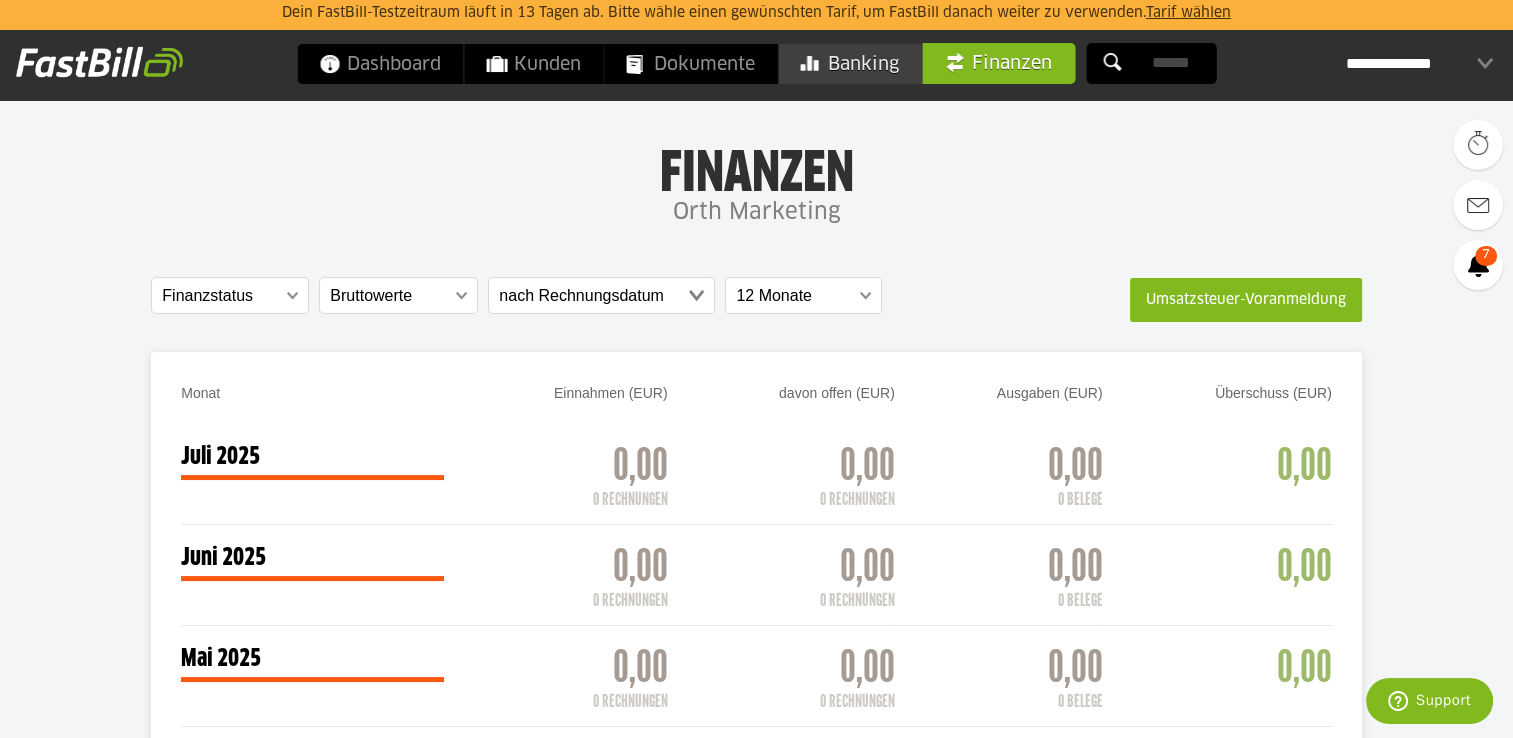 click on "Banking" at bounding box center [849, 64] 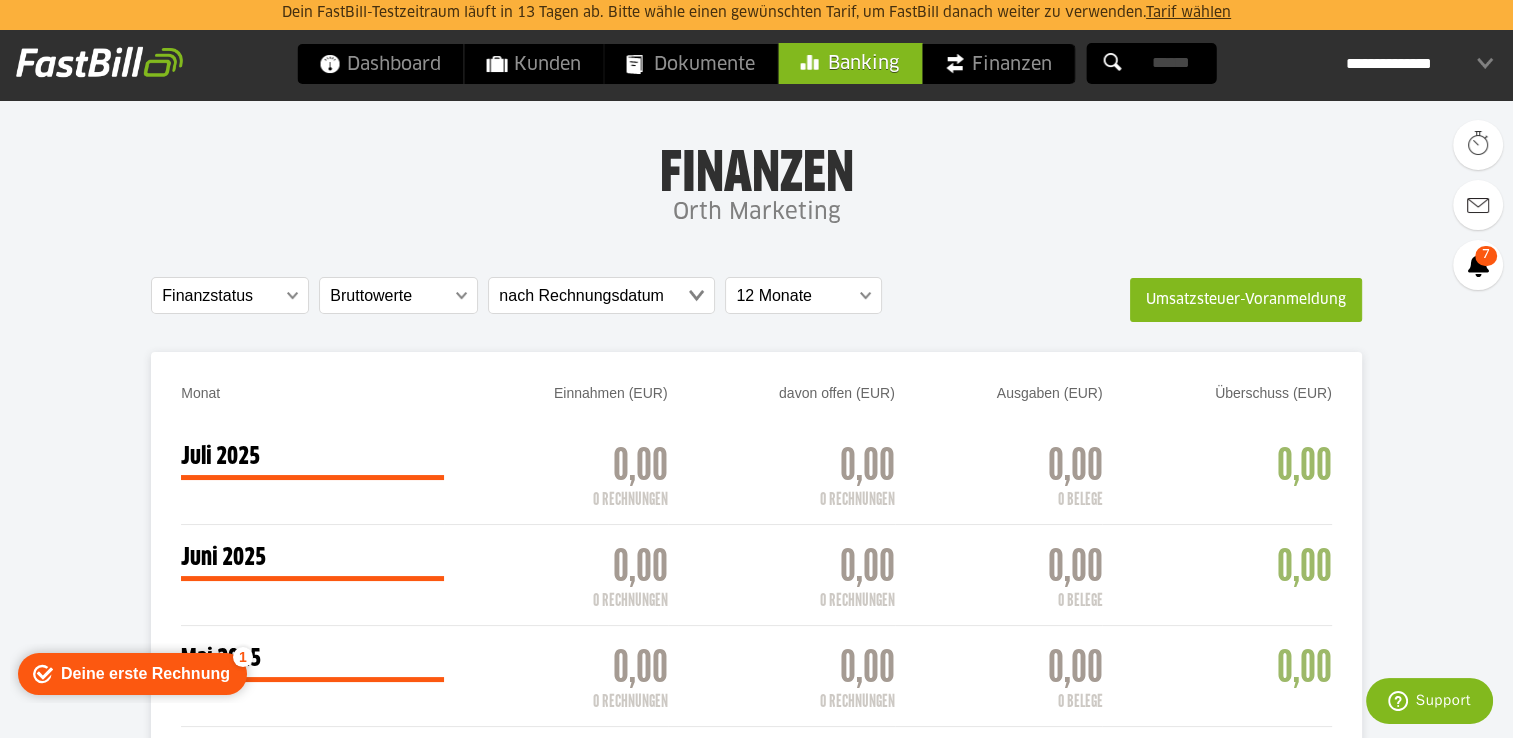 scroll, scrollTop: 0, scrollLeft: 0, axis: both 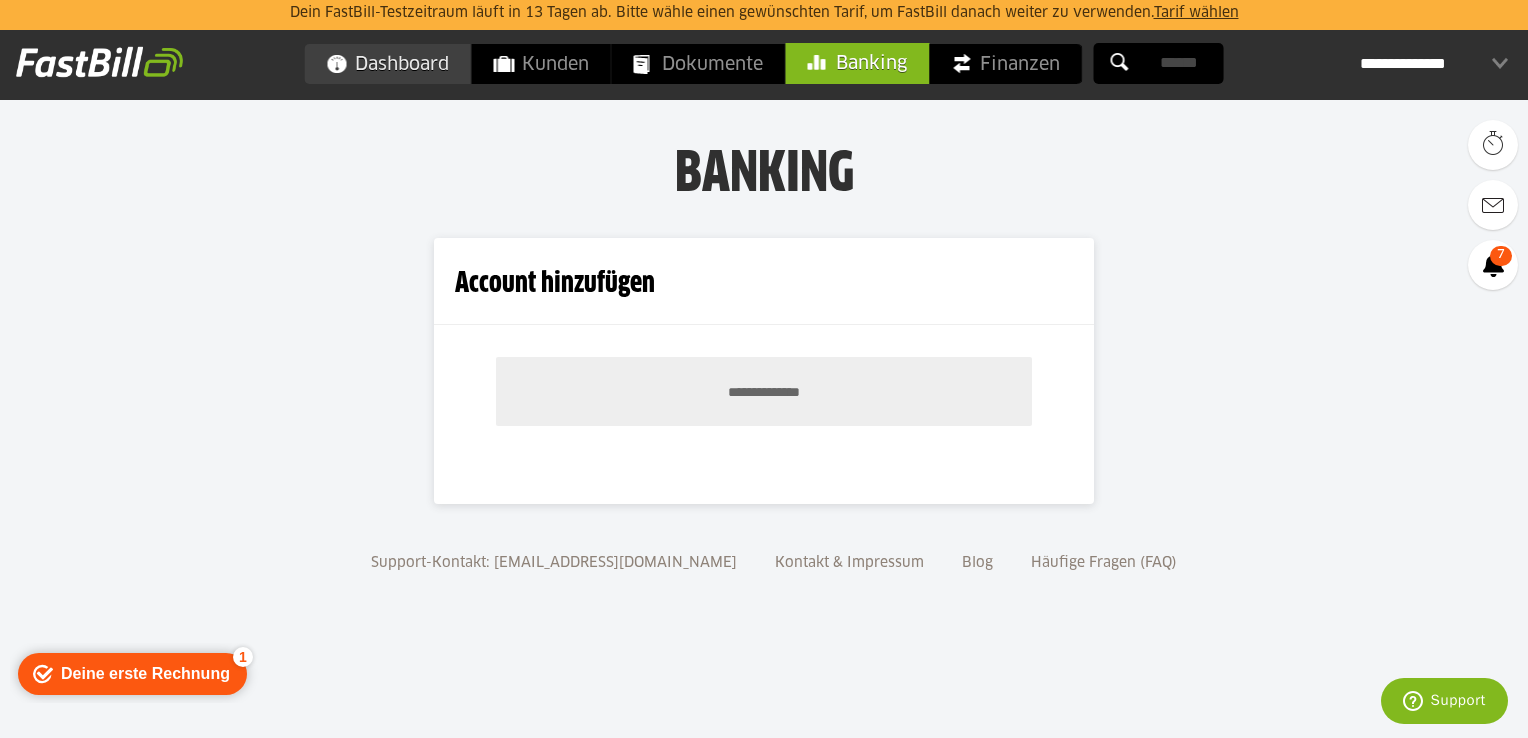 click on "Dashboard" at bounding box center (388, 64) 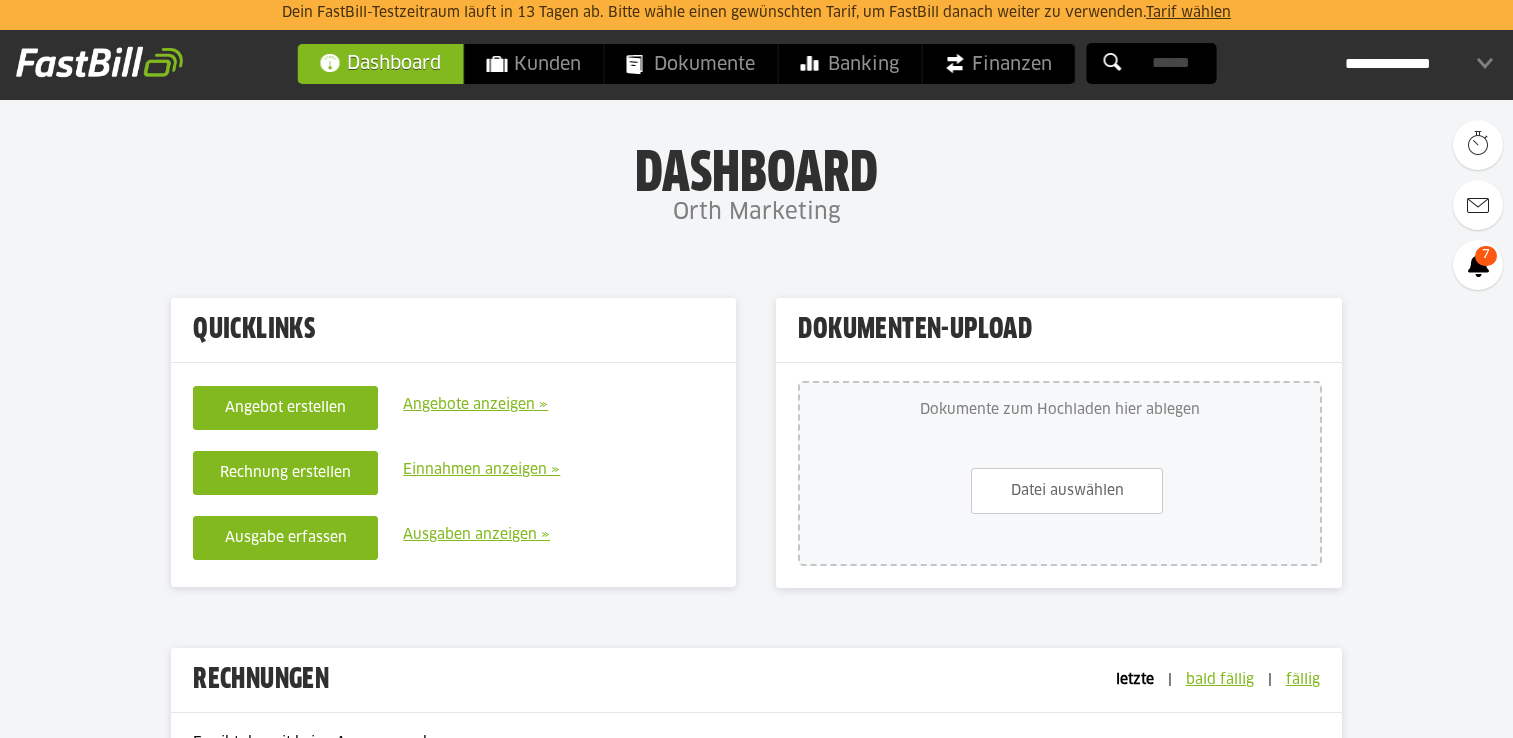 scroll, scrollTop: 0, scrollLeft: 0, axis: both 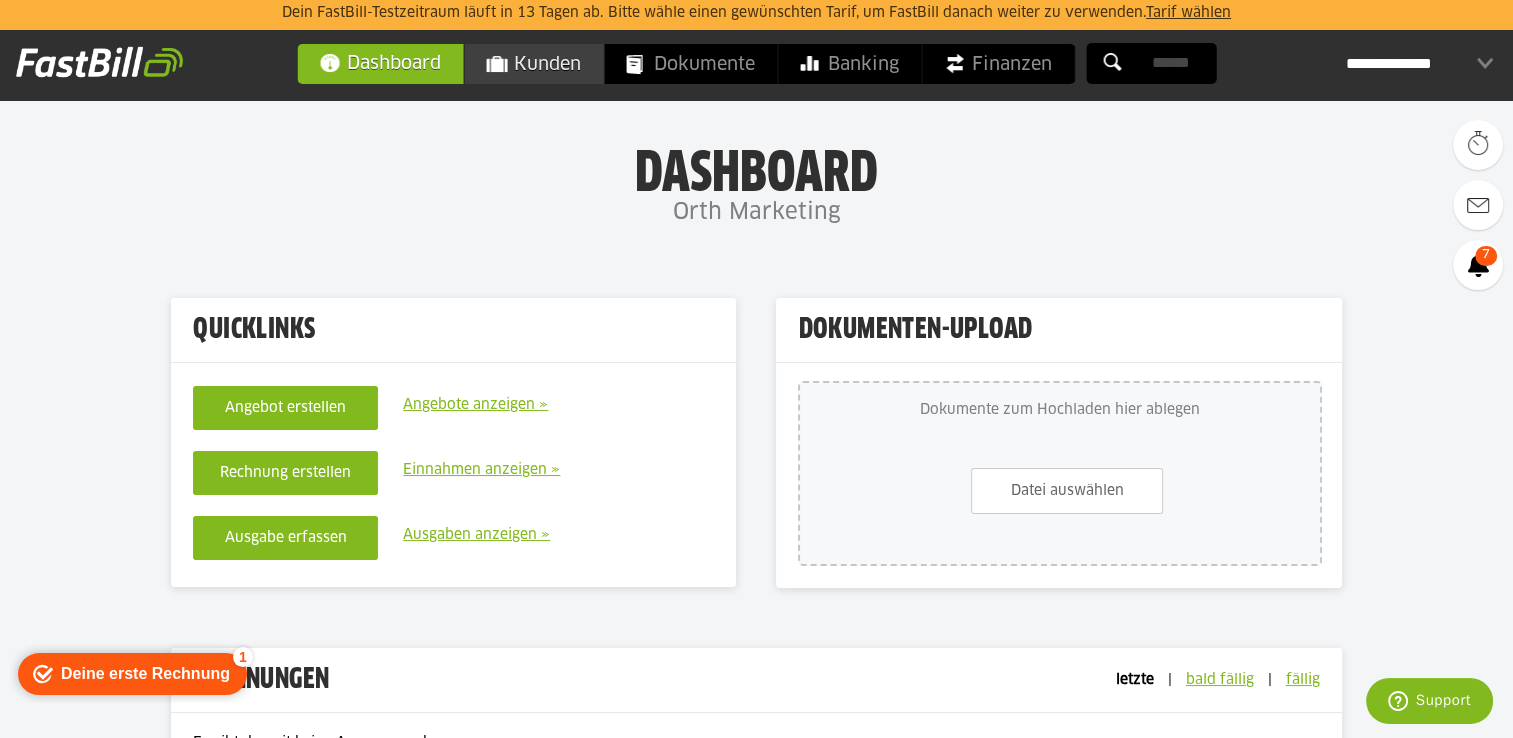 click on "Kunden" at bounding box center (533, 64) 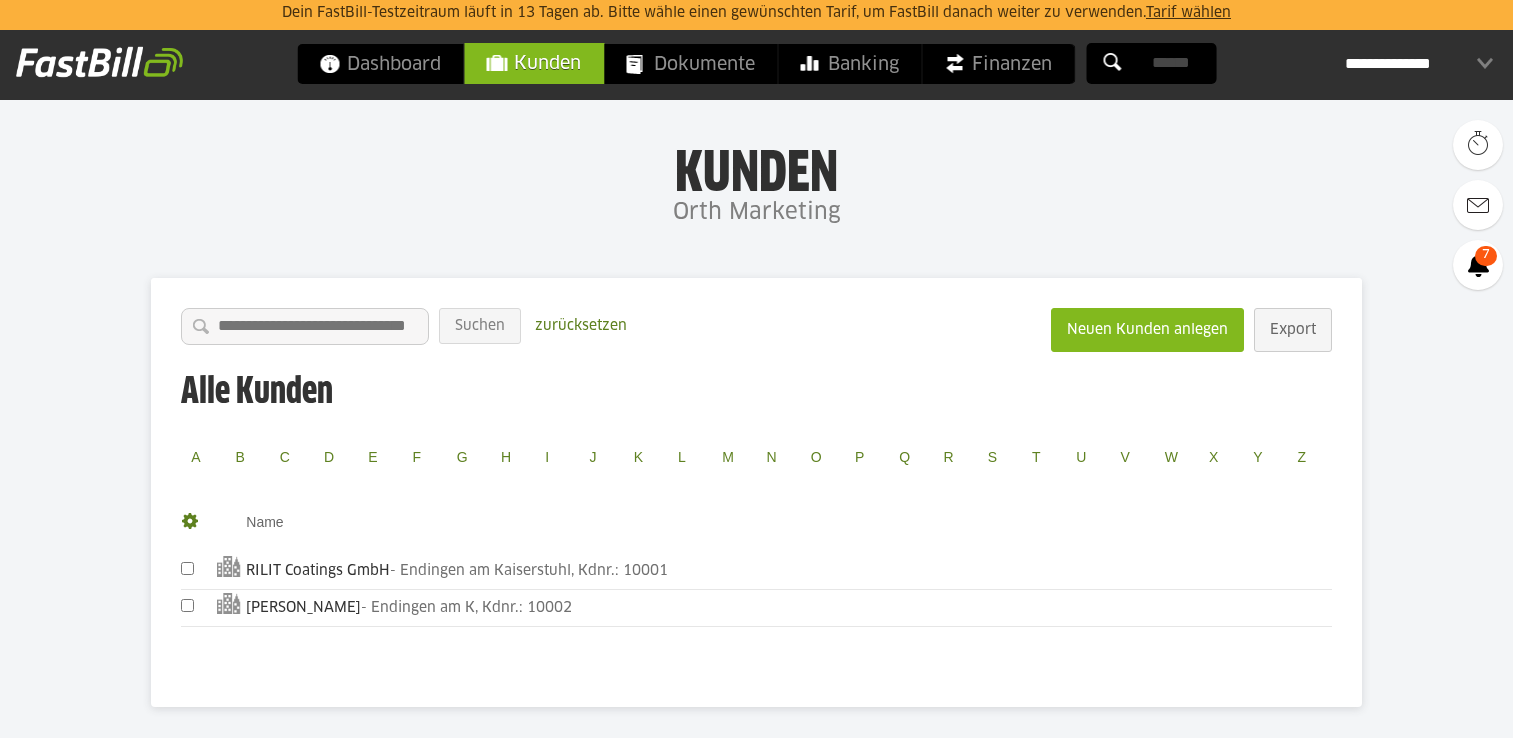 scroll, scrollTop: 0, scrollLeft: 0, axis: both 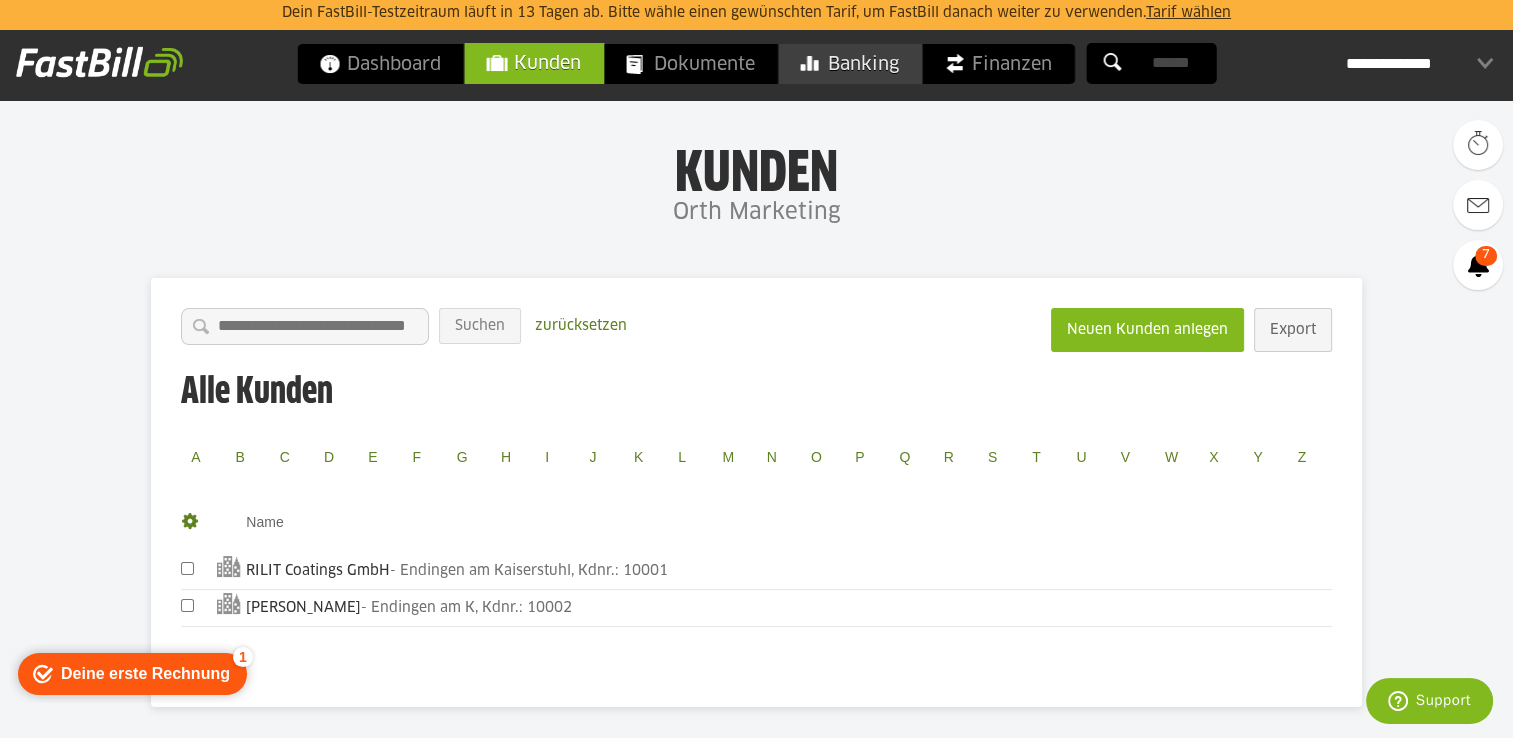 click on "Banking" at bounding box center [849, 64] 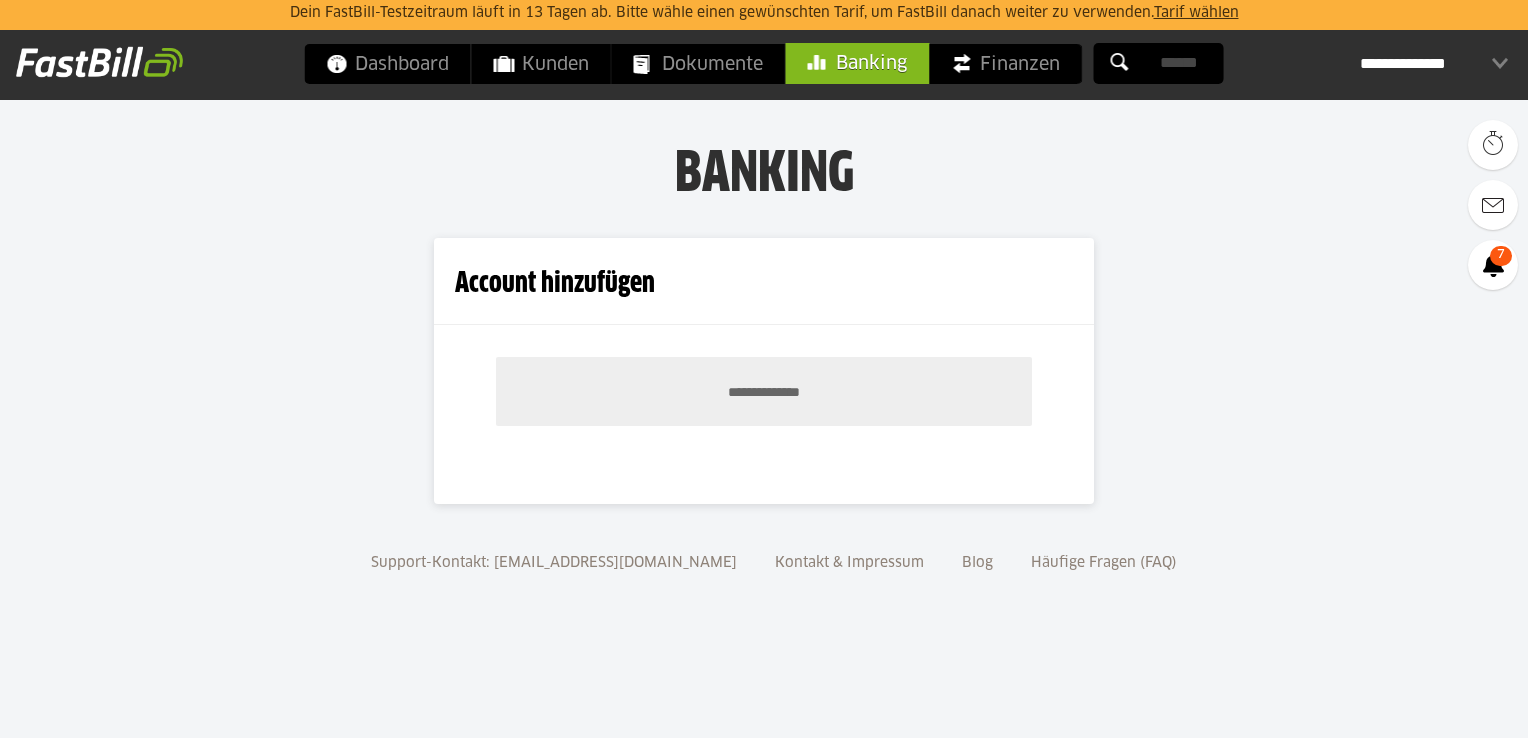 scroll, scrollTop: 0, scrollLeft: 0, axis: both 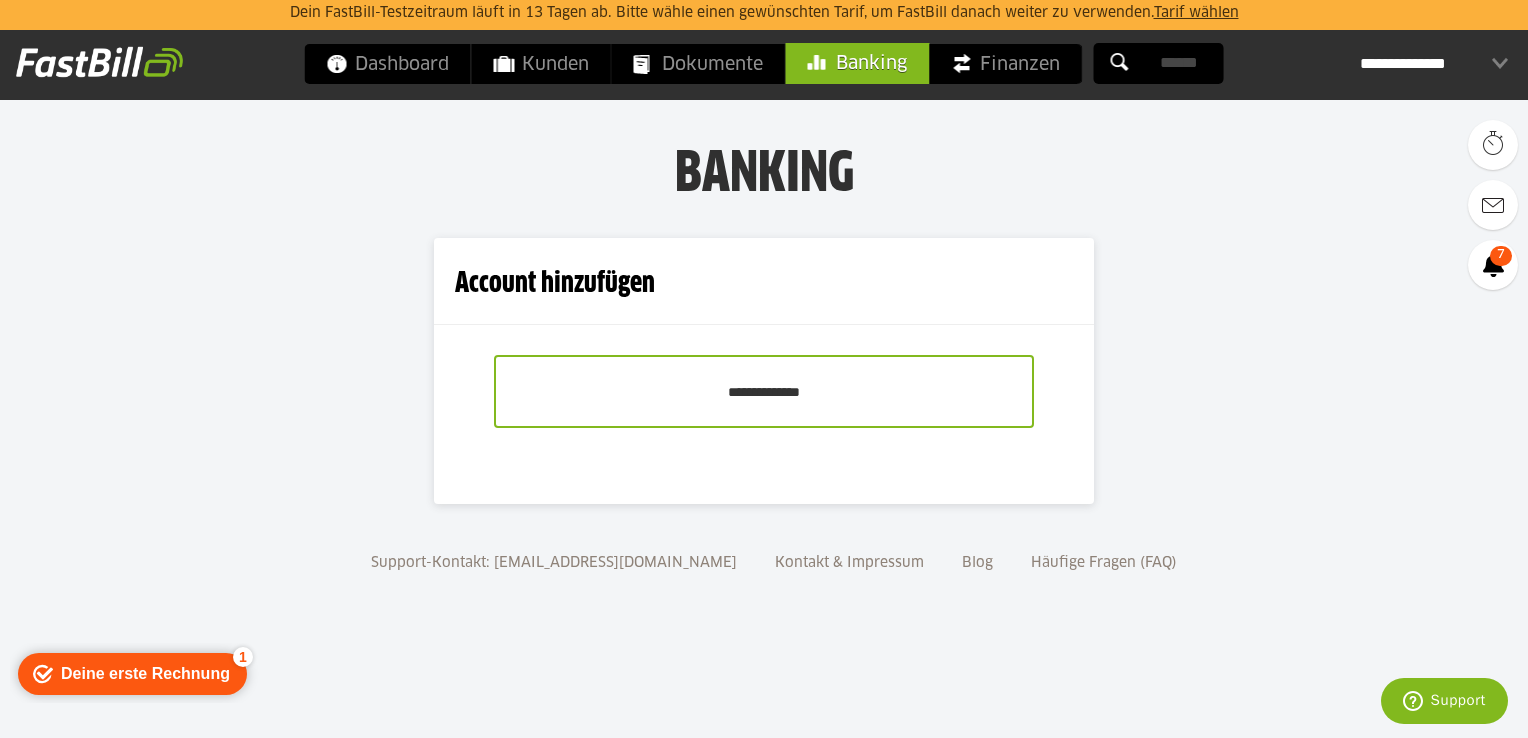 click on "**********" at bounding box center [764, 391] 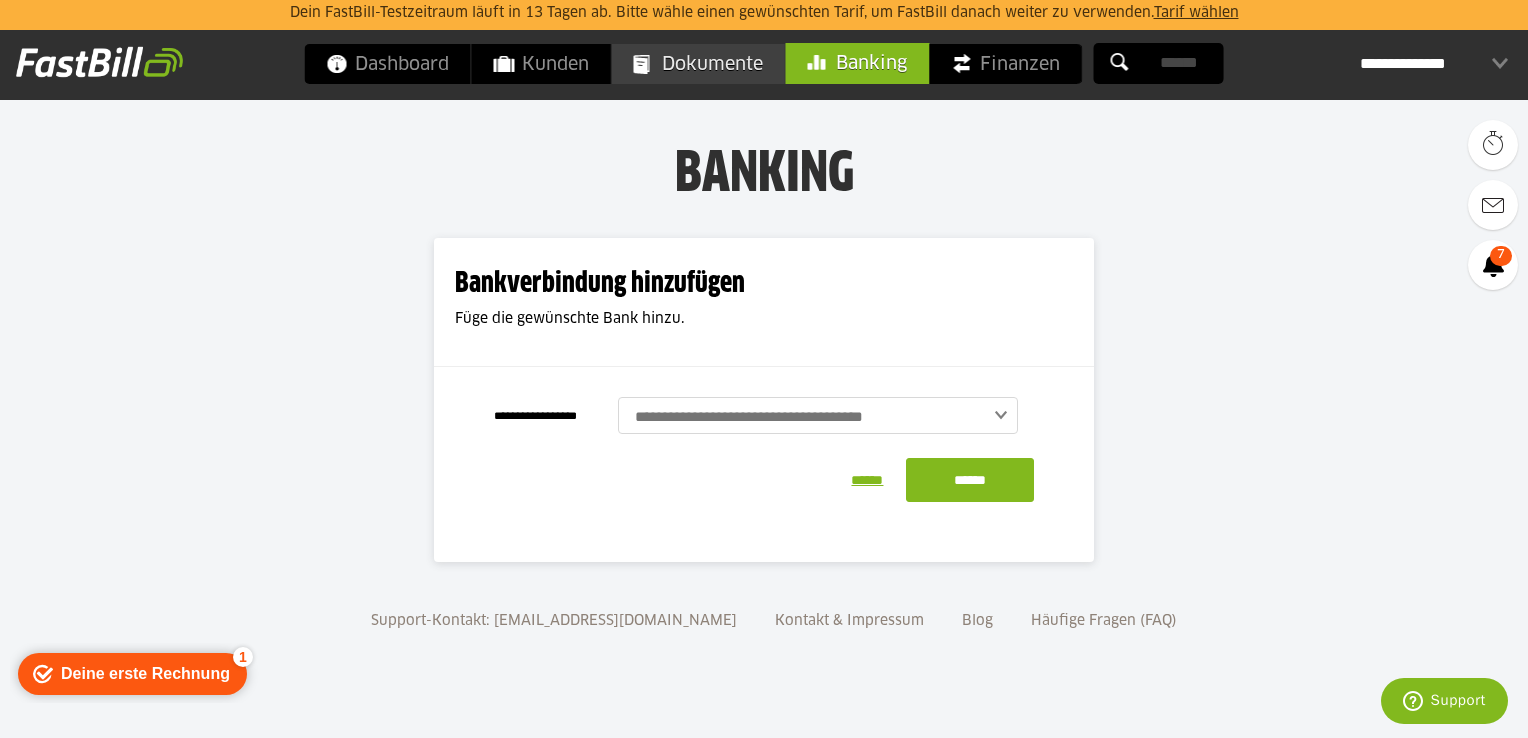 click on "Dokumente" at bounding box center [698, 64] 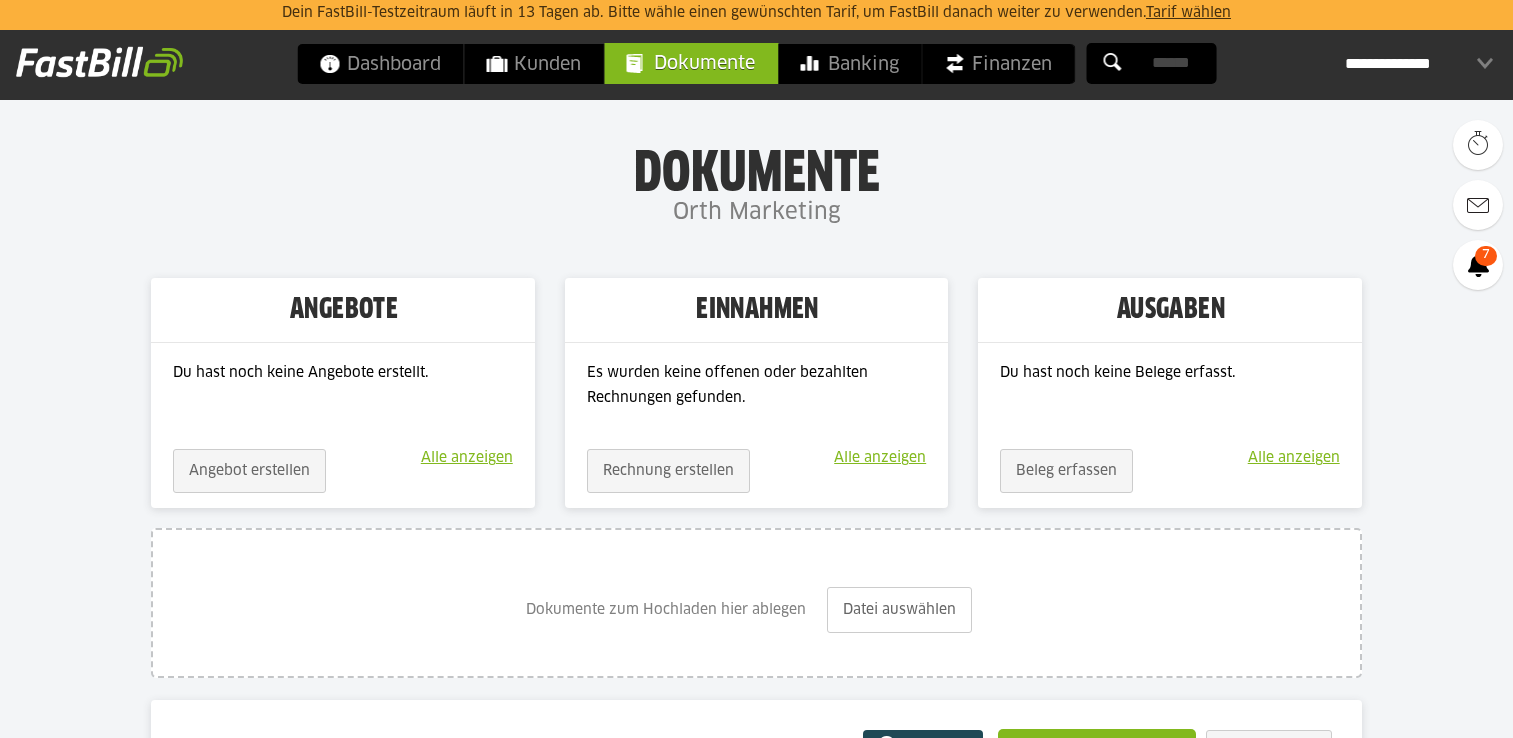 scroll, scrollTop: 0, scrollLeft: 0, axis: both 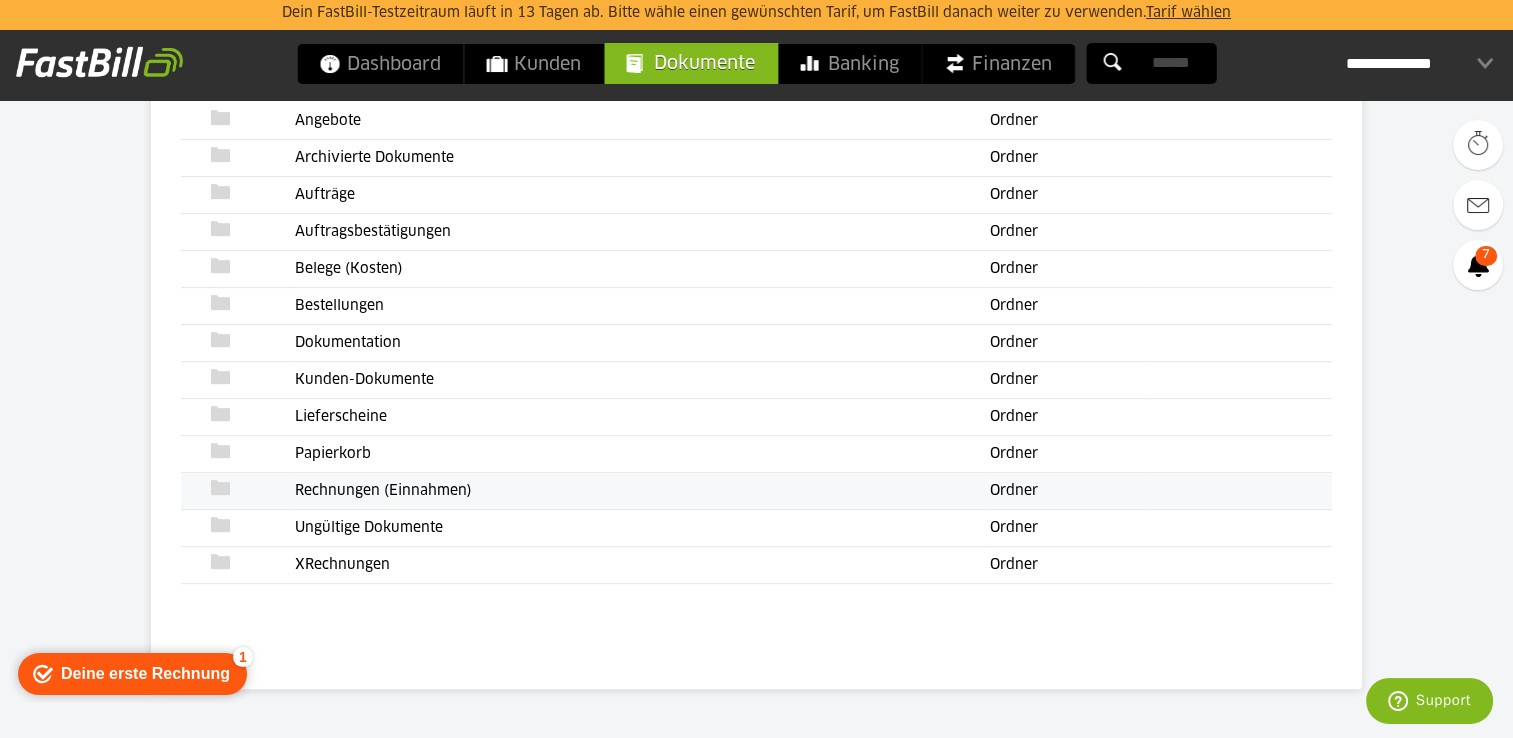 click on "Rechnungen (Einnahmen)" at bounding box center (642, 491) 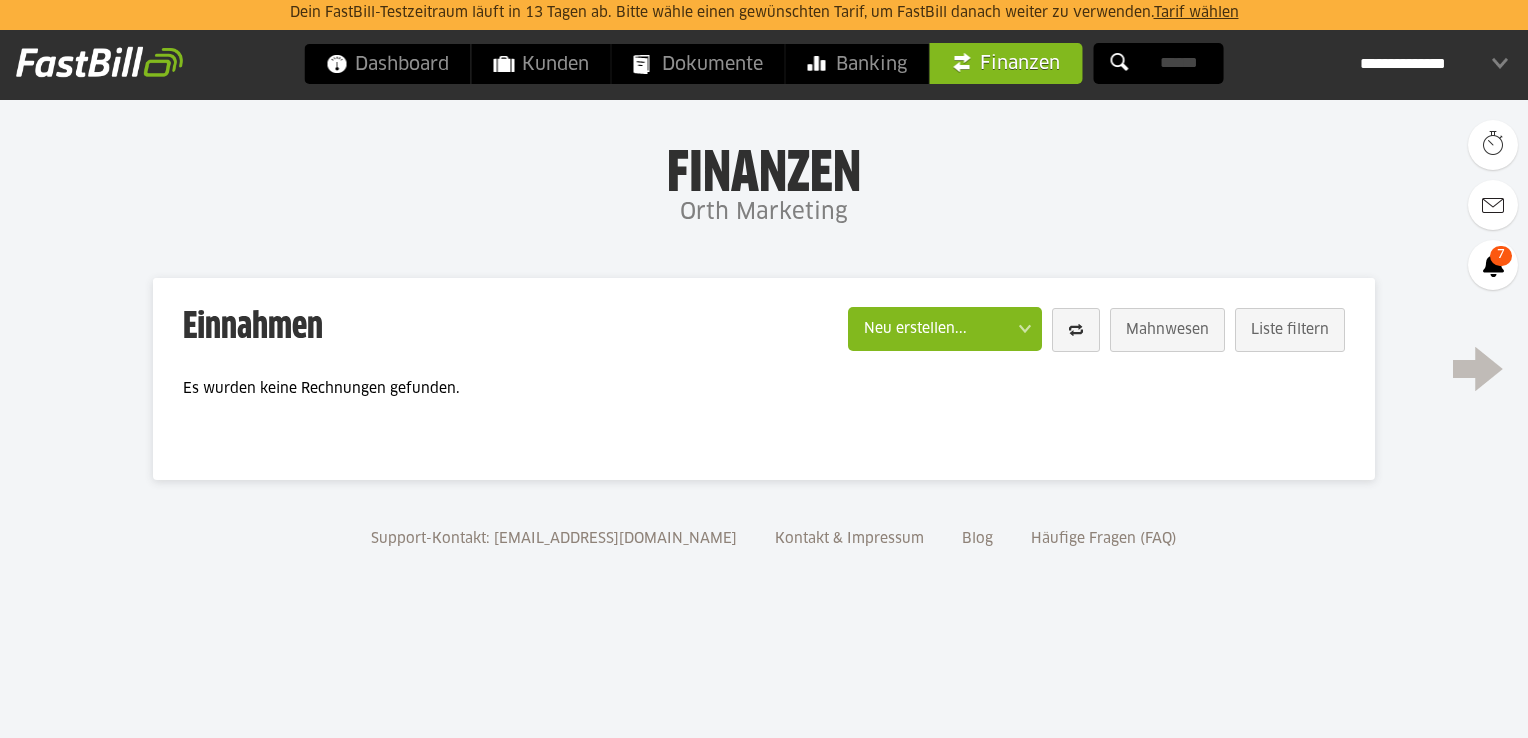 scroll, scrollTop: 0, scrollLeft: 0, axis: both 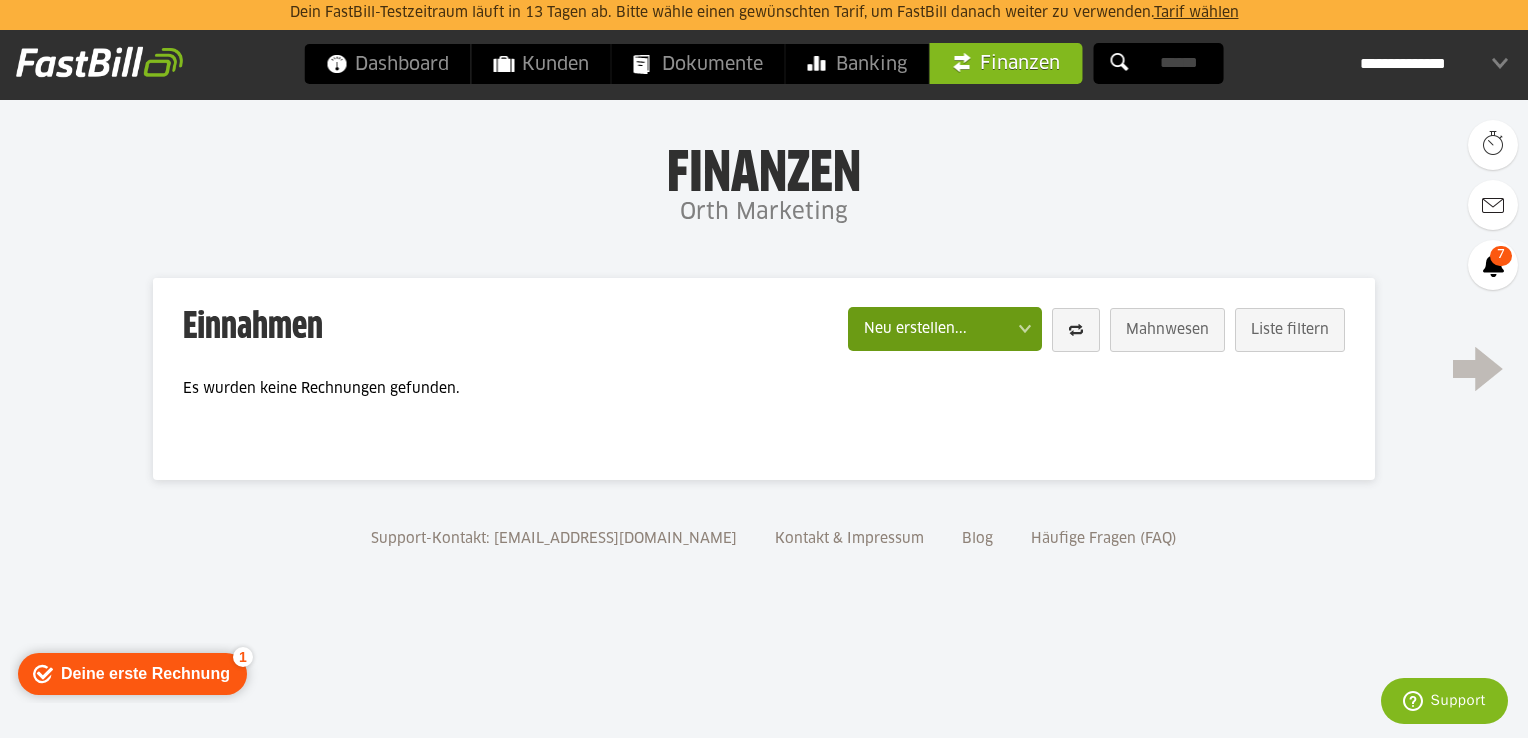 click at bounding box center [935, 326] 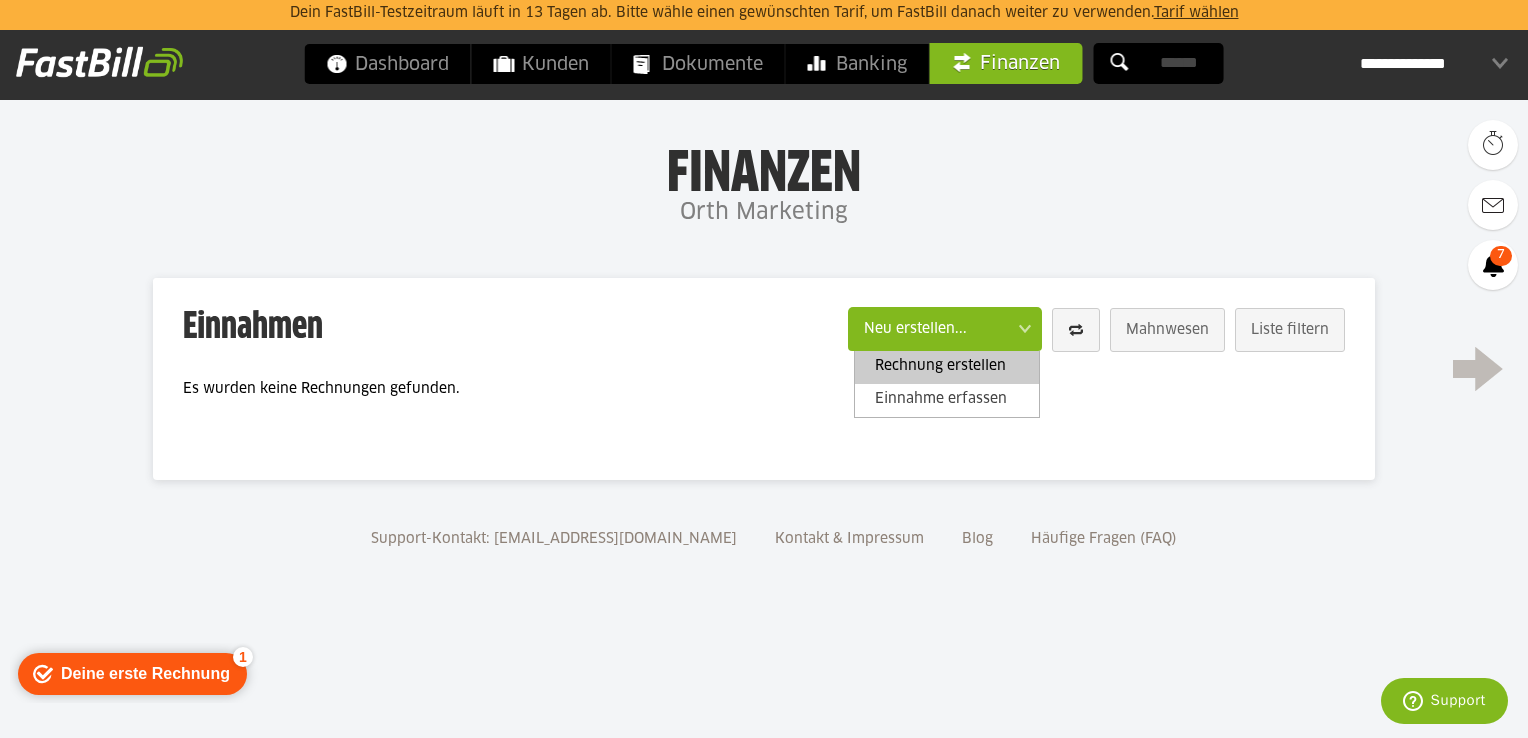 click on "Rechnung erstellen" at bounding box center (947, 367) 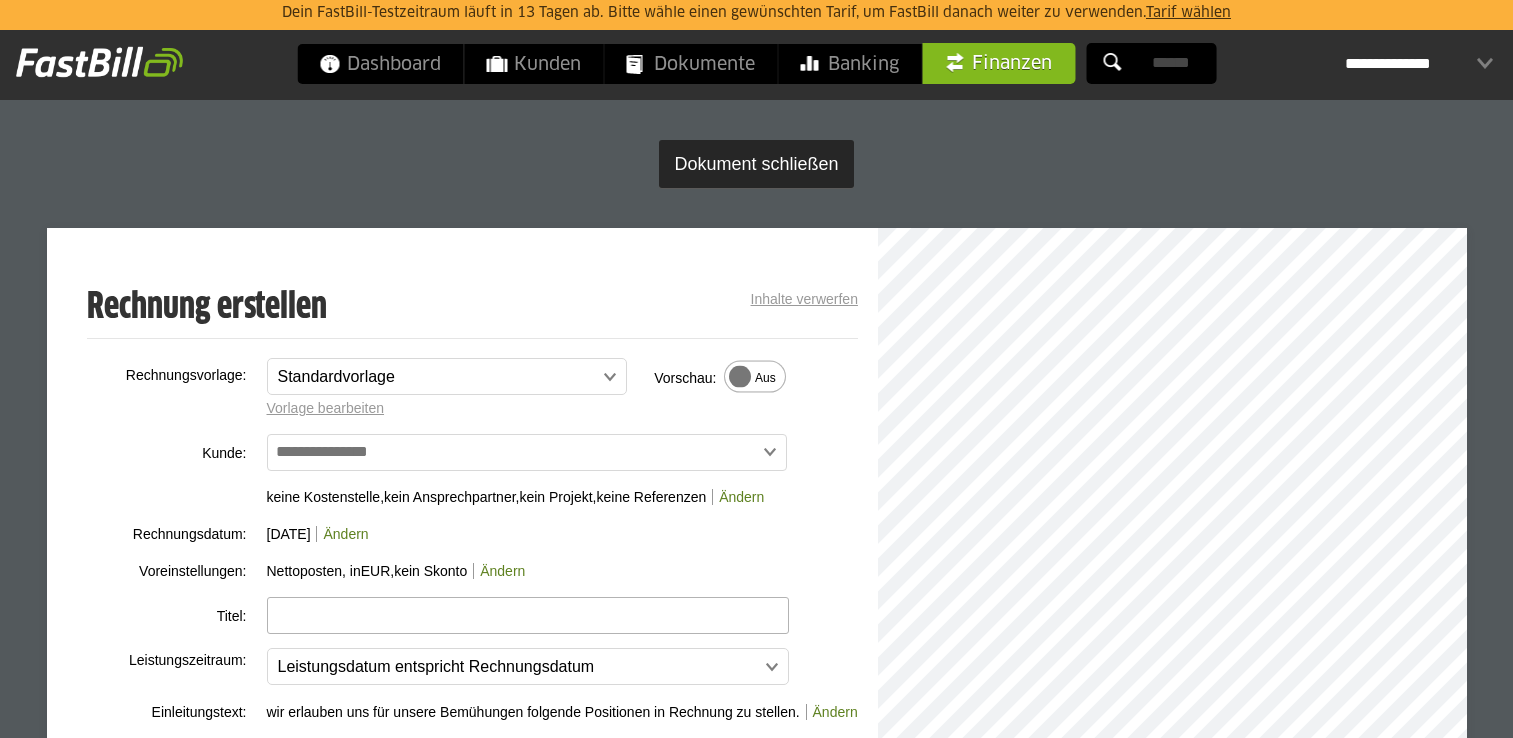 scroll, scrollTop: 0, scrollLeft: 0, axis: both 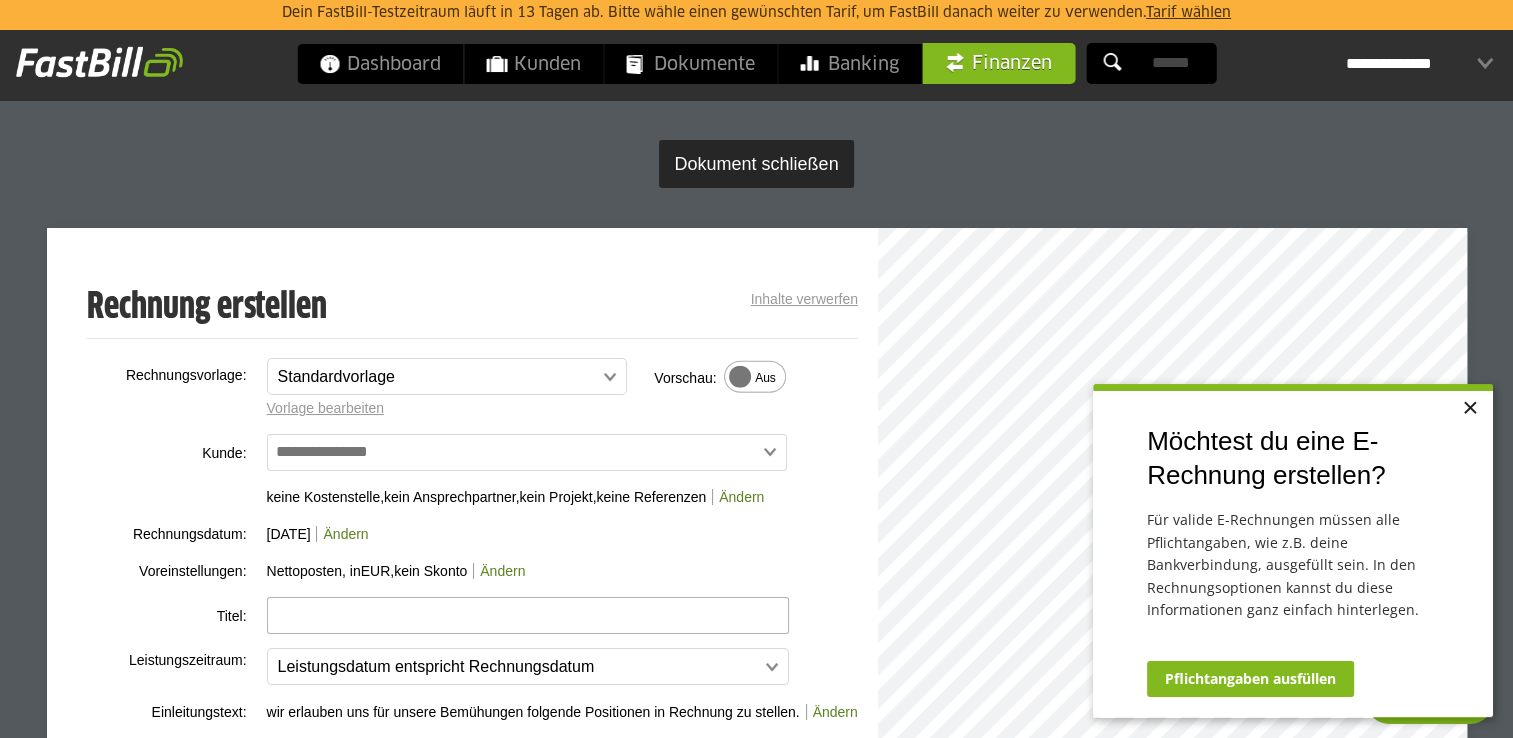 click on "×" at bounding box center [1469, 409] 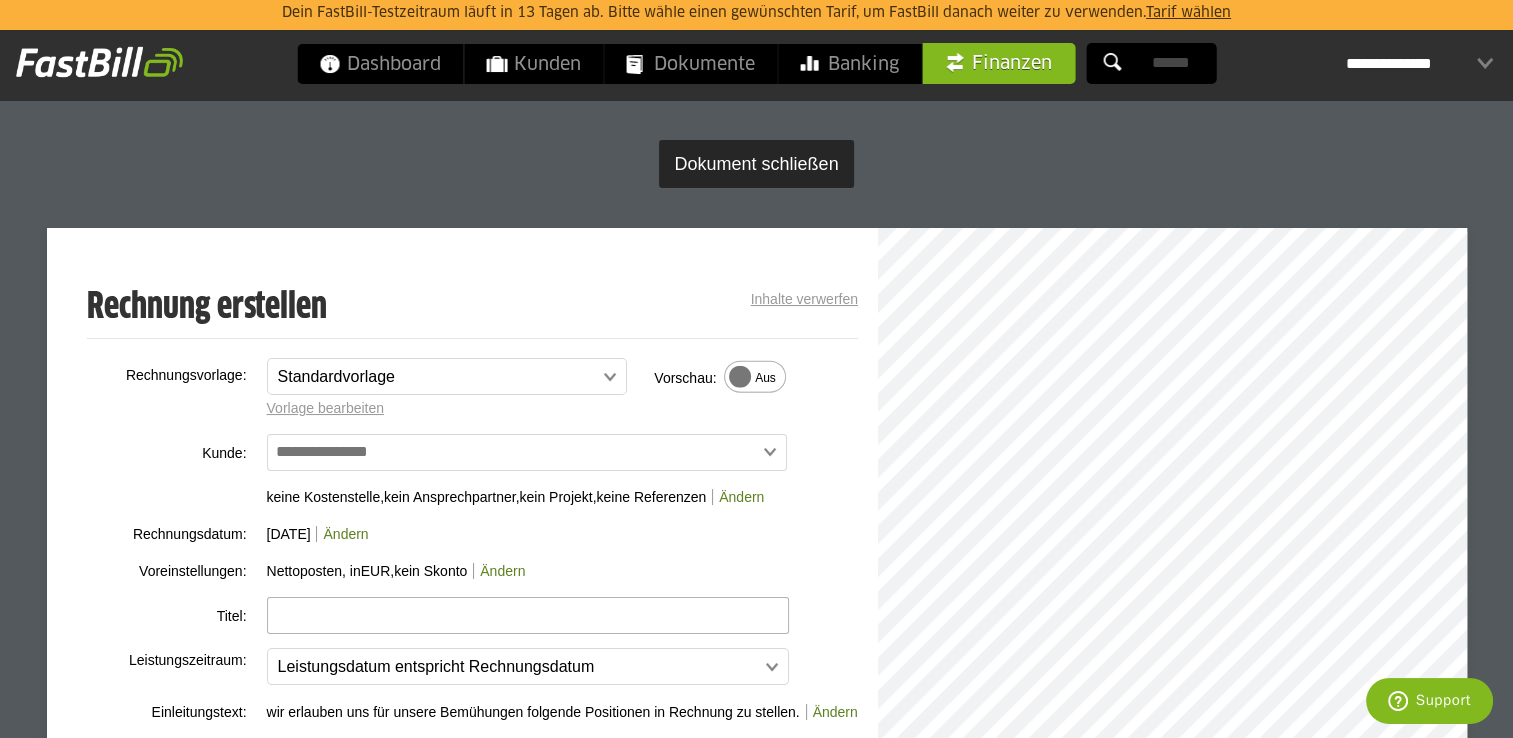 scroll, scrollTop: 100, scrollLeft: 0, axis: vertical 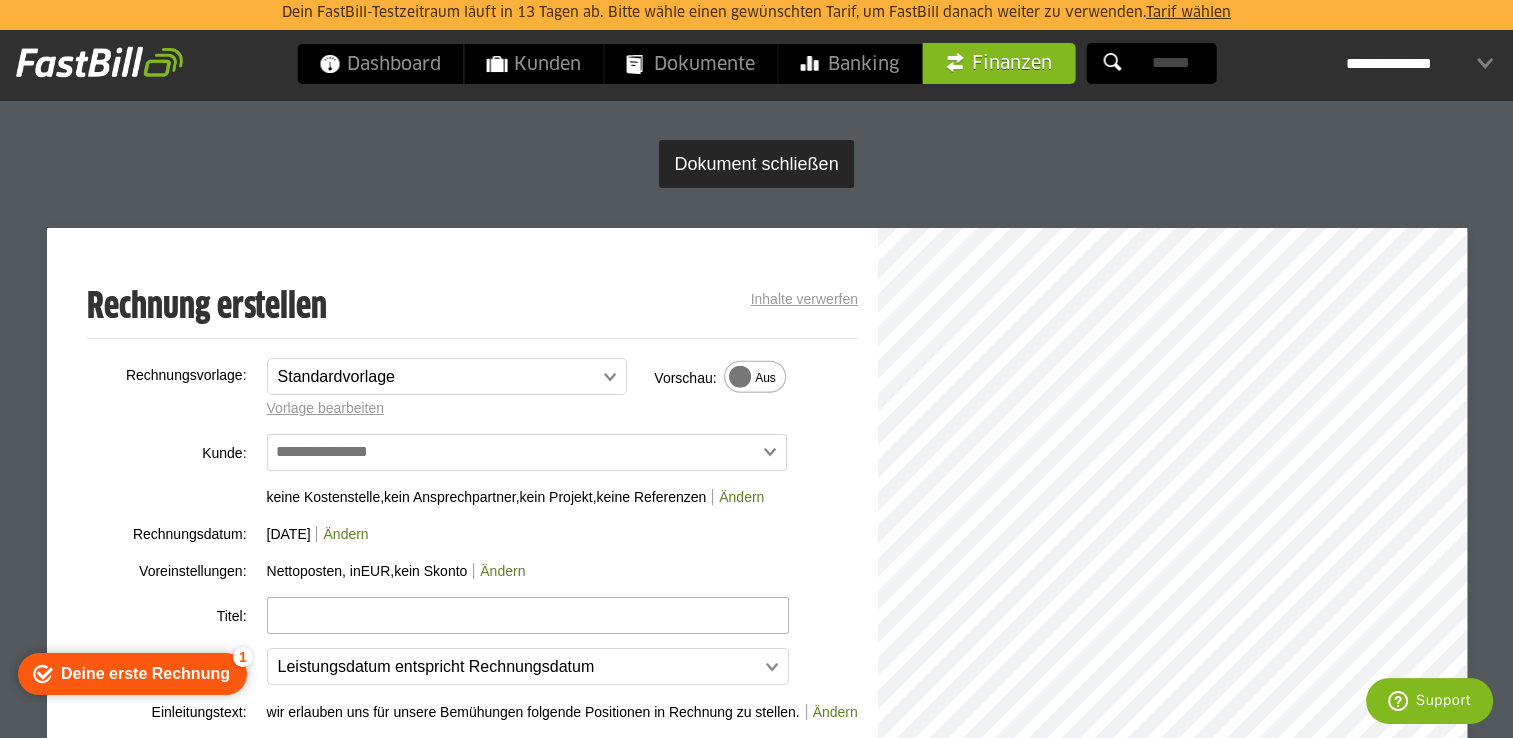 click on "Dokument schließen" at bounding box center (756, 164) 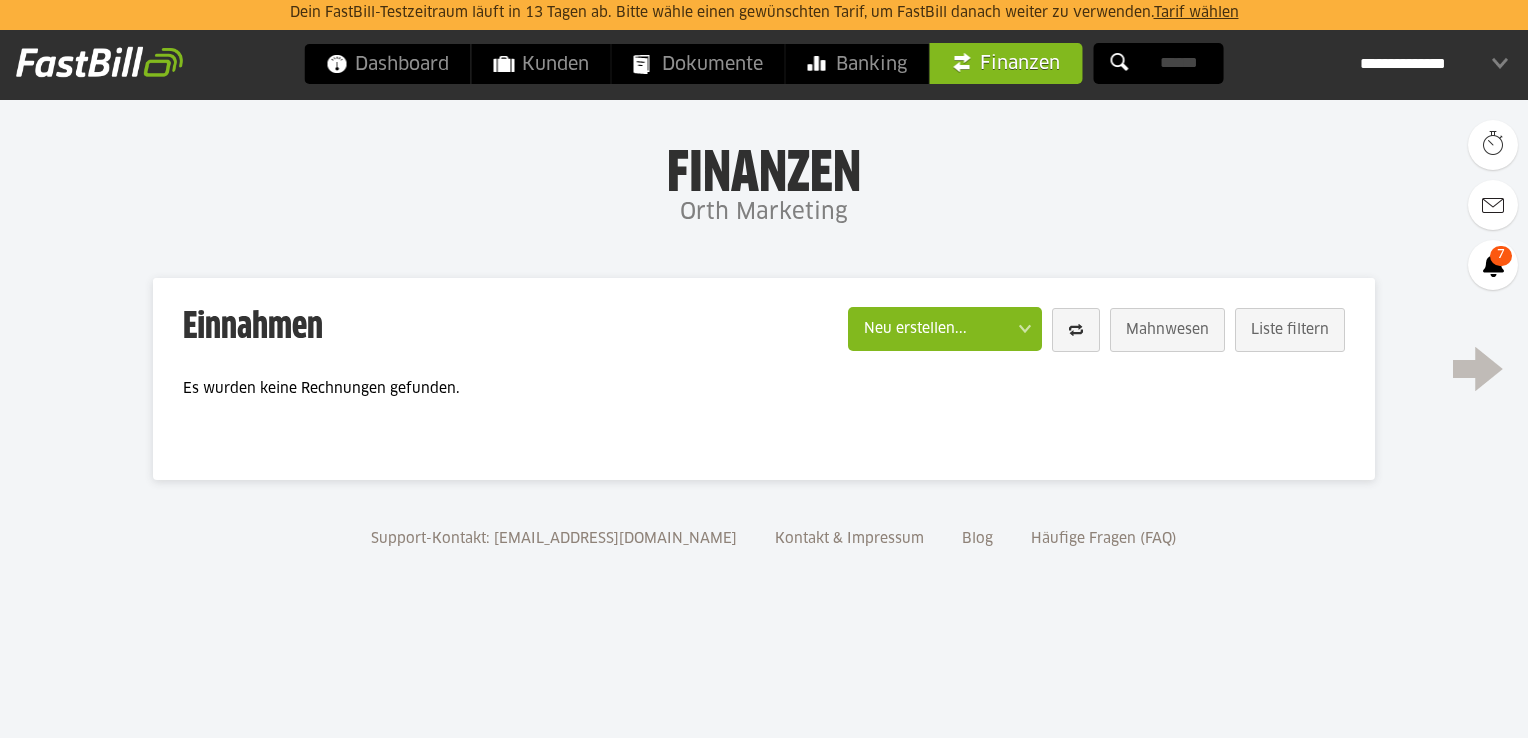 scroll, scrollTop: 0, scrollLeft: 0, axis: both 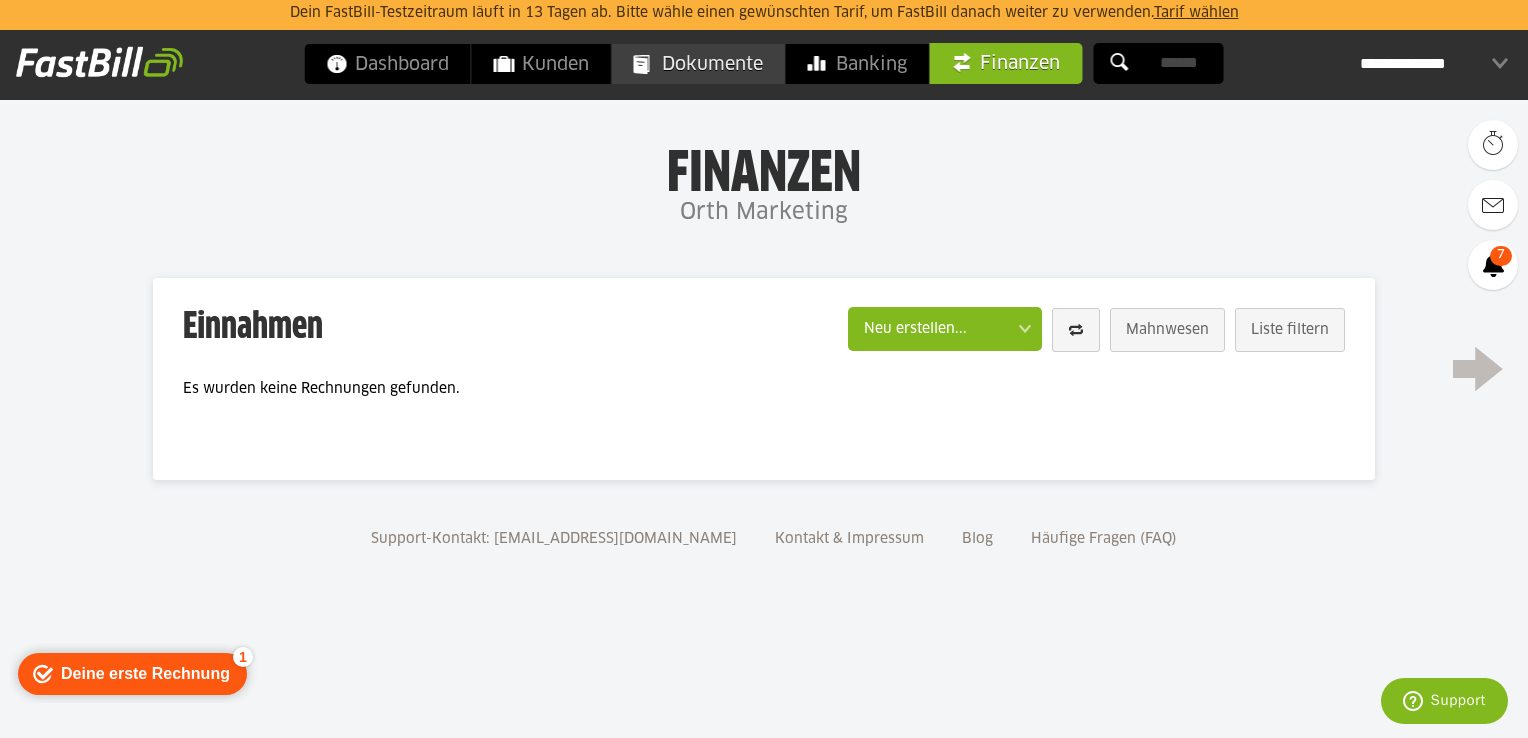 click on "Dokumente" at bounding box center [698, 64] 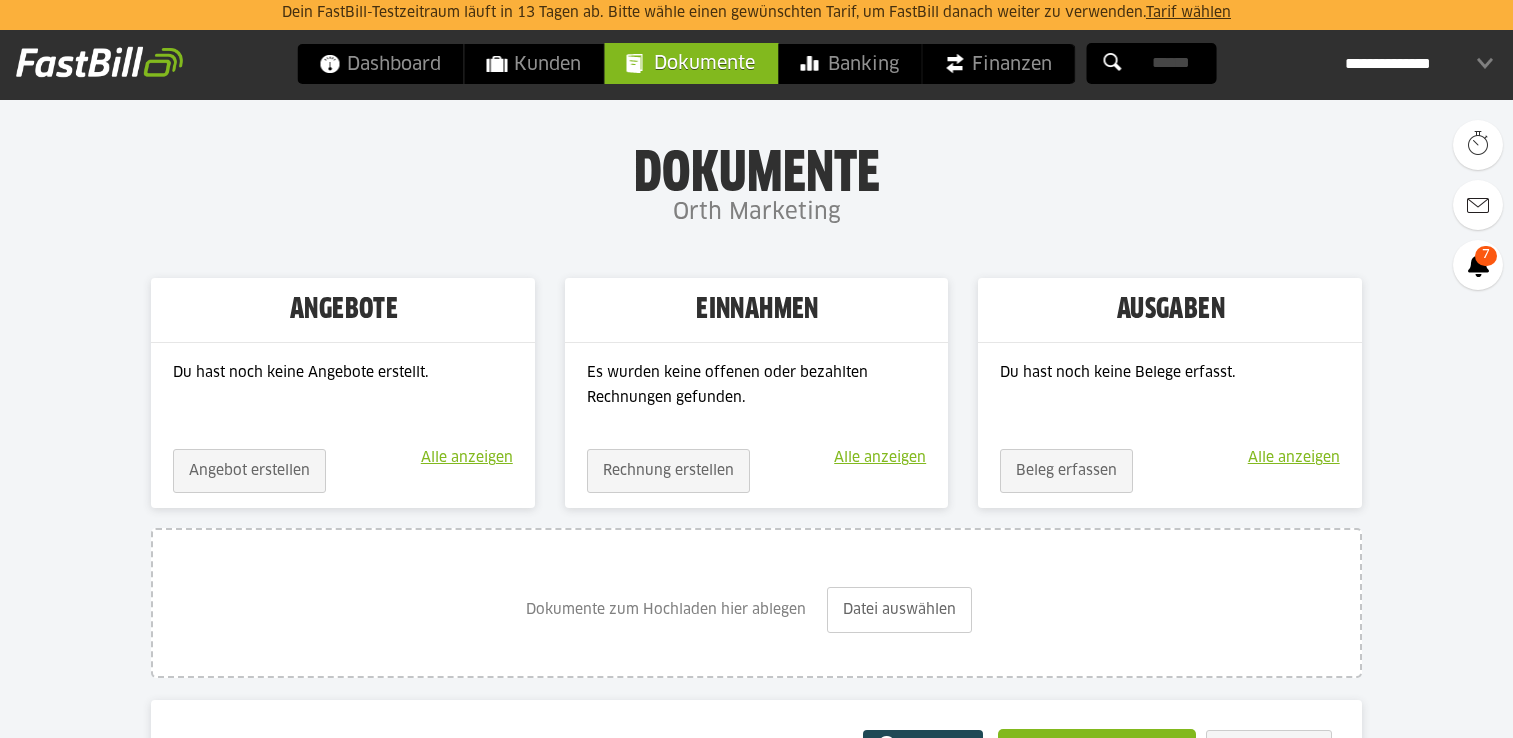 scroll, scrollTop: 0, scrollLeft: 0, axis: both 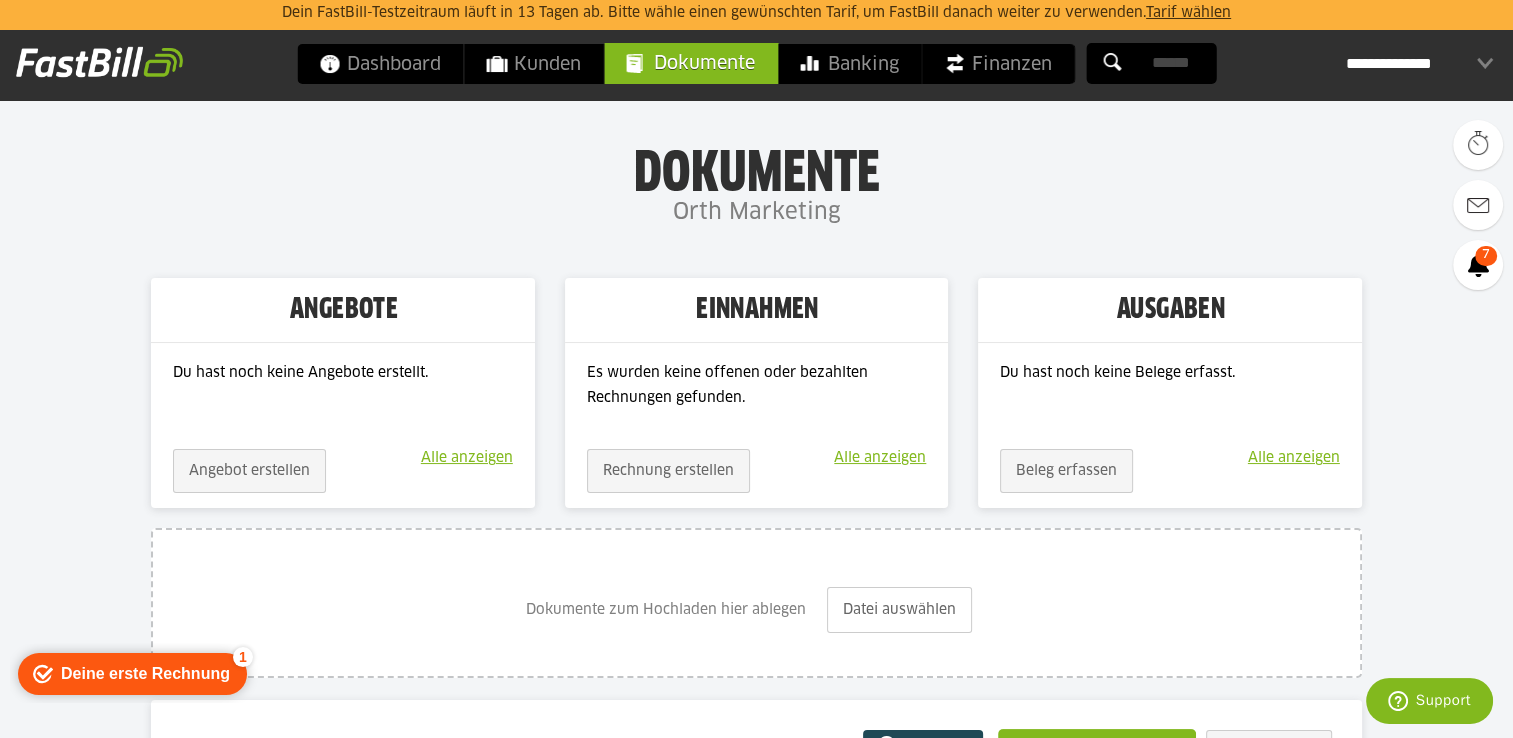 click on "**********" at bounding box center [1419, 64] 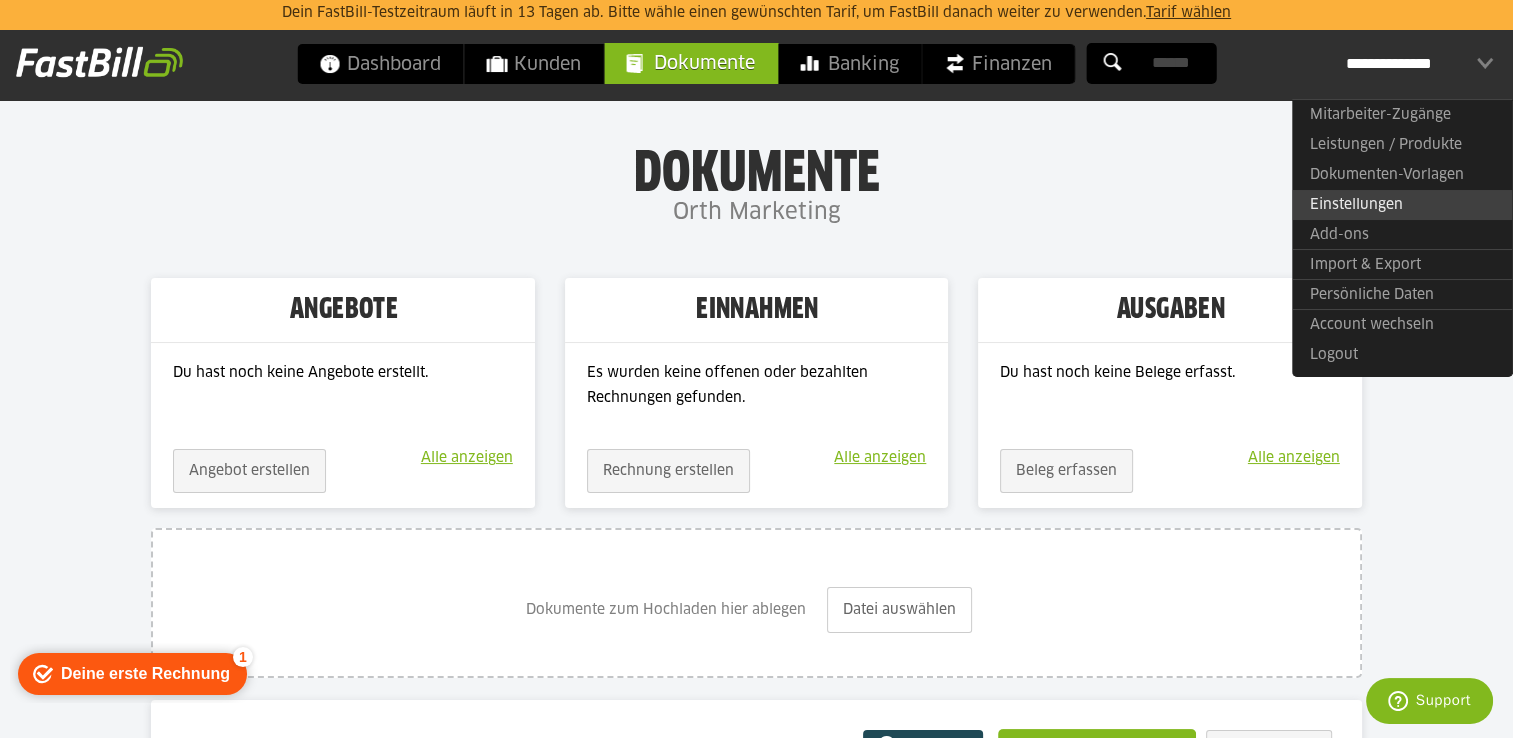 click on "Einstellungen" at bounding box center (1402, 205) 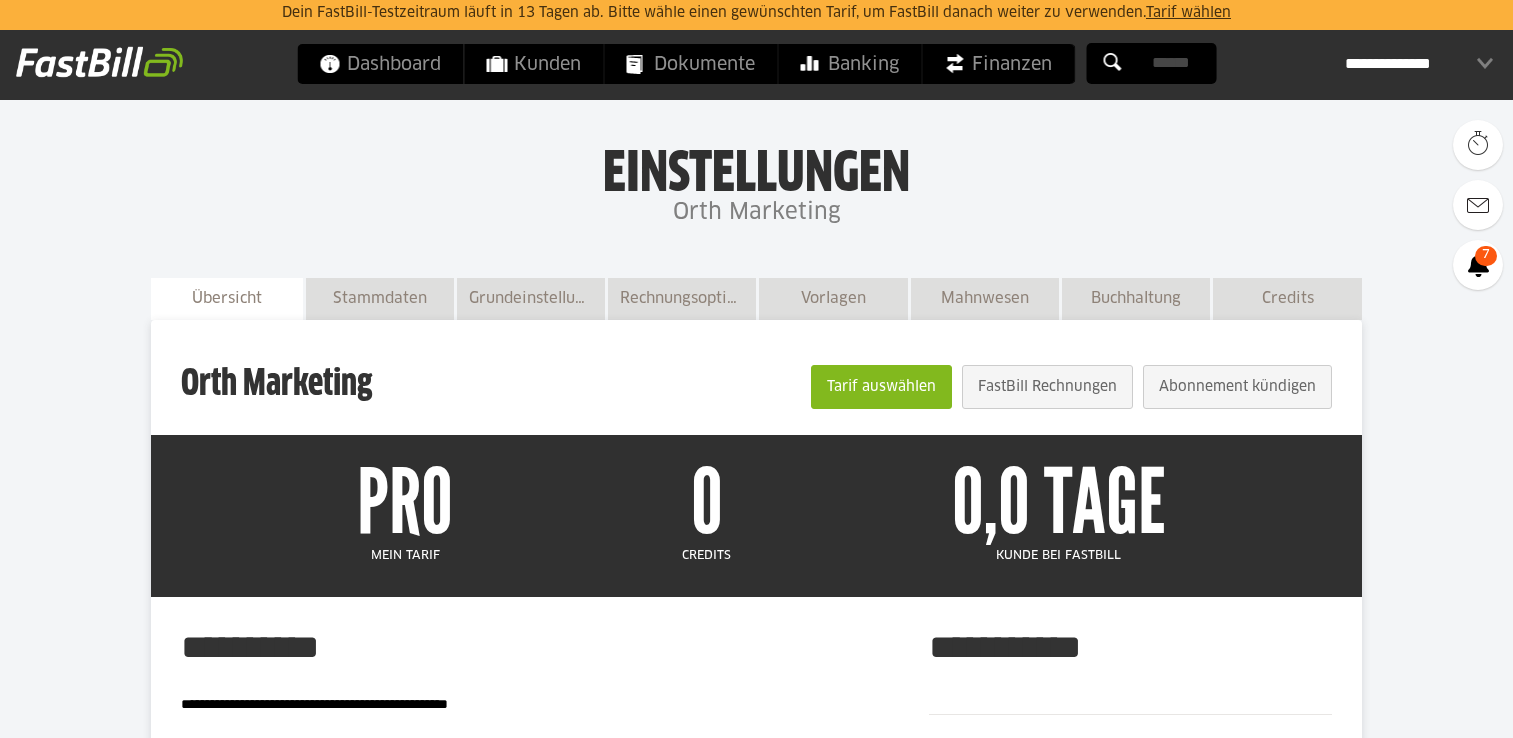 scroll, scrollTop: 200, scrollLeft: 0, axis: vertical 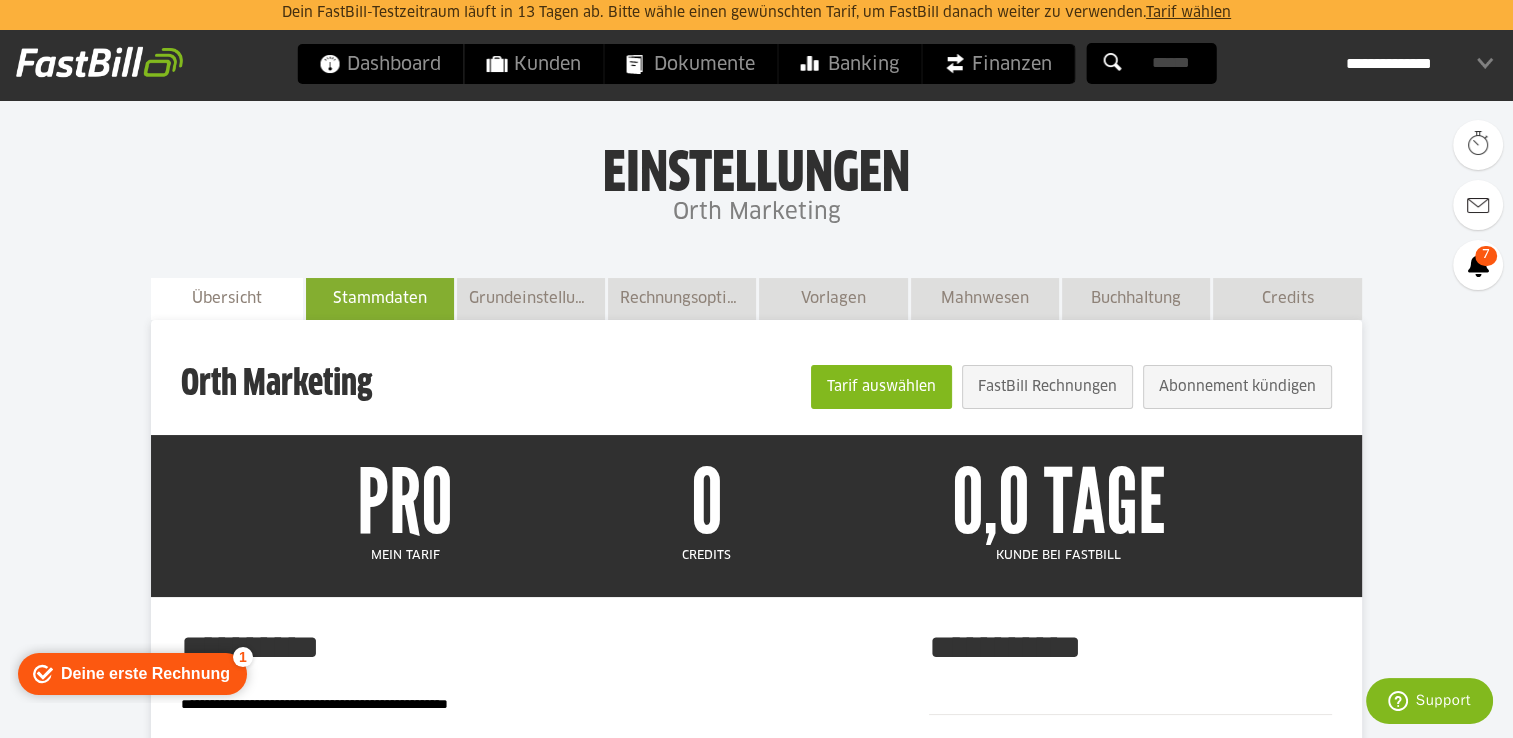 click on "Stammdaten" at bounding box center [380, 298] 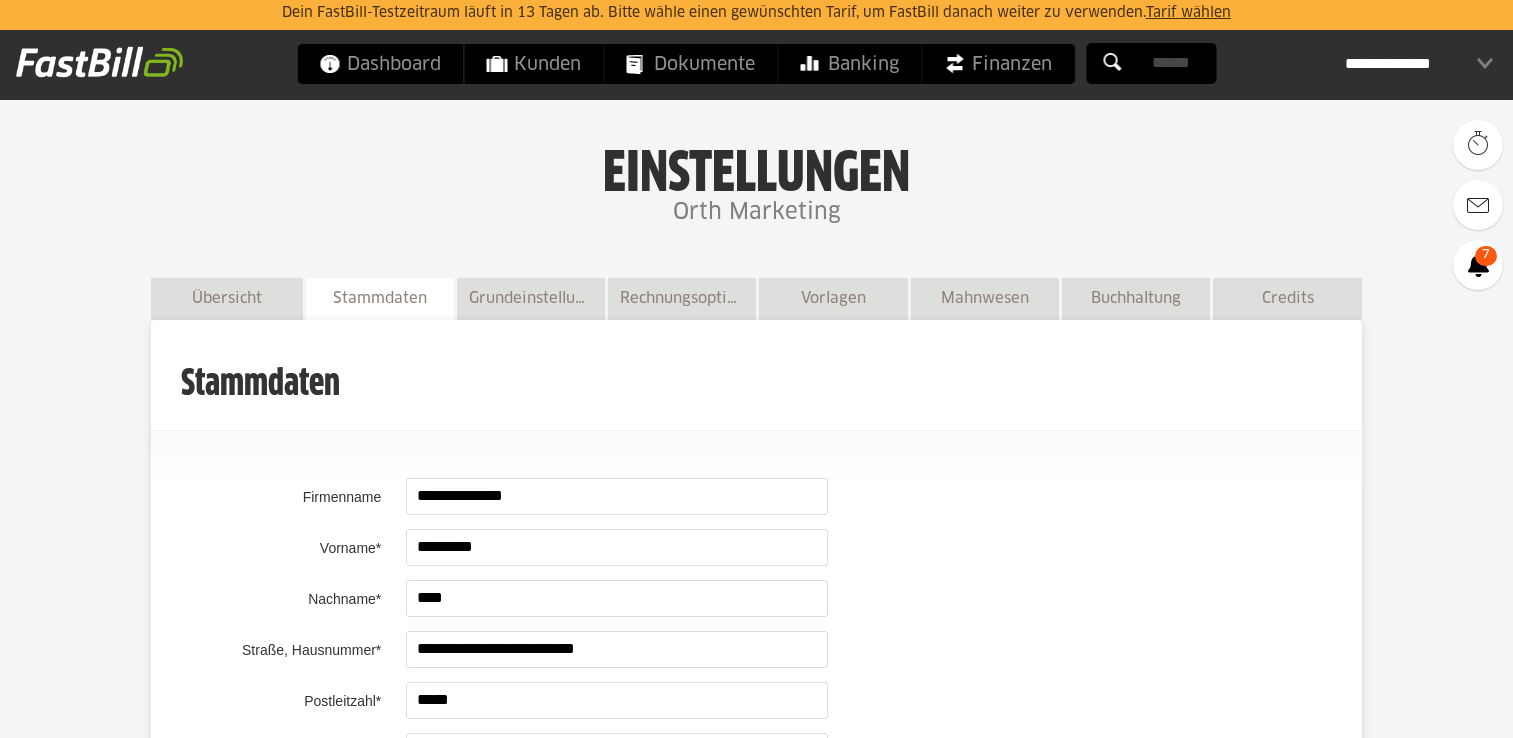 scroll, scrollTop: 485, scrollLeft: 0, axis: vertical 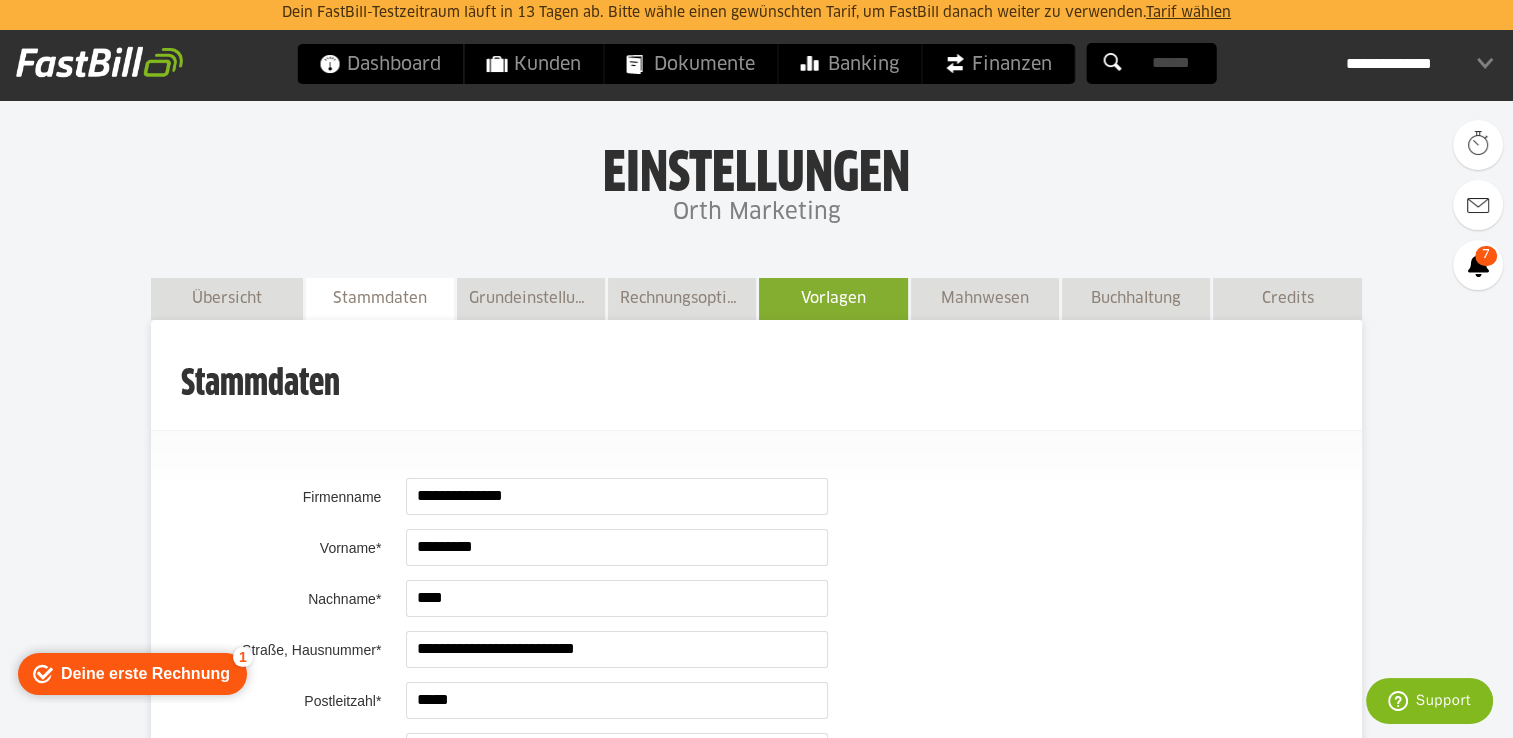 click on "Vorlagen" at bounding box center (833, 298) 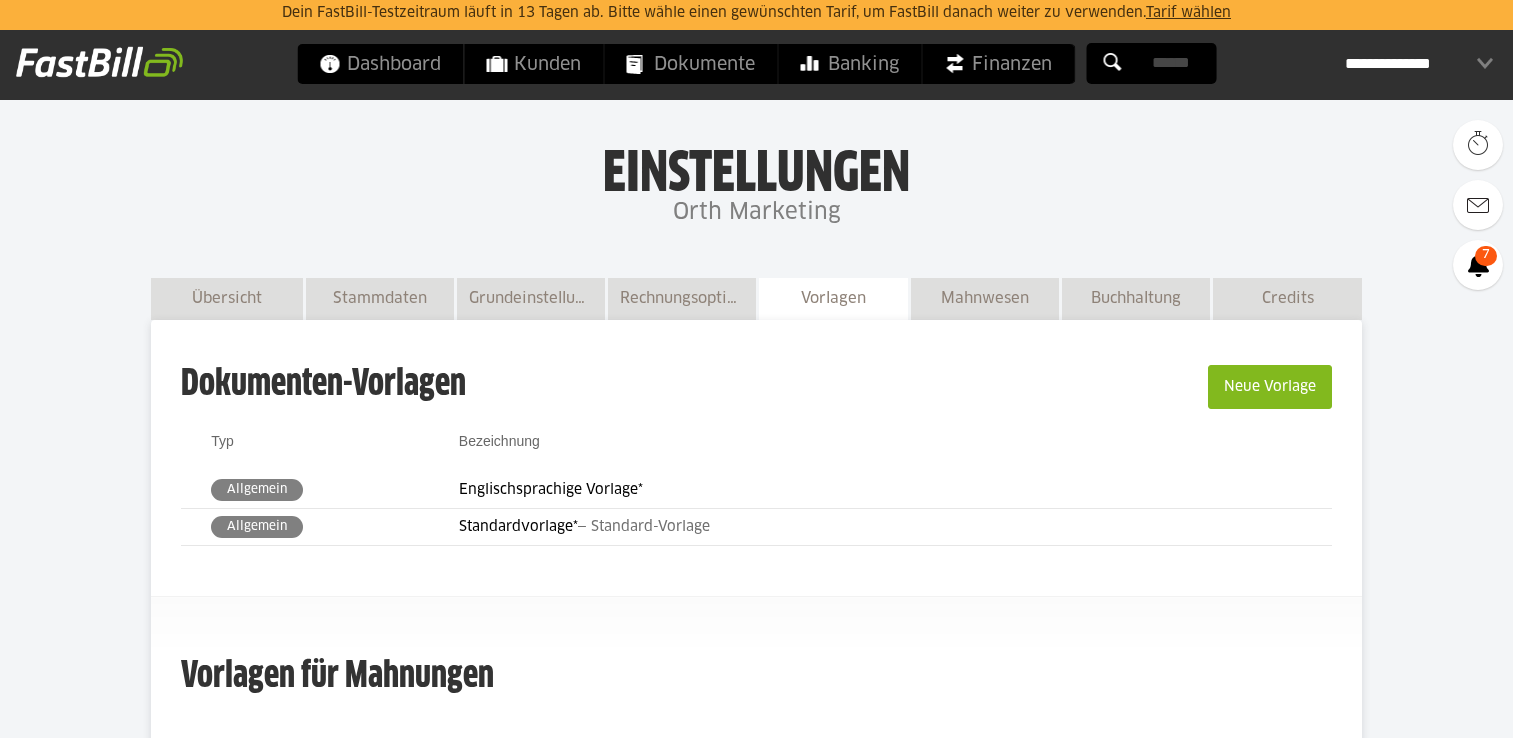 scroll, scrollTop: 200, scrollLeft: 0, axis: vertical 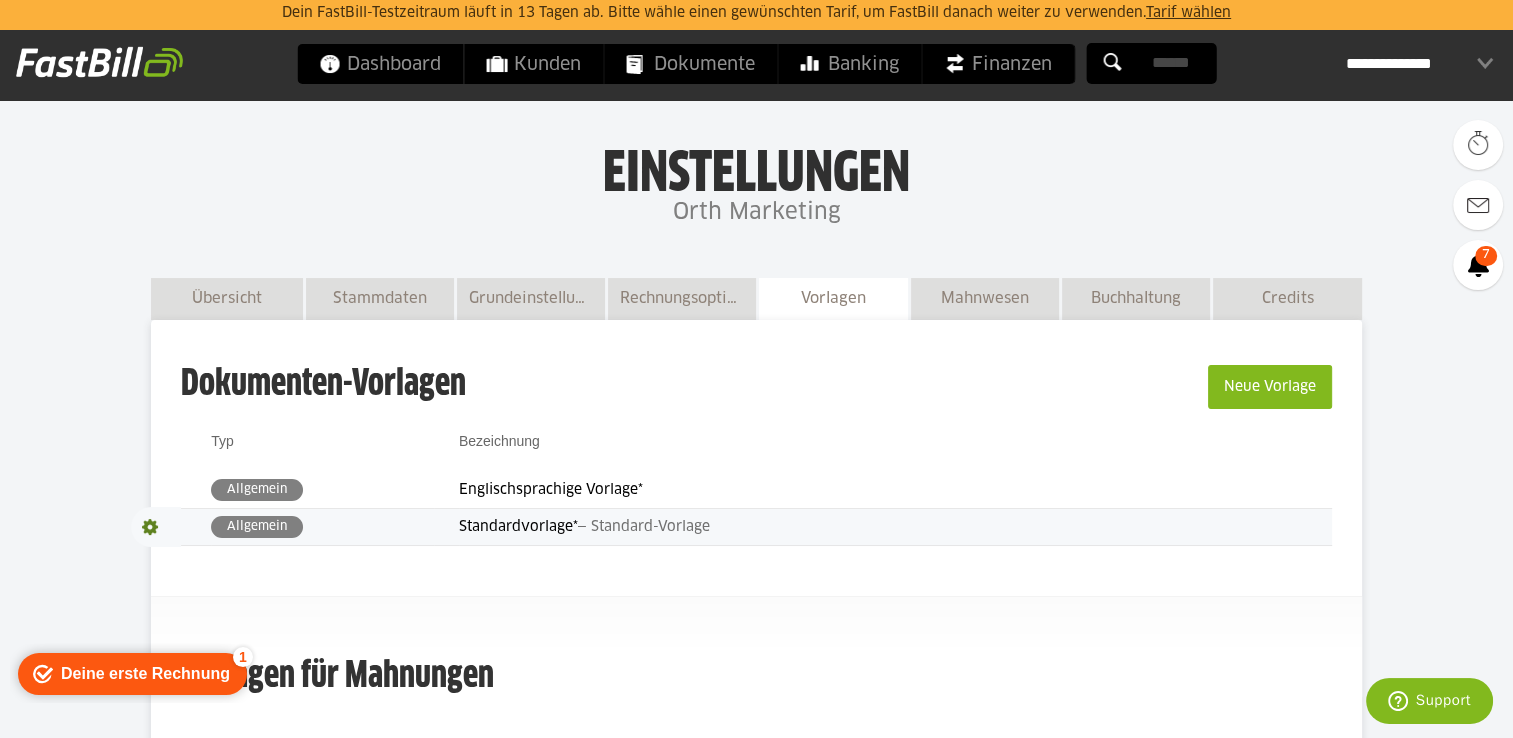 click on "Allgemein" at bounding box center [257, 527] 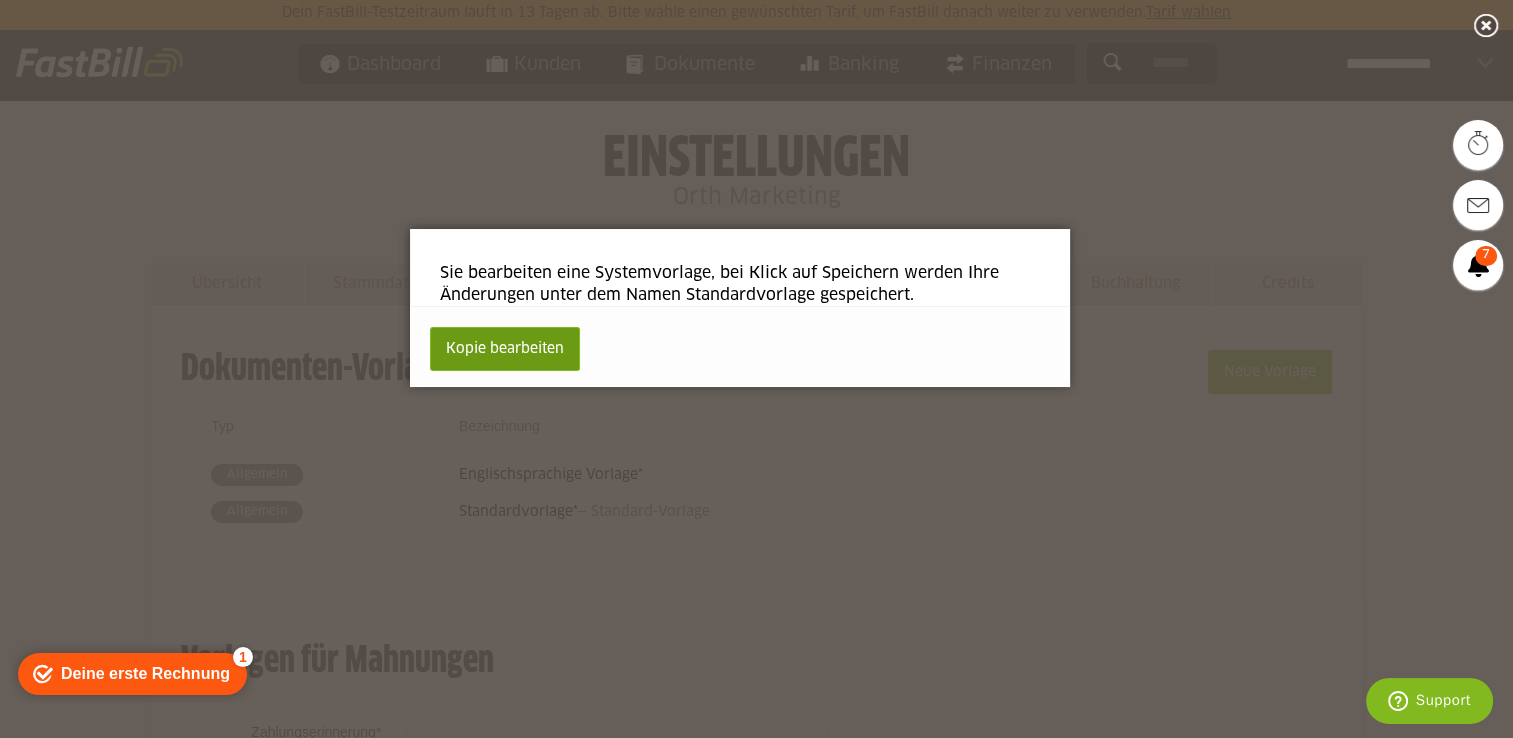 click on "Kopie bearbeiten" at bounding box center [505, 349] 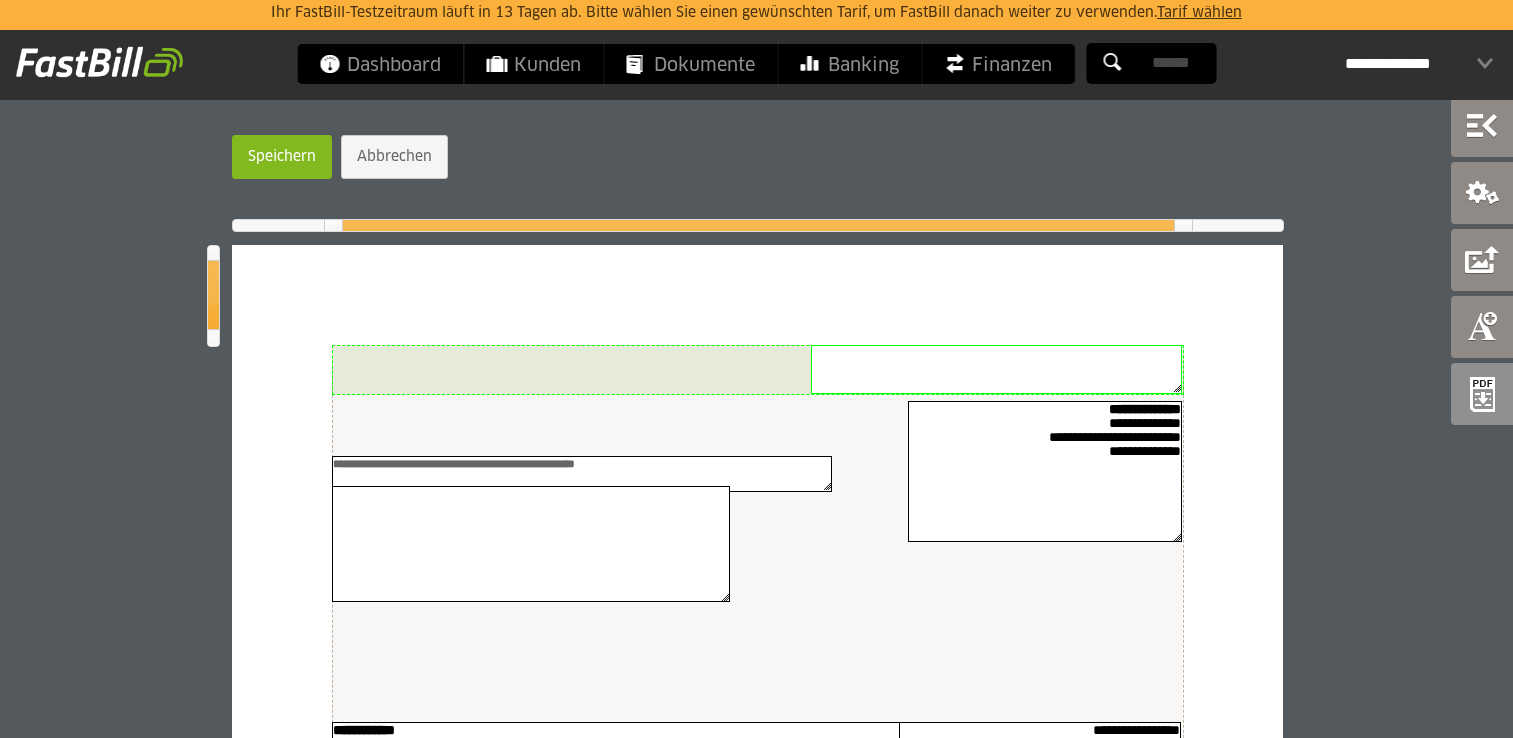 scroll, scrollTop: 0, scrollLeft: 0, axis: both 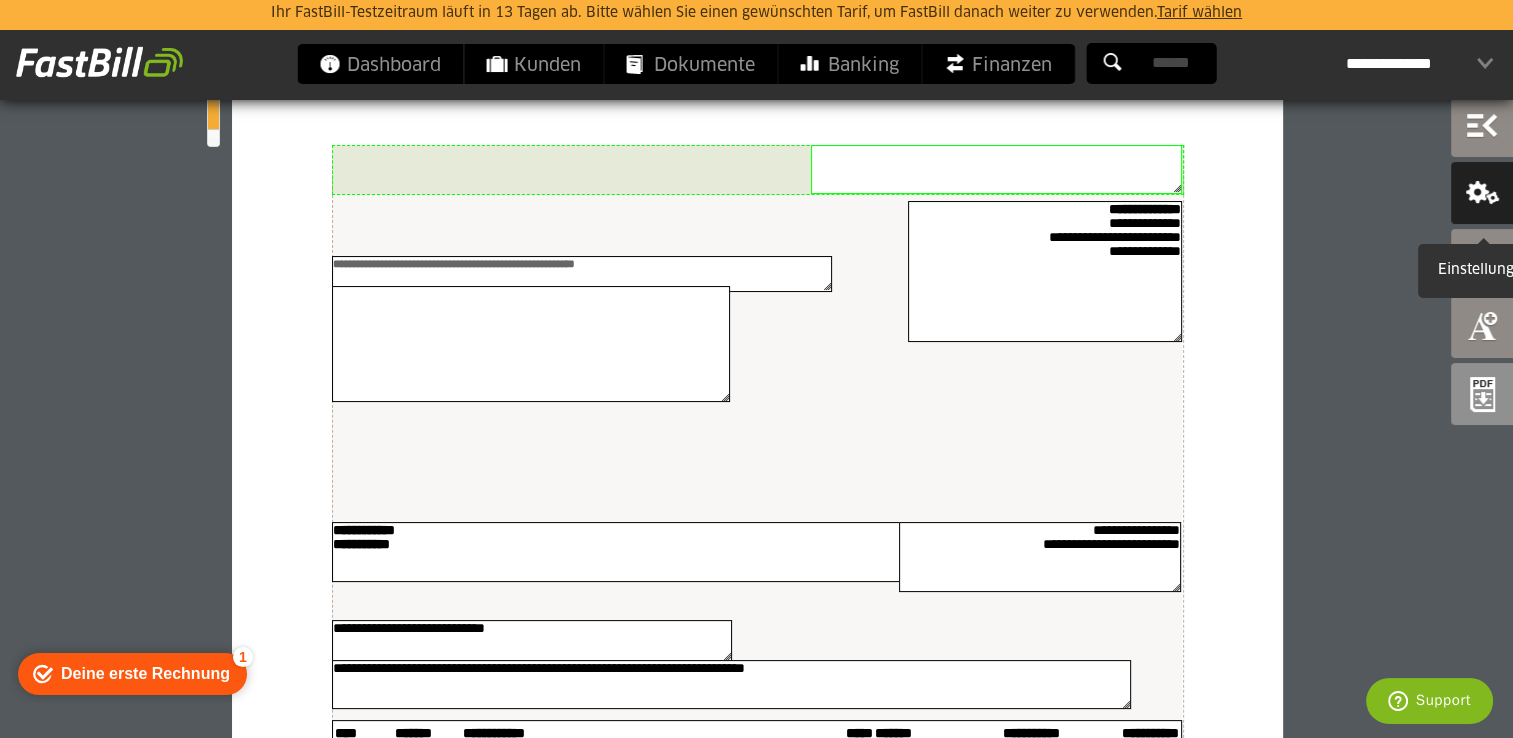 click at bounding box center (1482, 193) 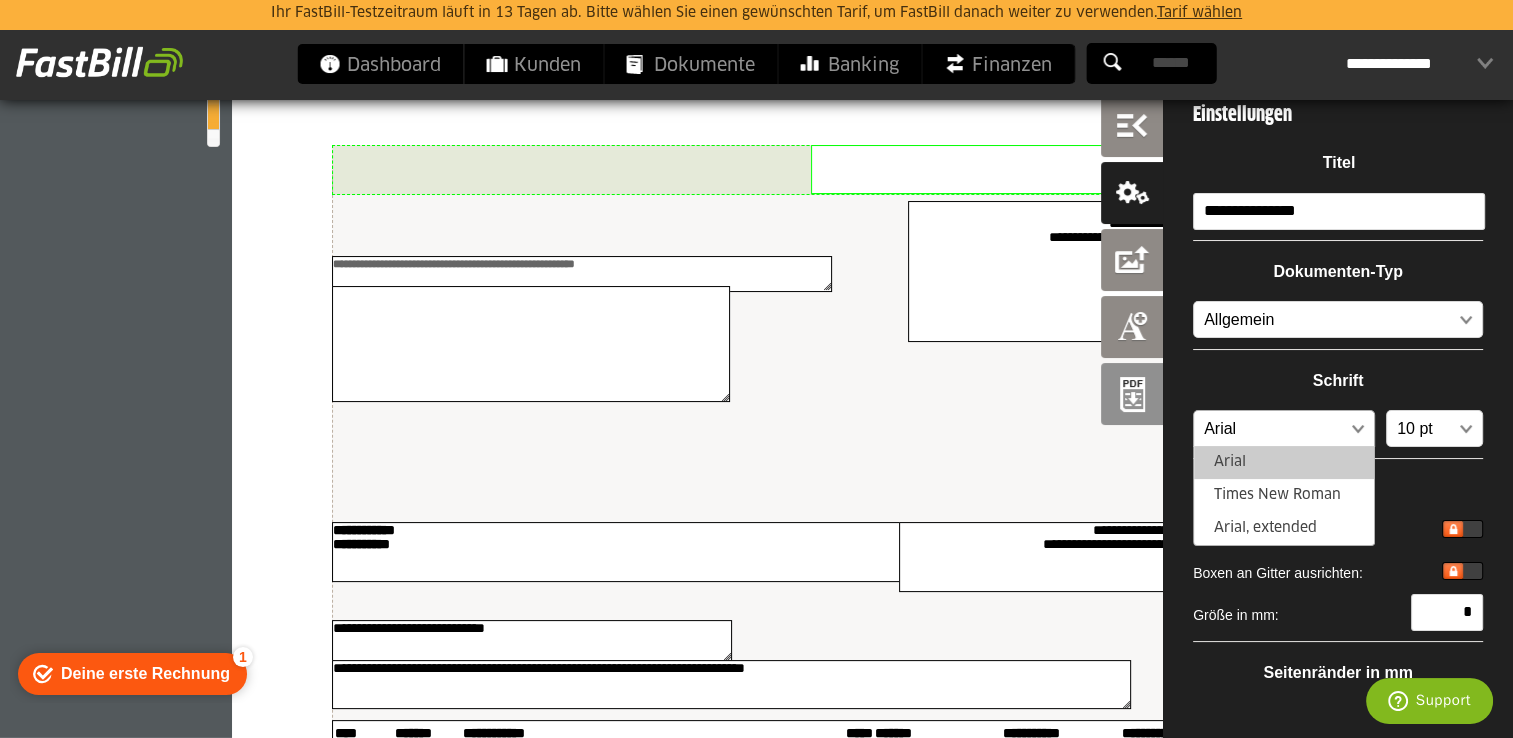 click at bounding box center (1274, 429) 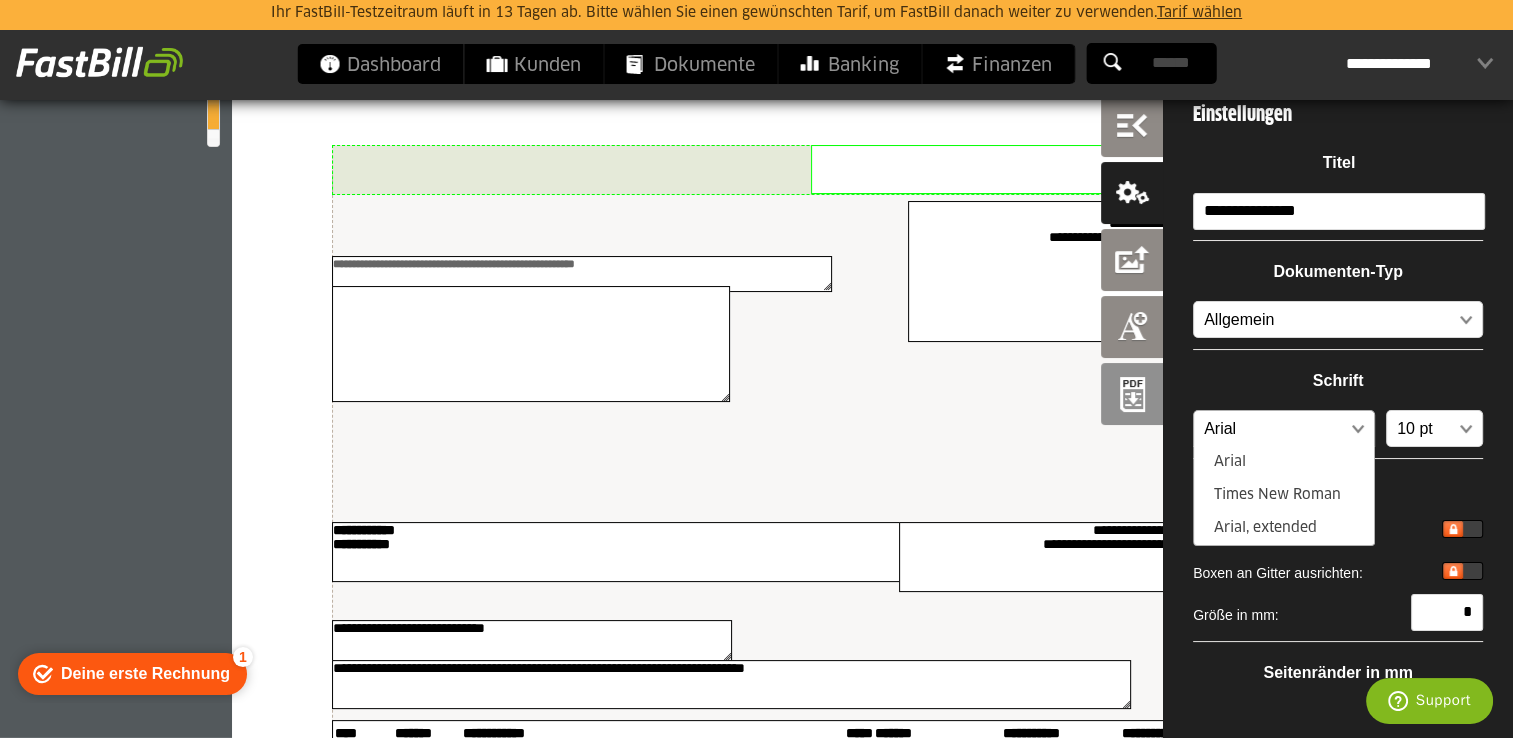 scroll, scrollTop: 432, scrollLeft: 0, axis: vertical 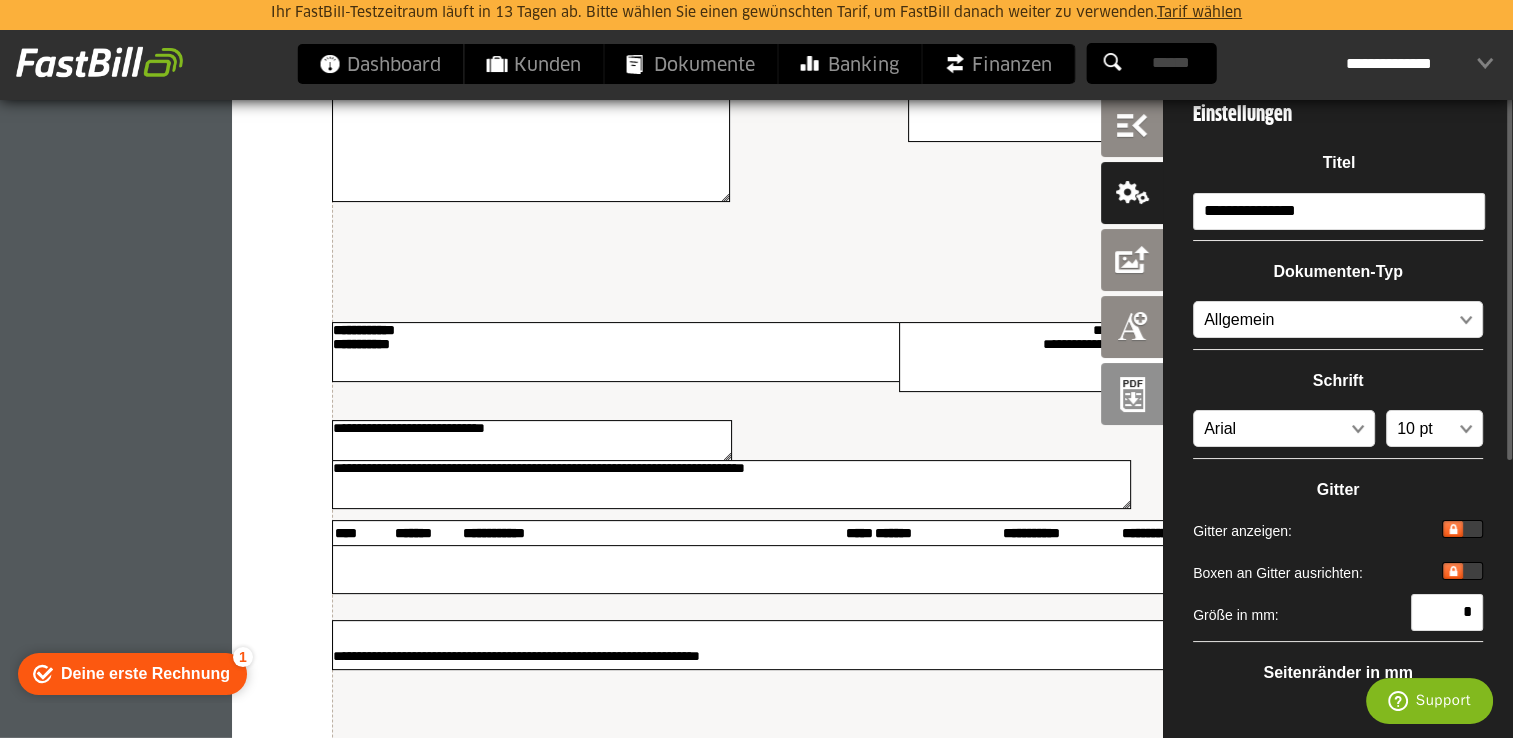 click on "**********" at bounding box center (758, 588) 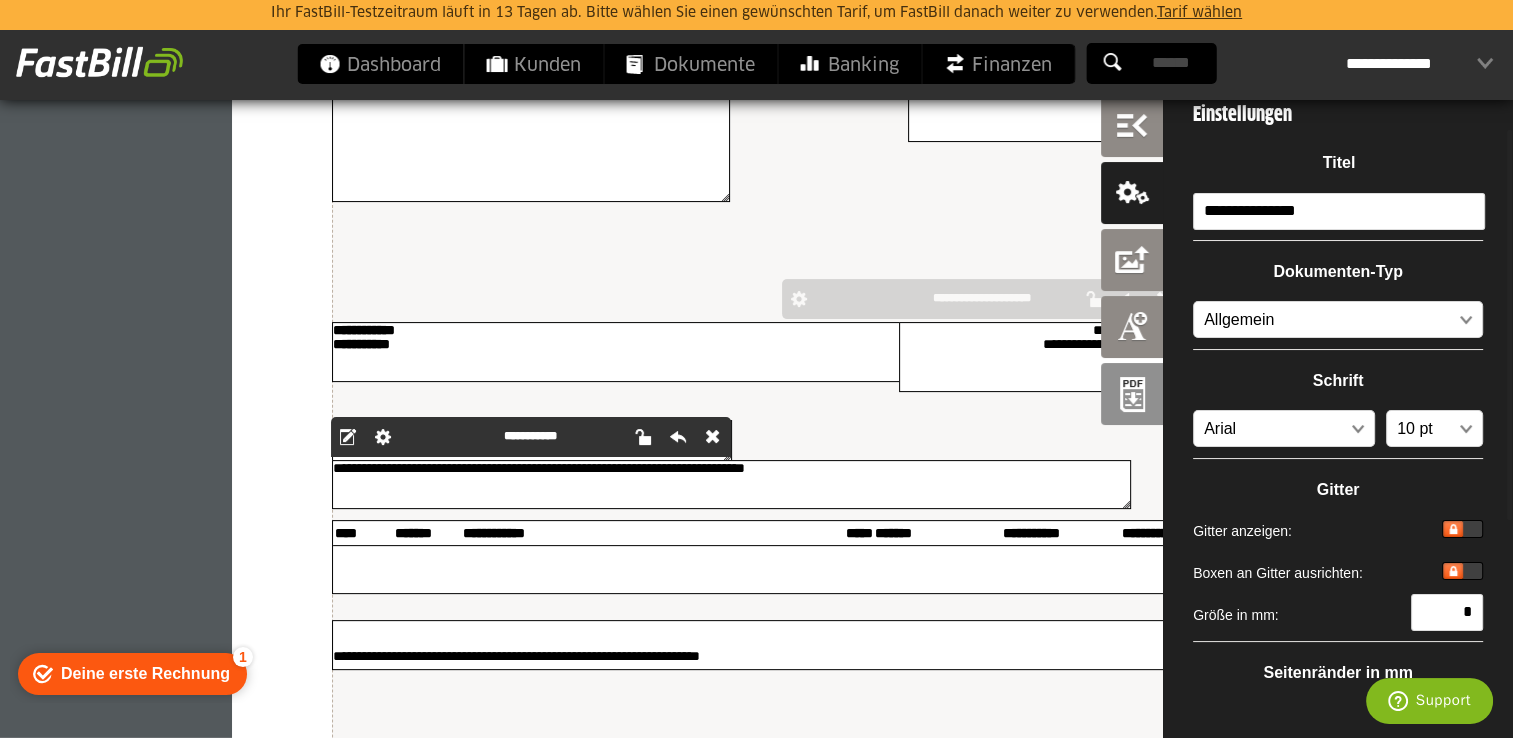 scroll, scrollTop: 600, scrollLeft: 0, axis: vertical 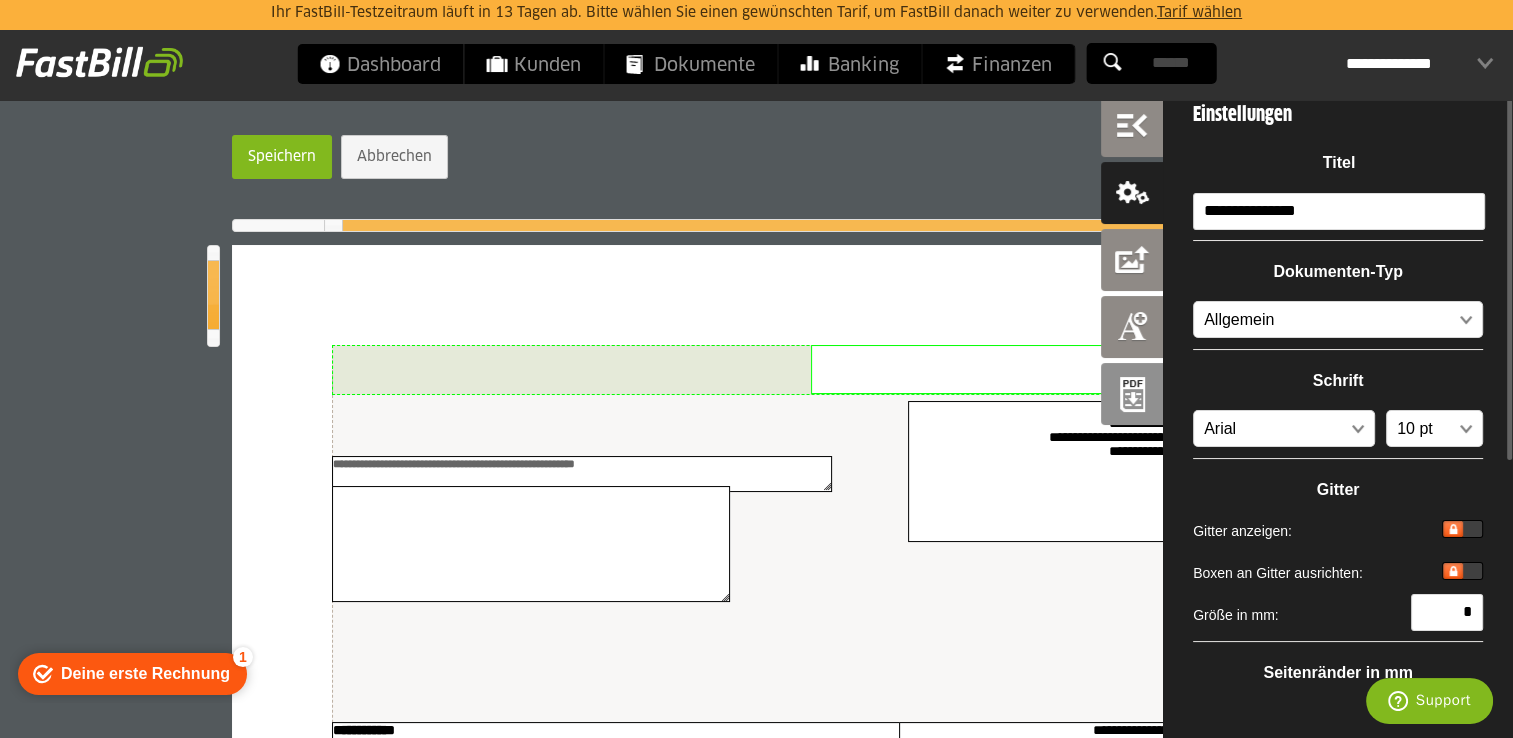 click on "**********" at bounding box center (1339, 211) 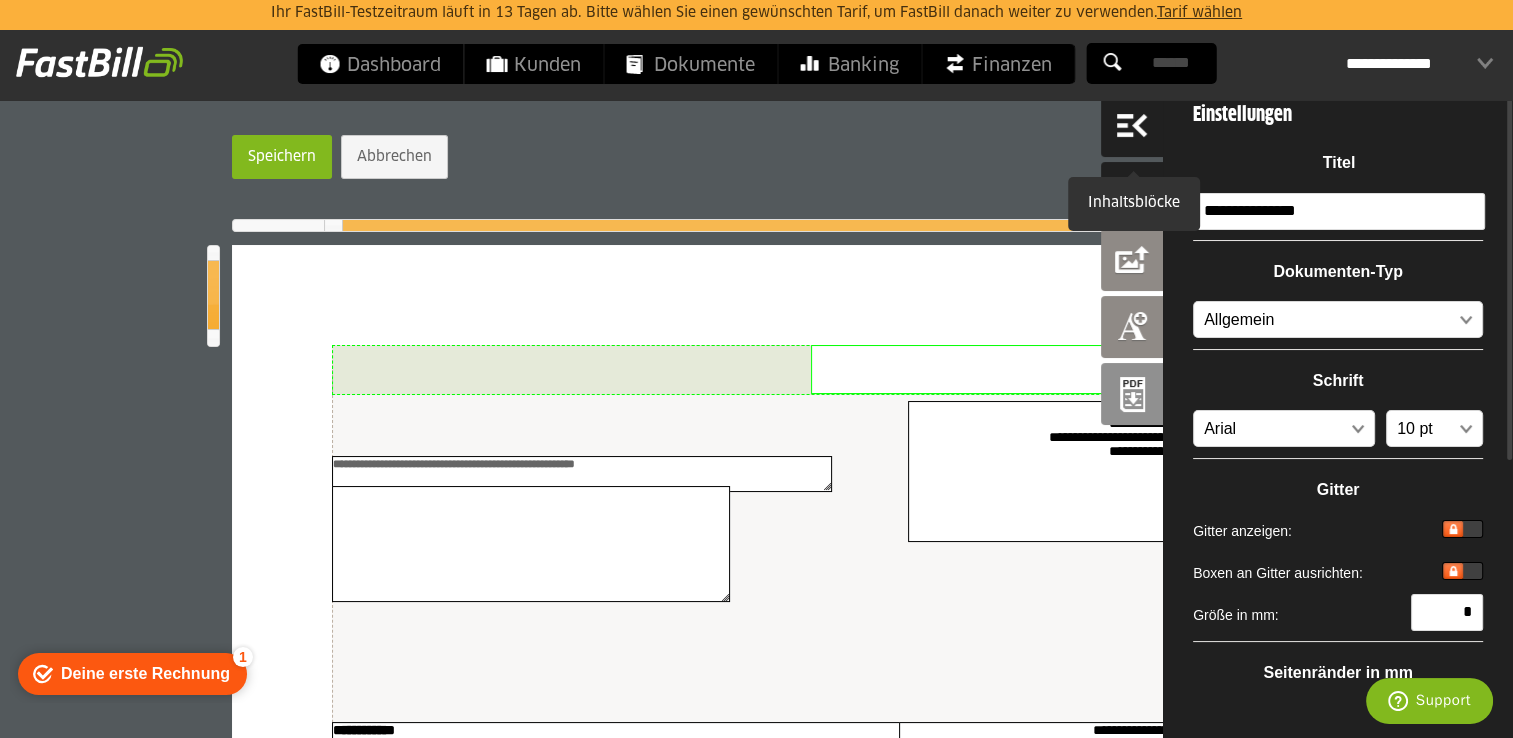 click at bounding box center (1132, 126) 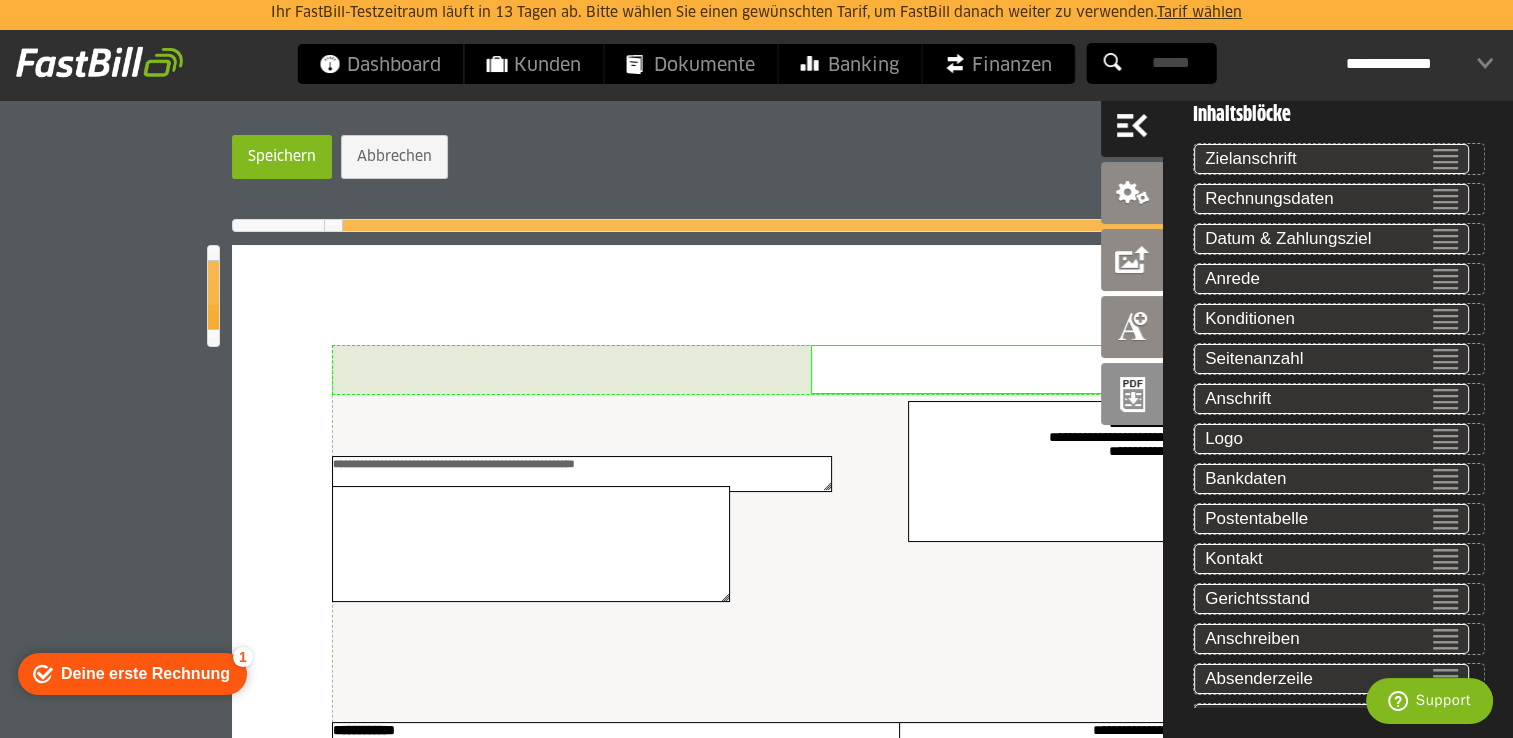 click on "**********" at bounding box center [757, 857] 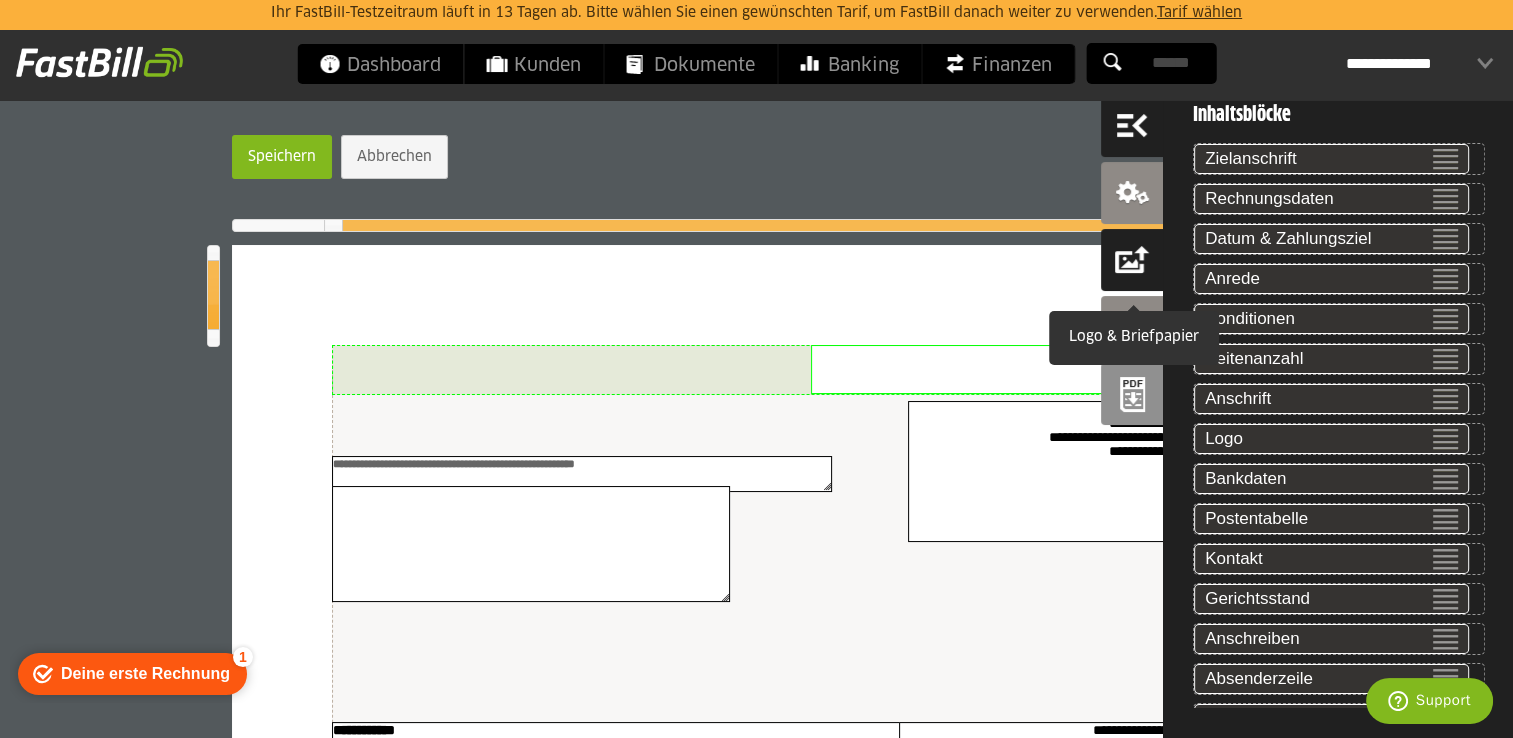 click at bounding box center (1132, 260) 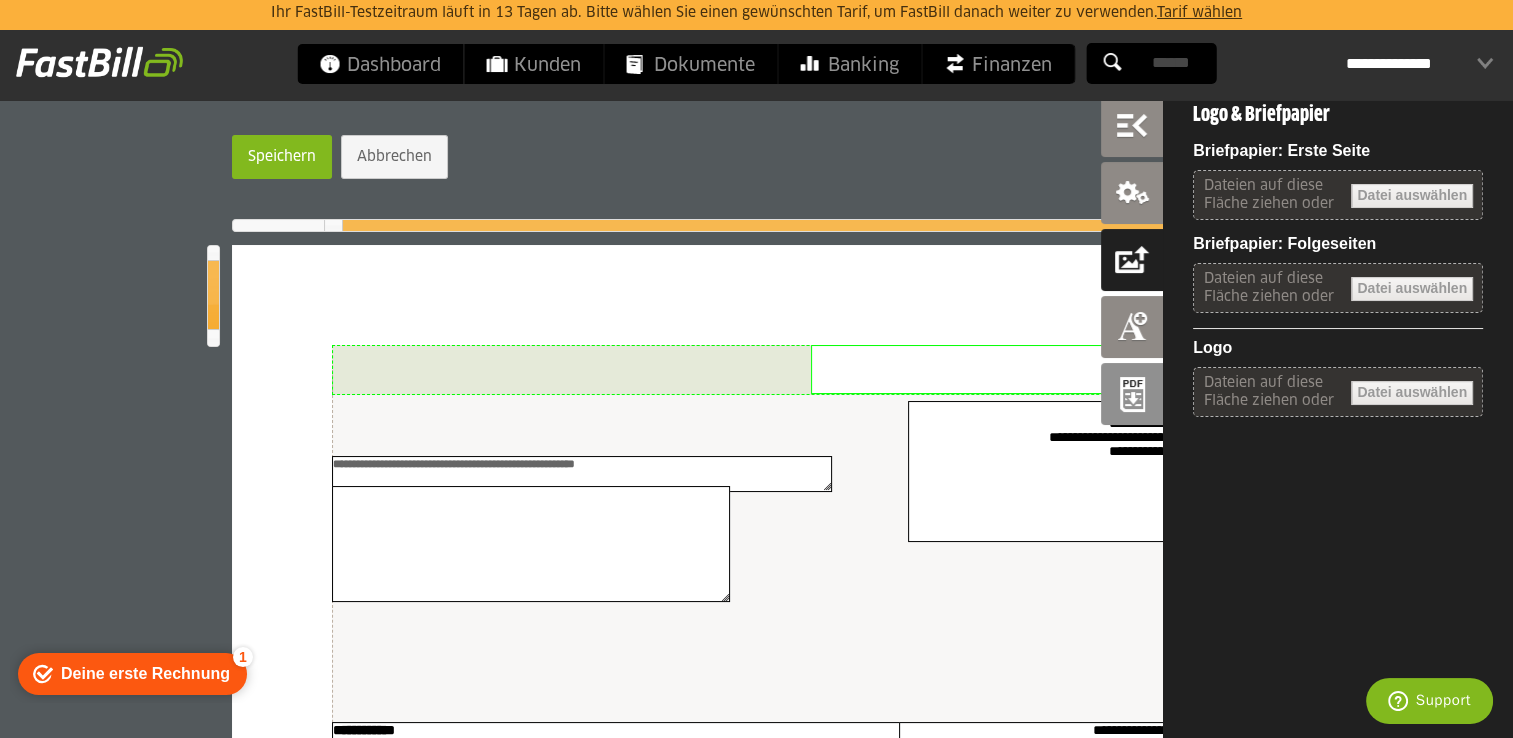 drag, startPoint x: 1420, startPoint y: 200, endPoint x: 1426, endPoint y: 232, distance: 32.55764 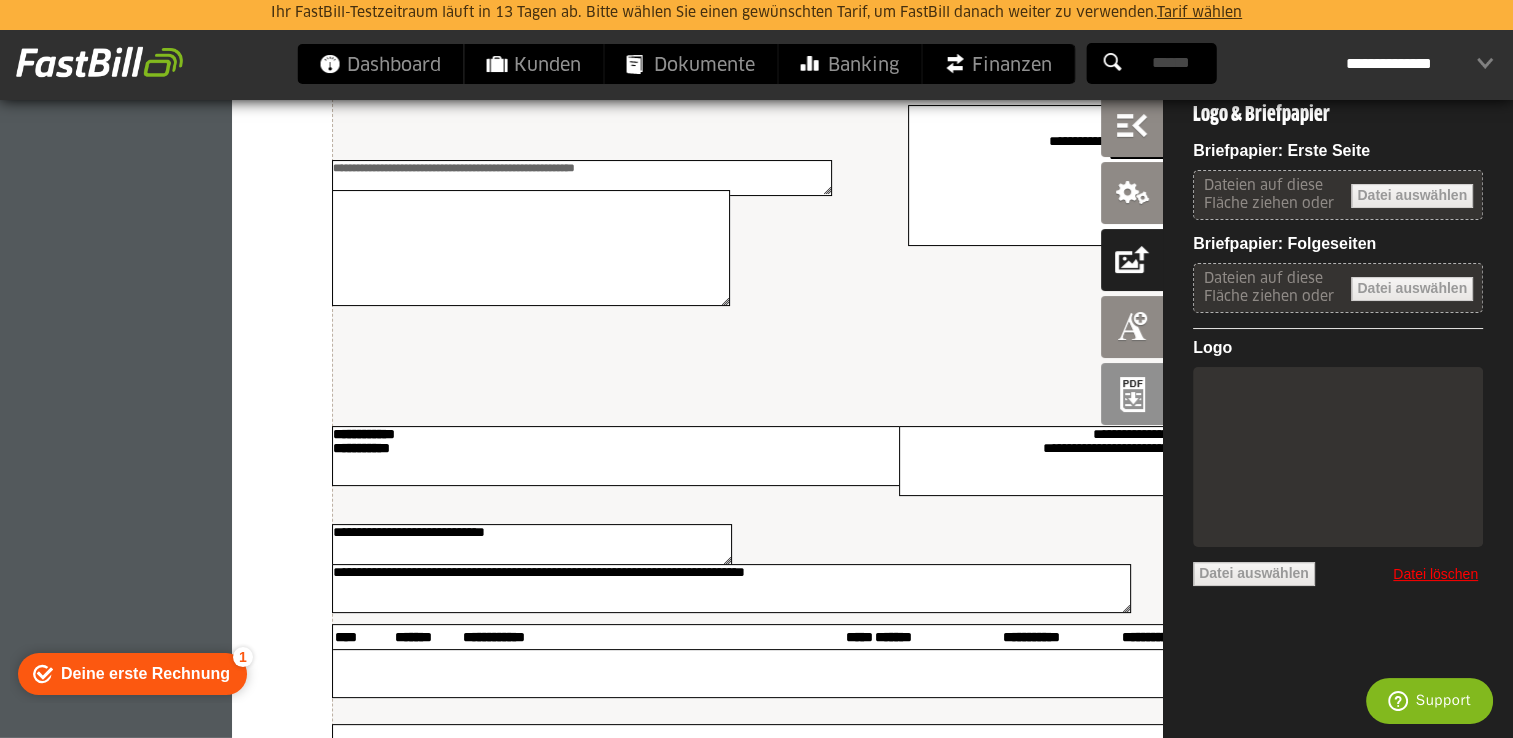 scroll, scrollTop: 0, scrollLeft: 0, axis: both 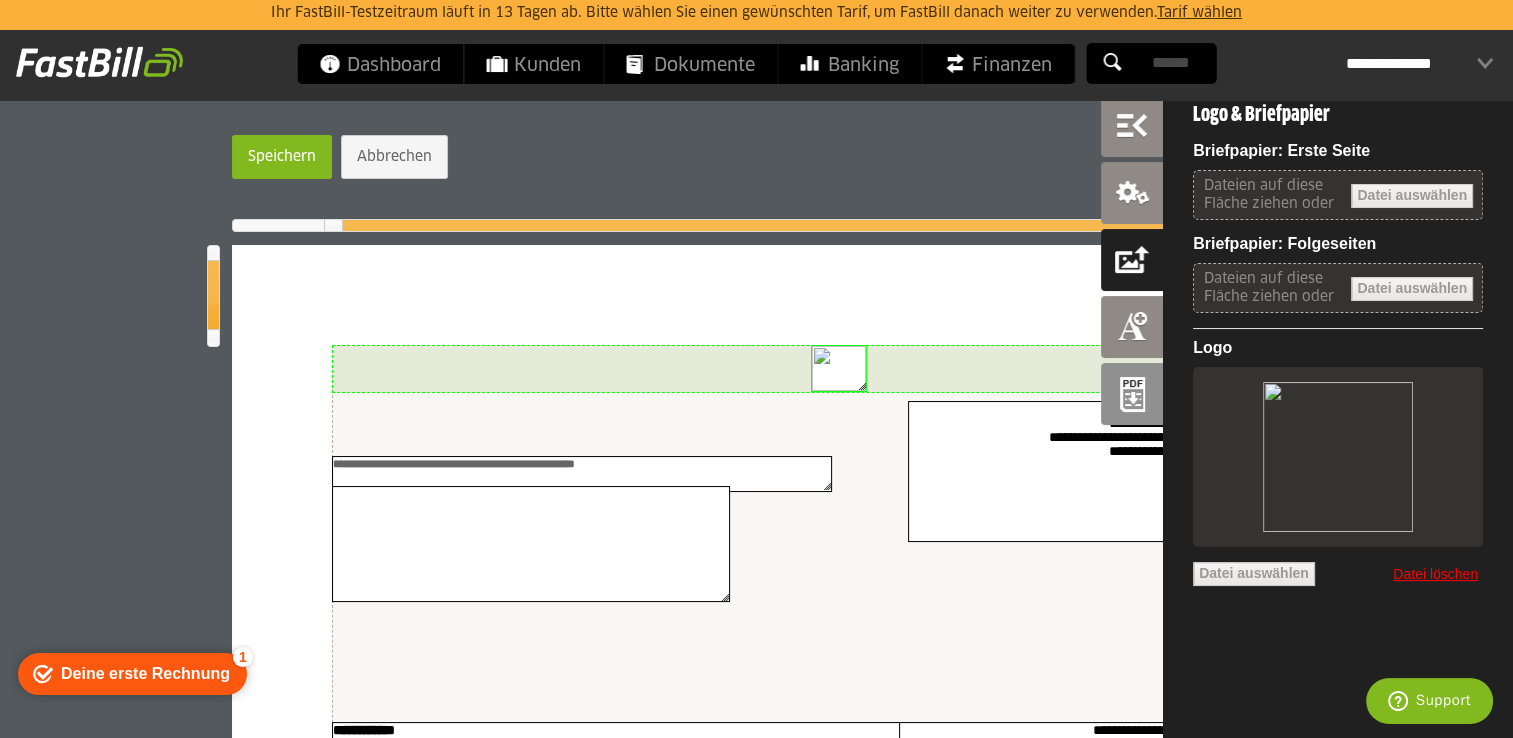 drag, startPoint x: 858, startPoint y: 374, endPoint x: 868, endPoint y: 379, distance: 11.18034 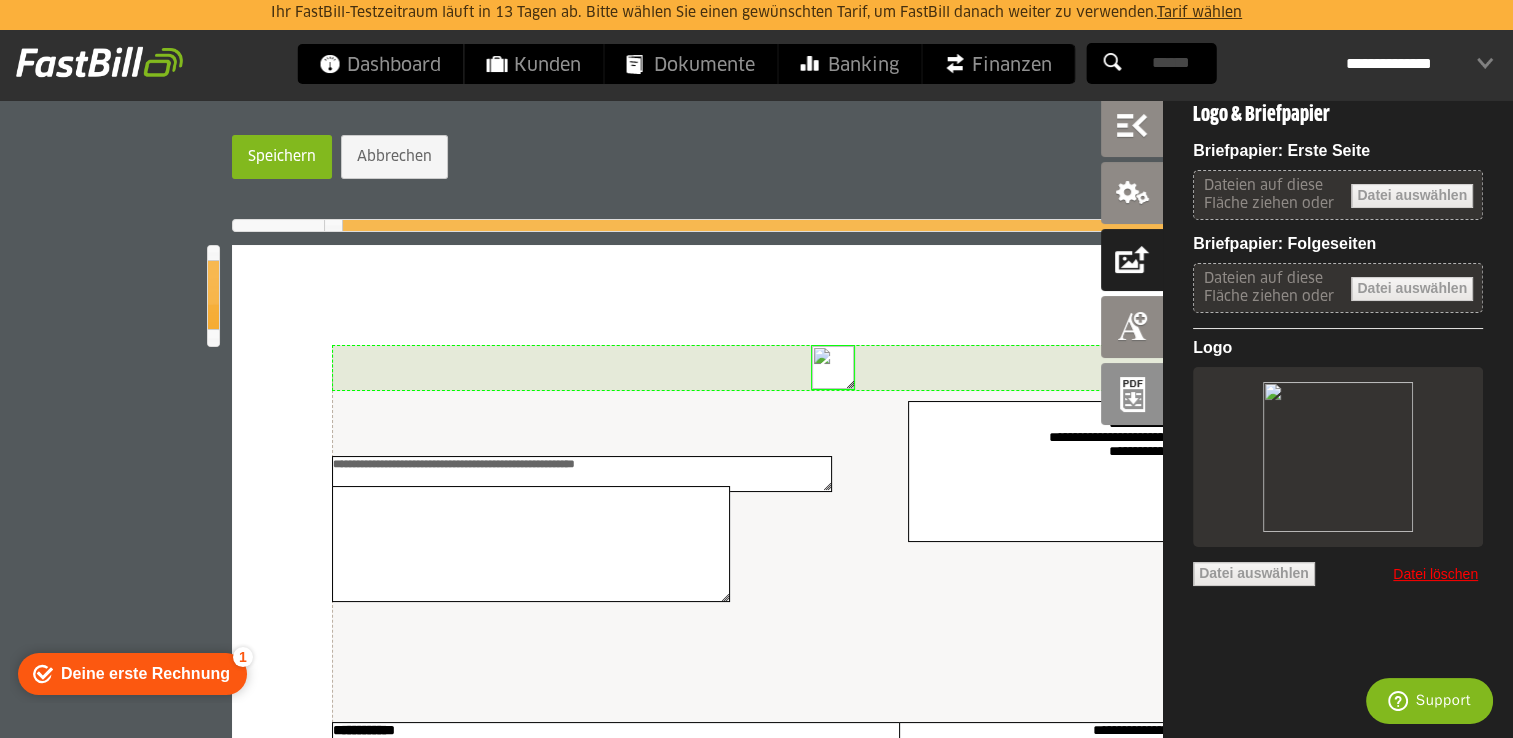 click on "**********" at bounding box center [757, 988] 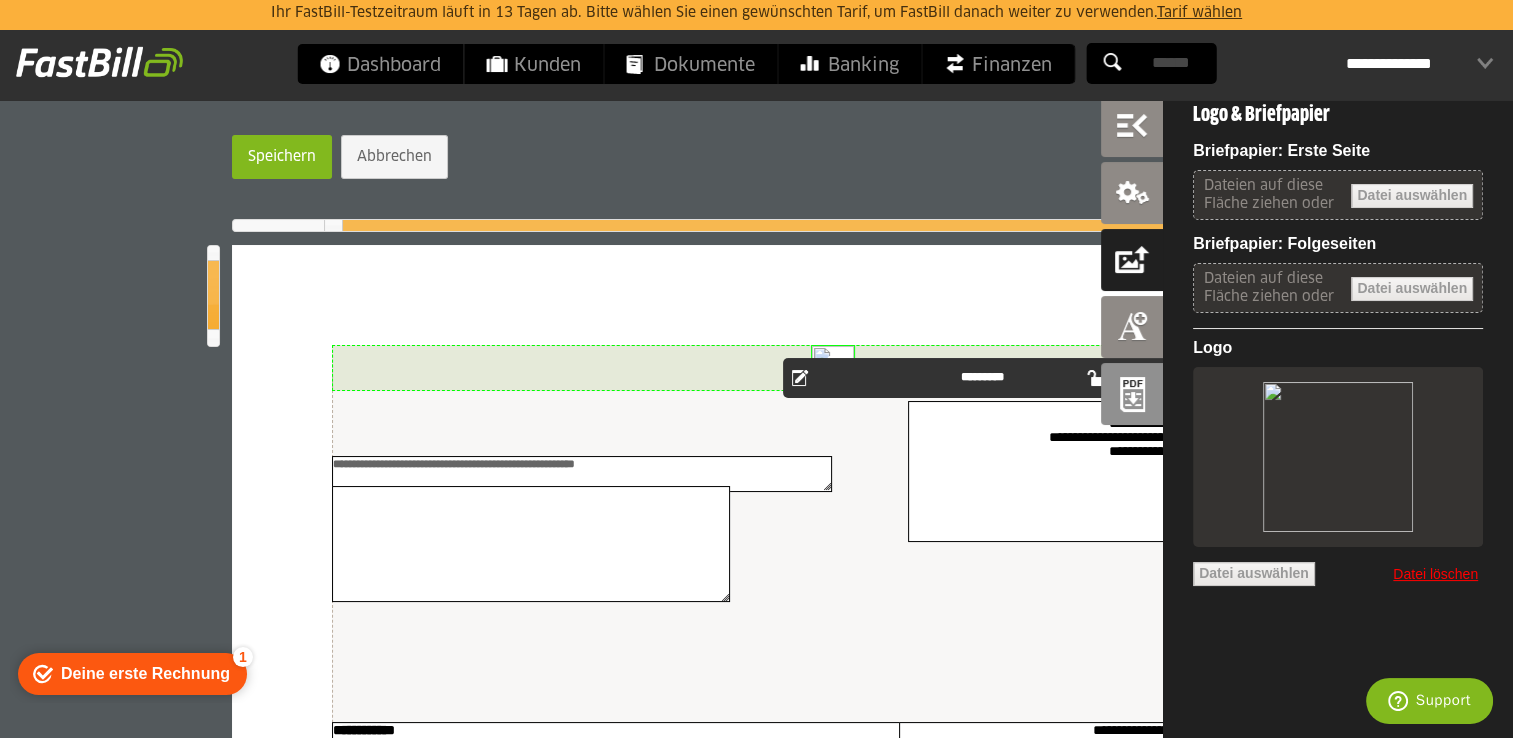 click on "Datei löschen" at bounding box center (1435, 575) 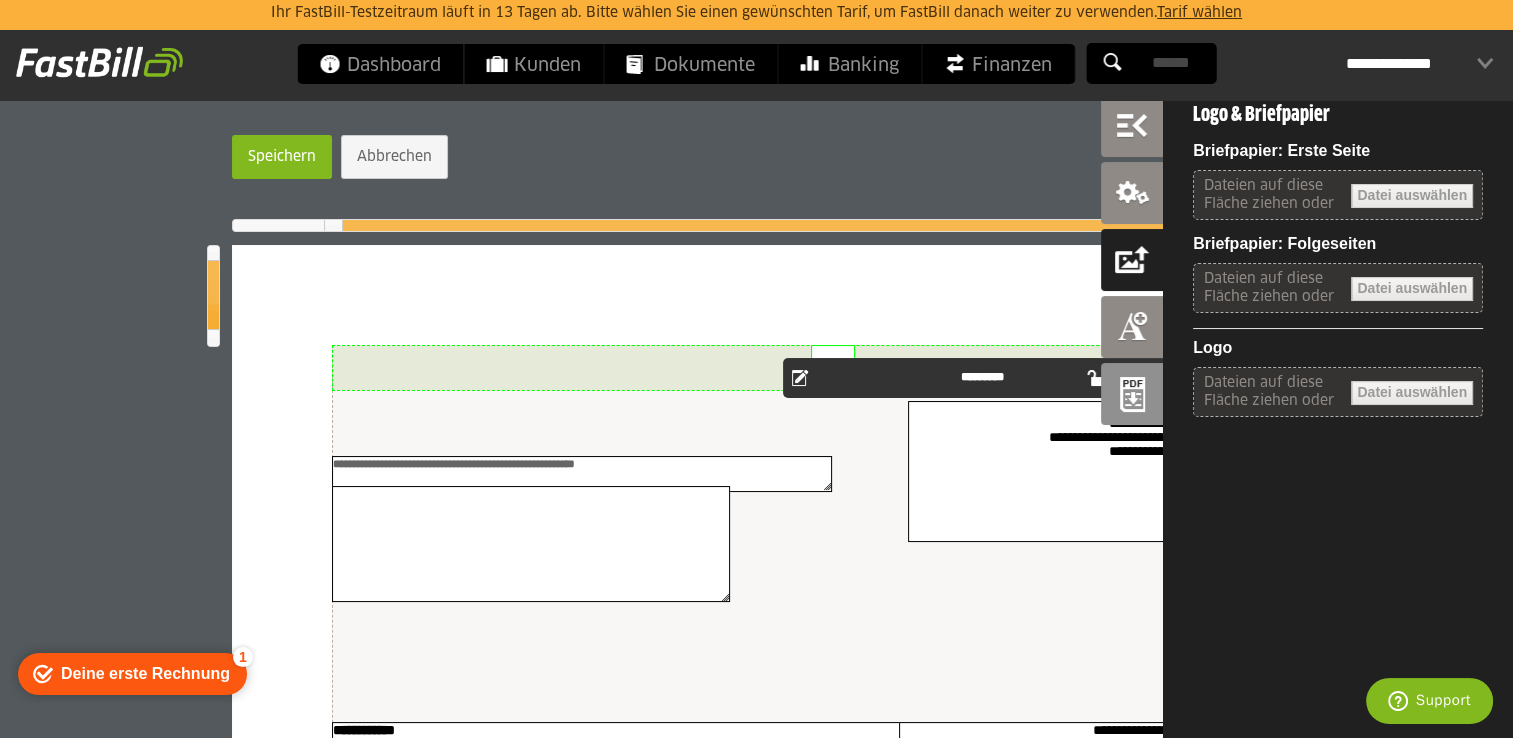 click at bounding box center (356, 453) 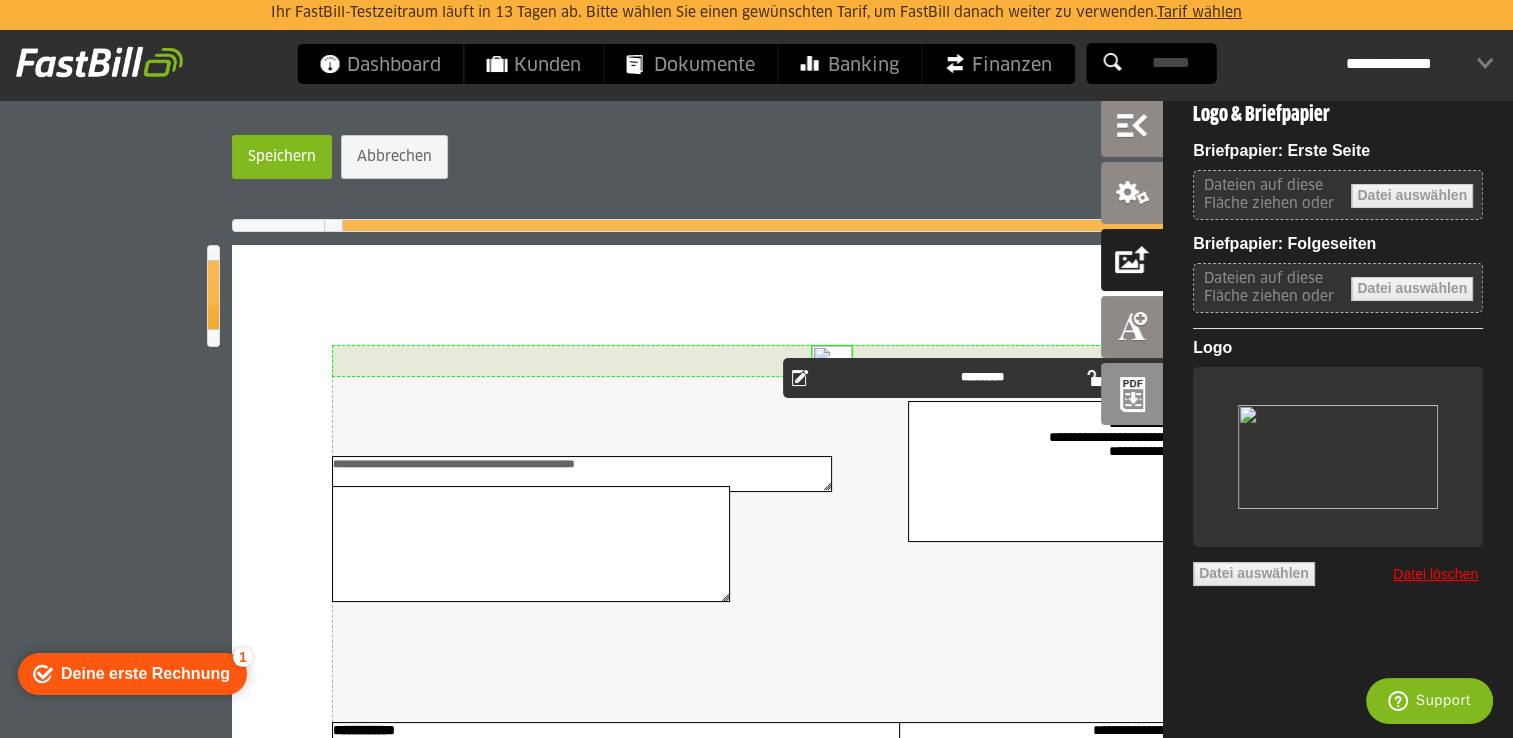 click on "Datei löschen" at bounding box center [1435, 575] 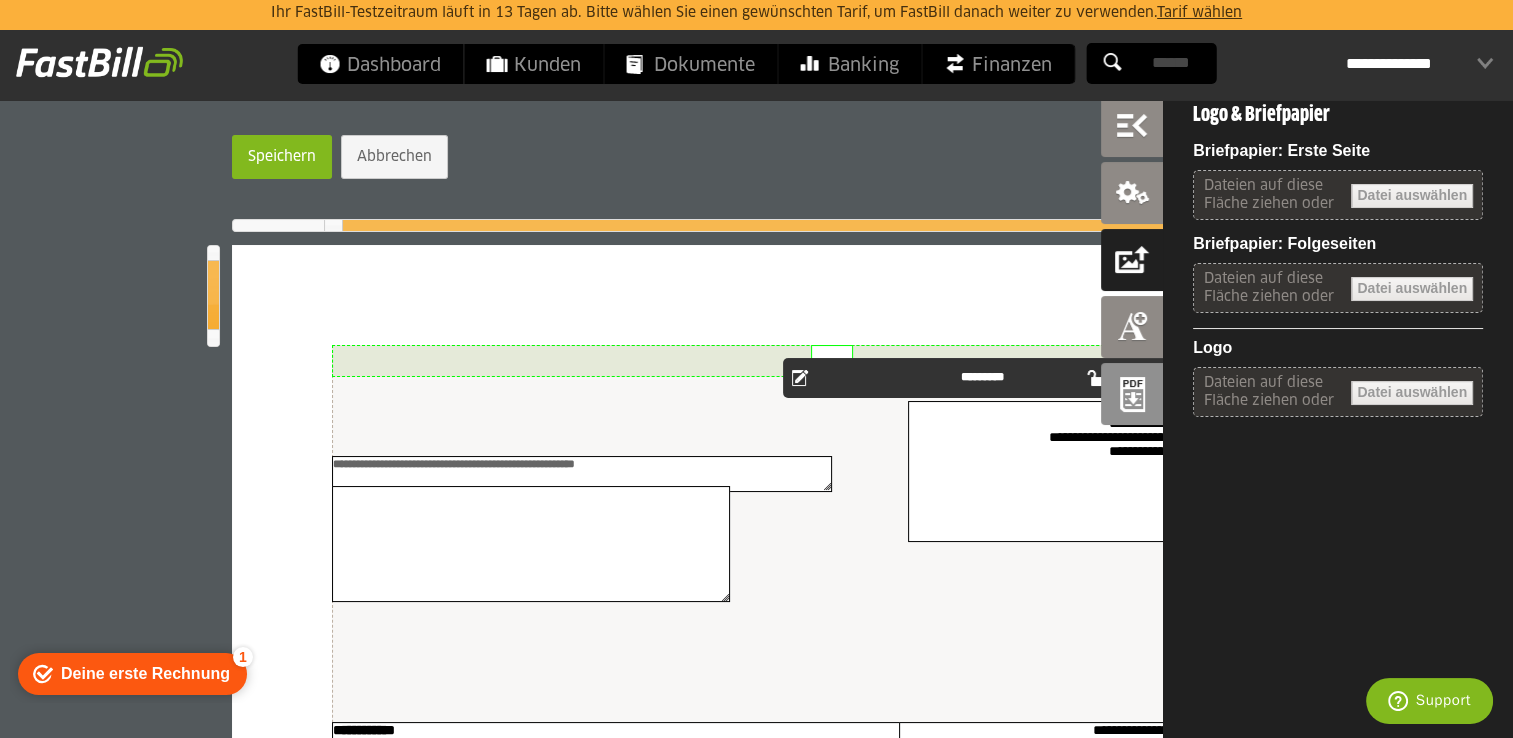 click at bounding box center [356, 453] 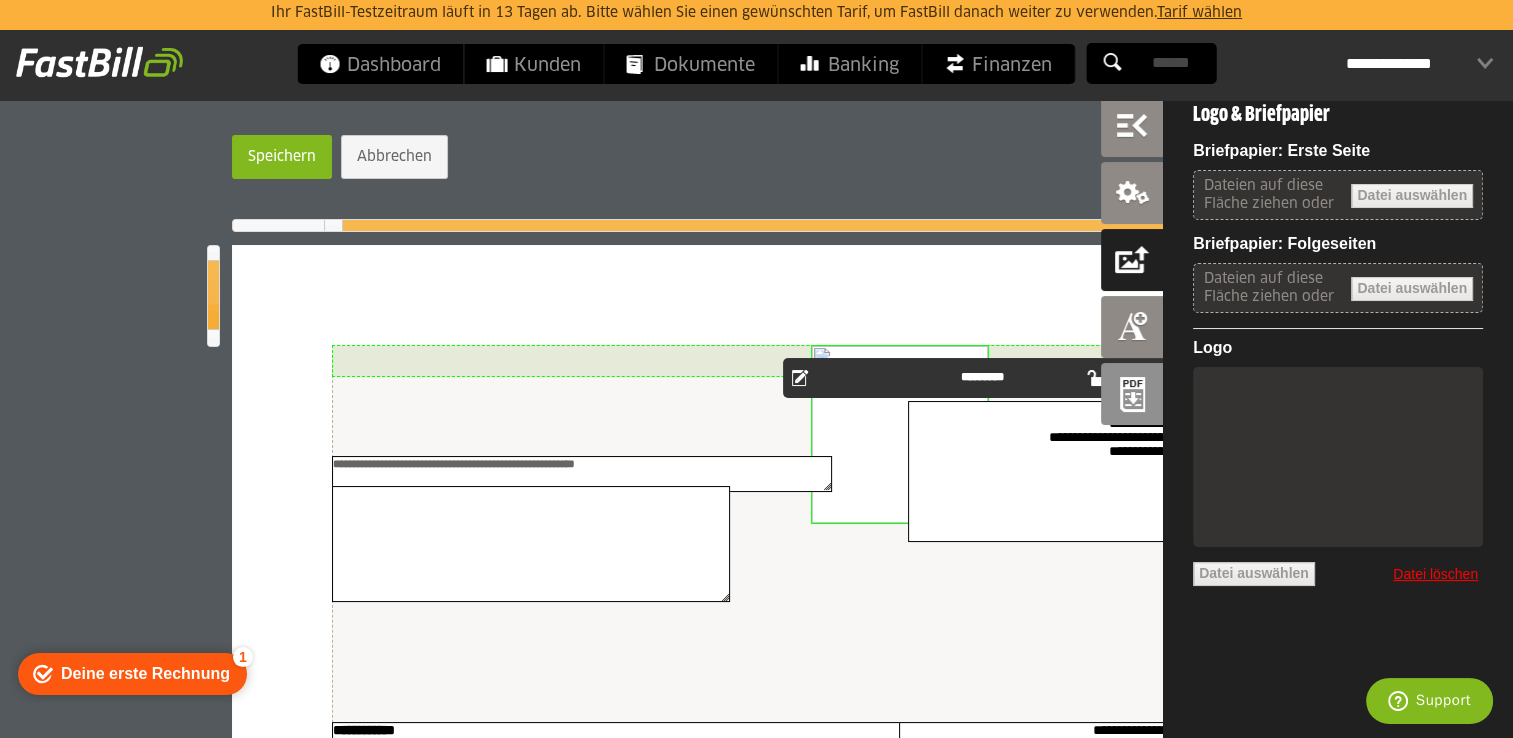 drag, startPoint x: 826, startPoint y: 362, endPoint x: 1146, endPoint y: 521, distance: 357.32477 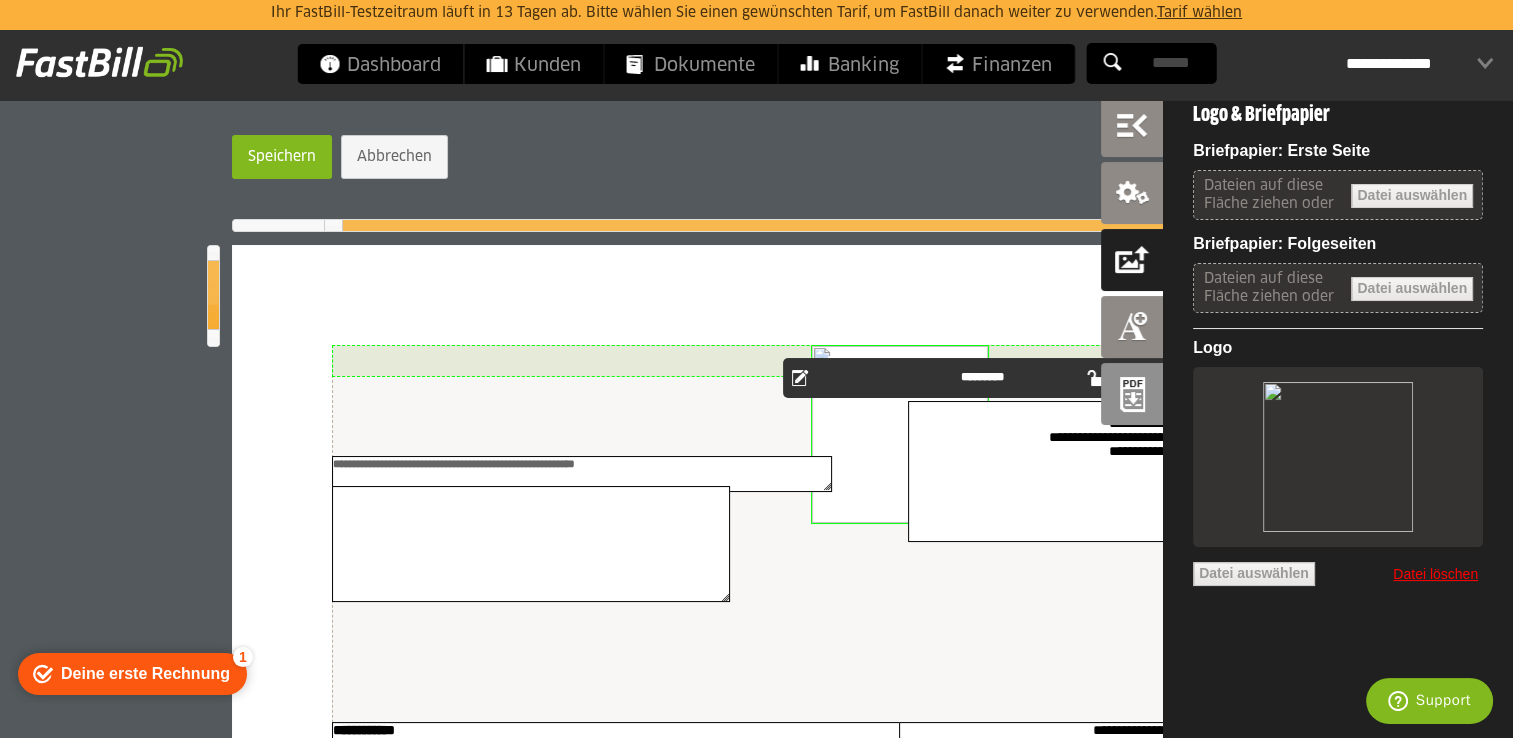 click on "**********" at bounding box center [758, 988] 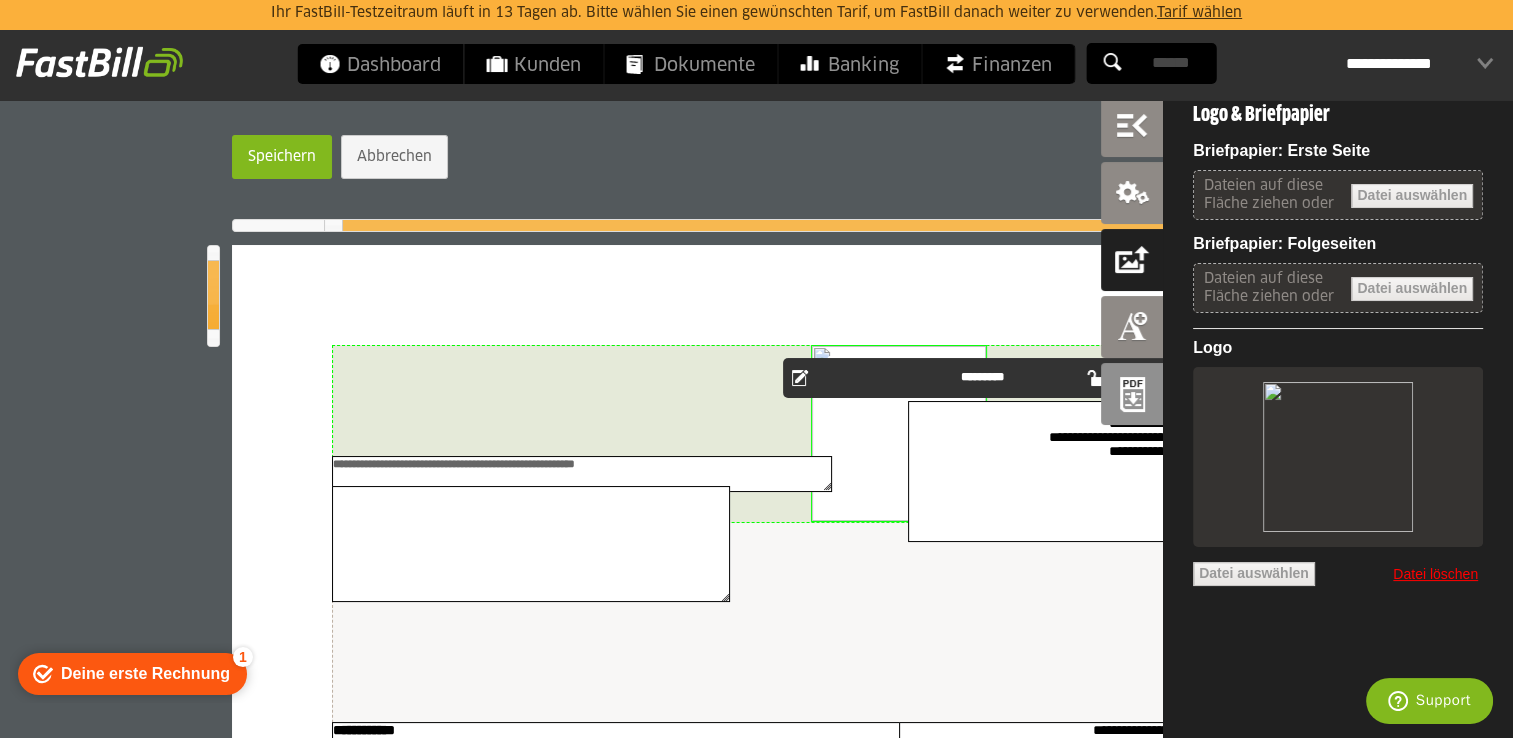 click on "Datei löschen" at bounding box center [1435, 575] 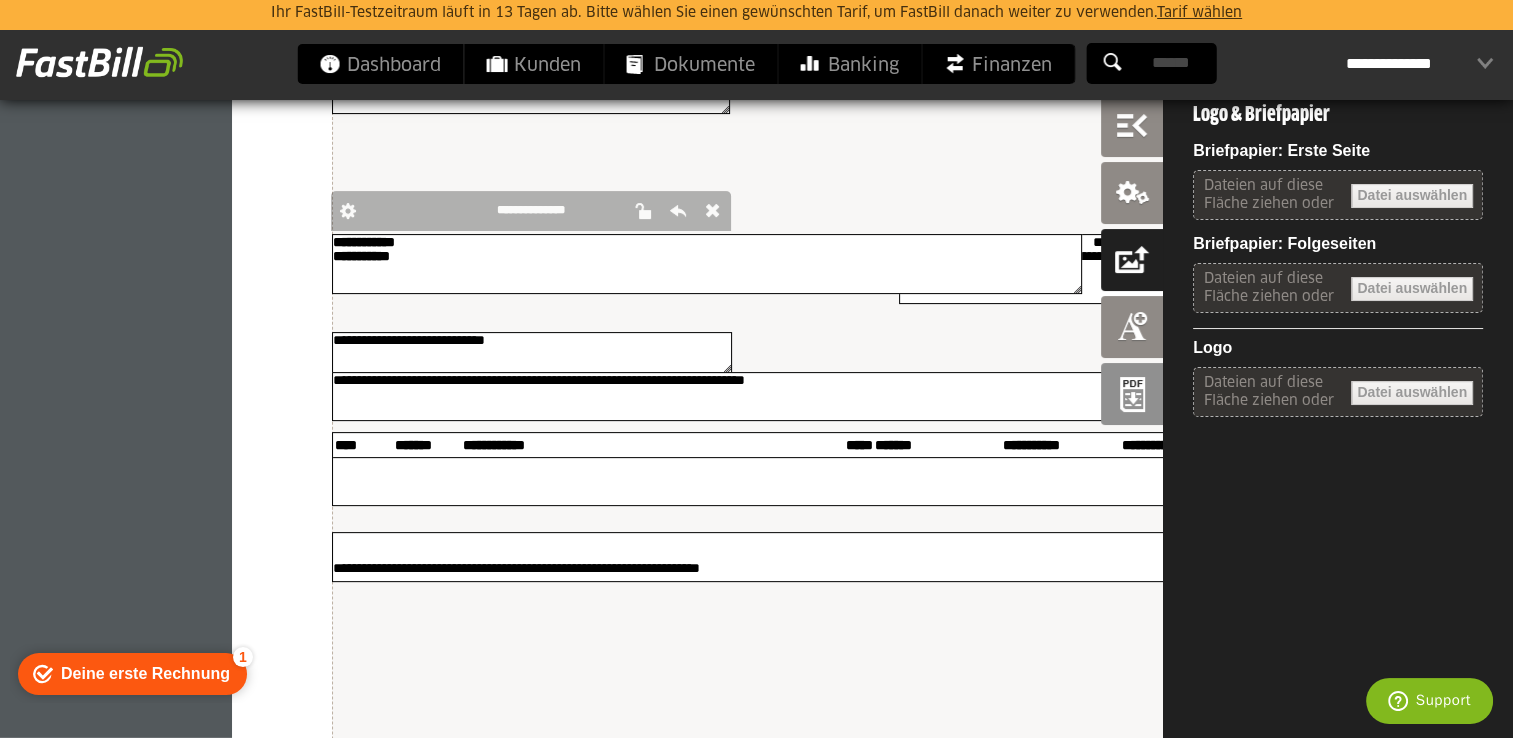scroll, scrollTop: 500, scrollLeft: 0, axis: vertical 